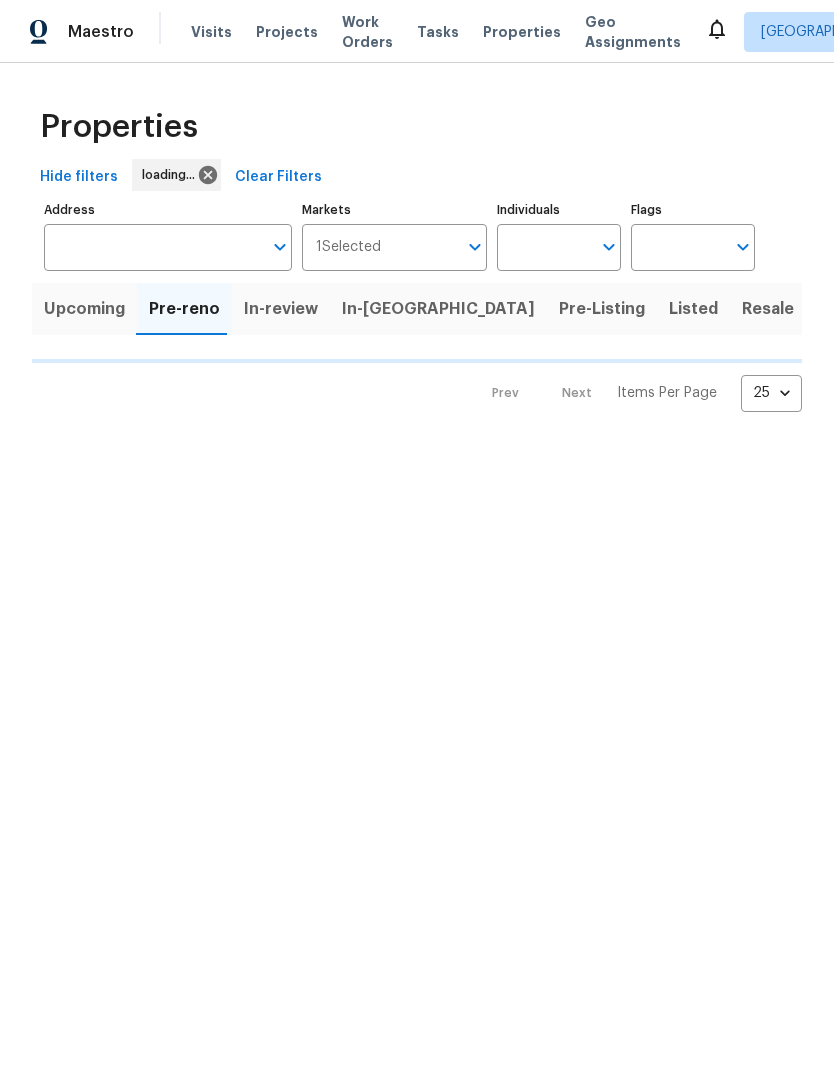 scroll, scrollTop: 0, scrollLeft: 0, axis: both 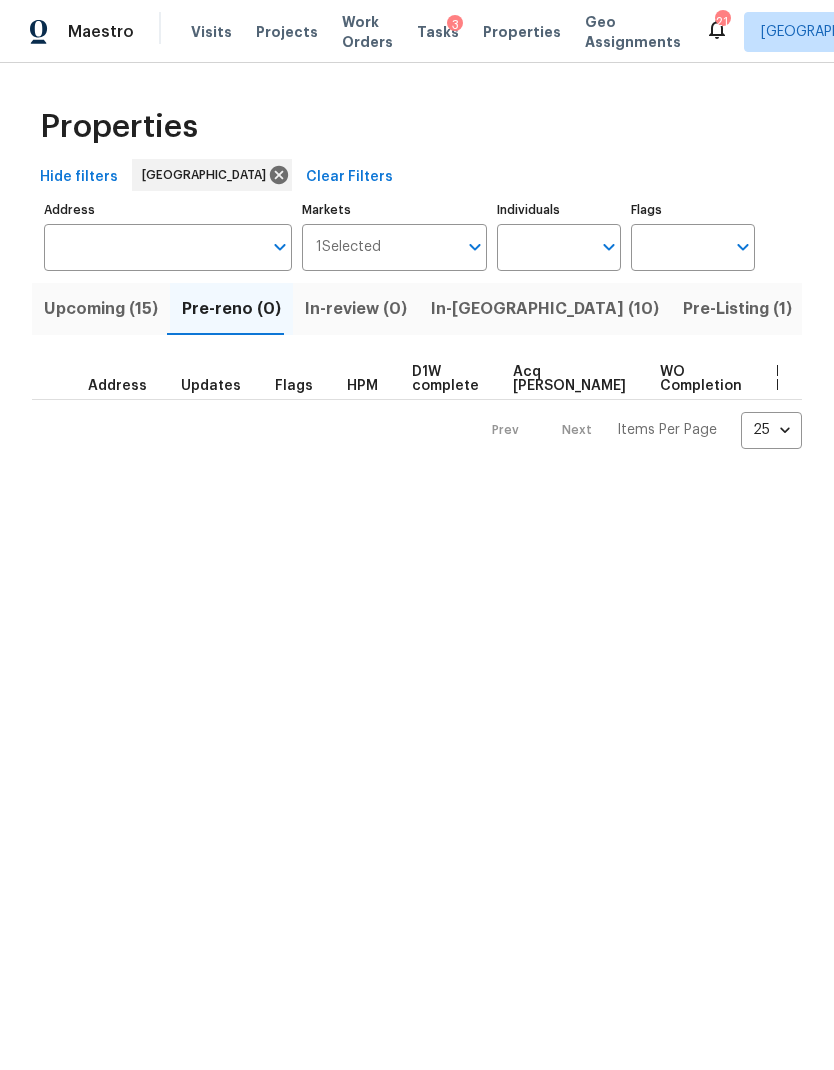 click on "Work Orders" at bounding box center (367, 32) 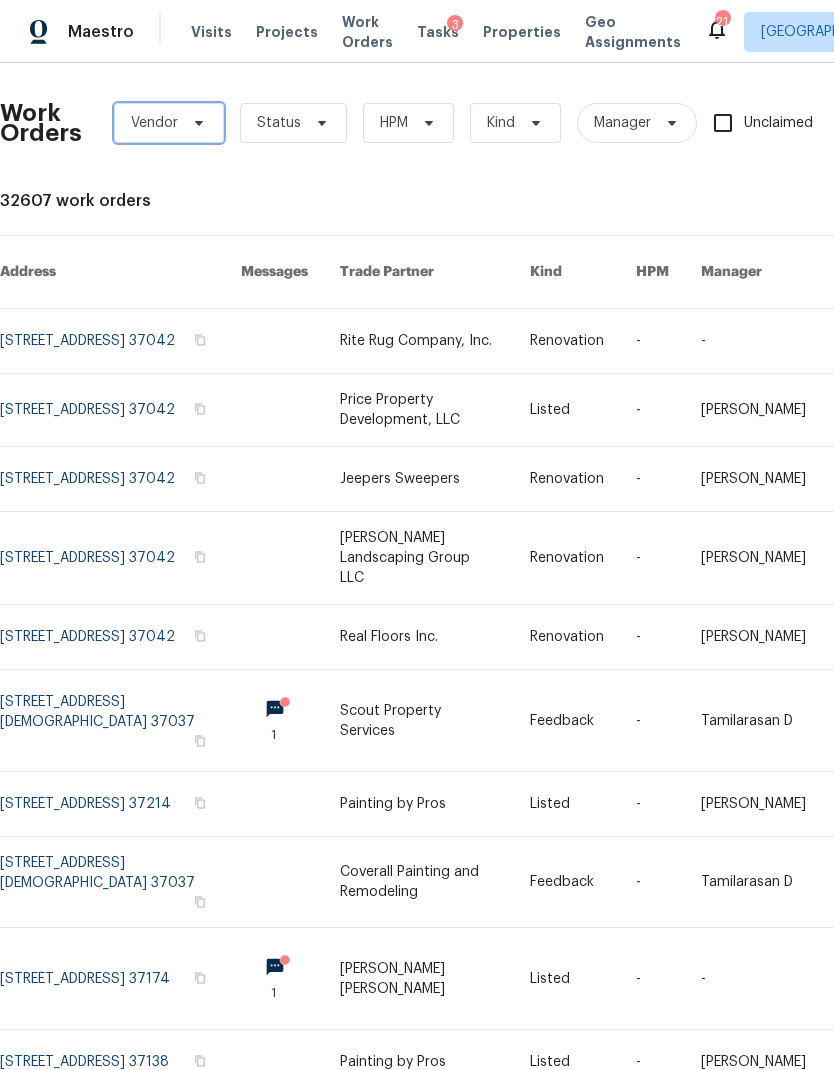 click on "Vendor" at bounding box center [169, 123] 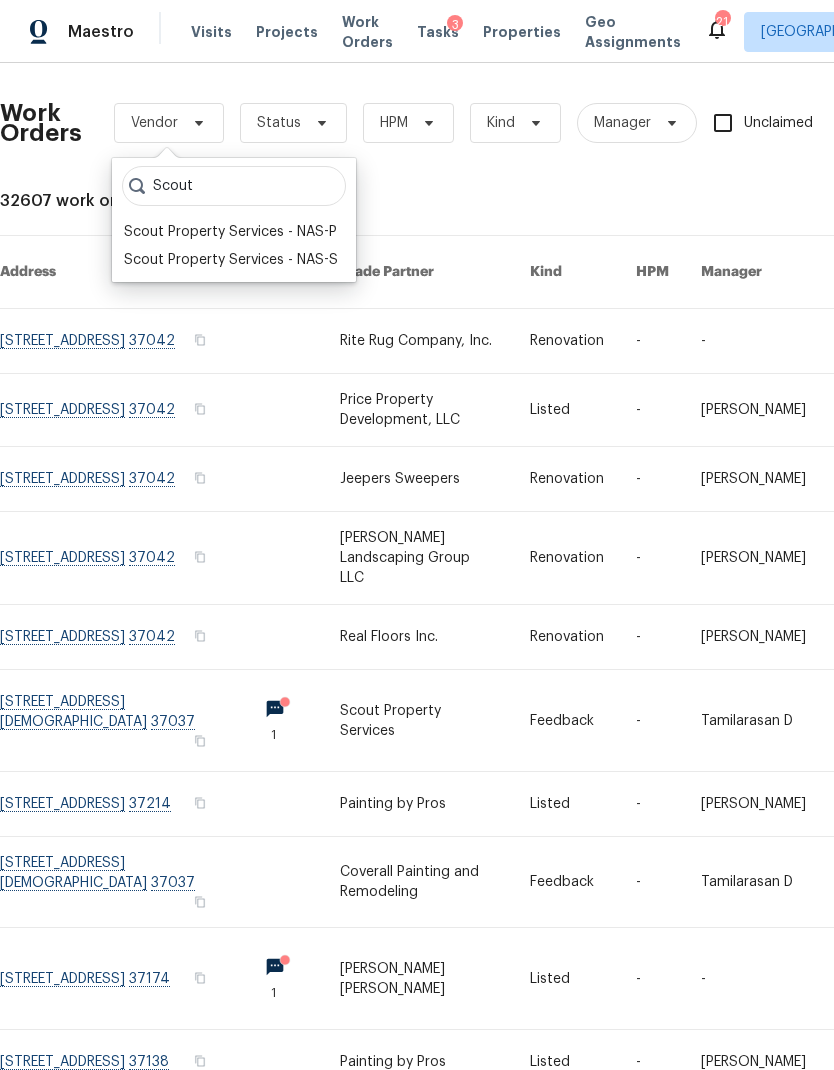 type on "Scout" 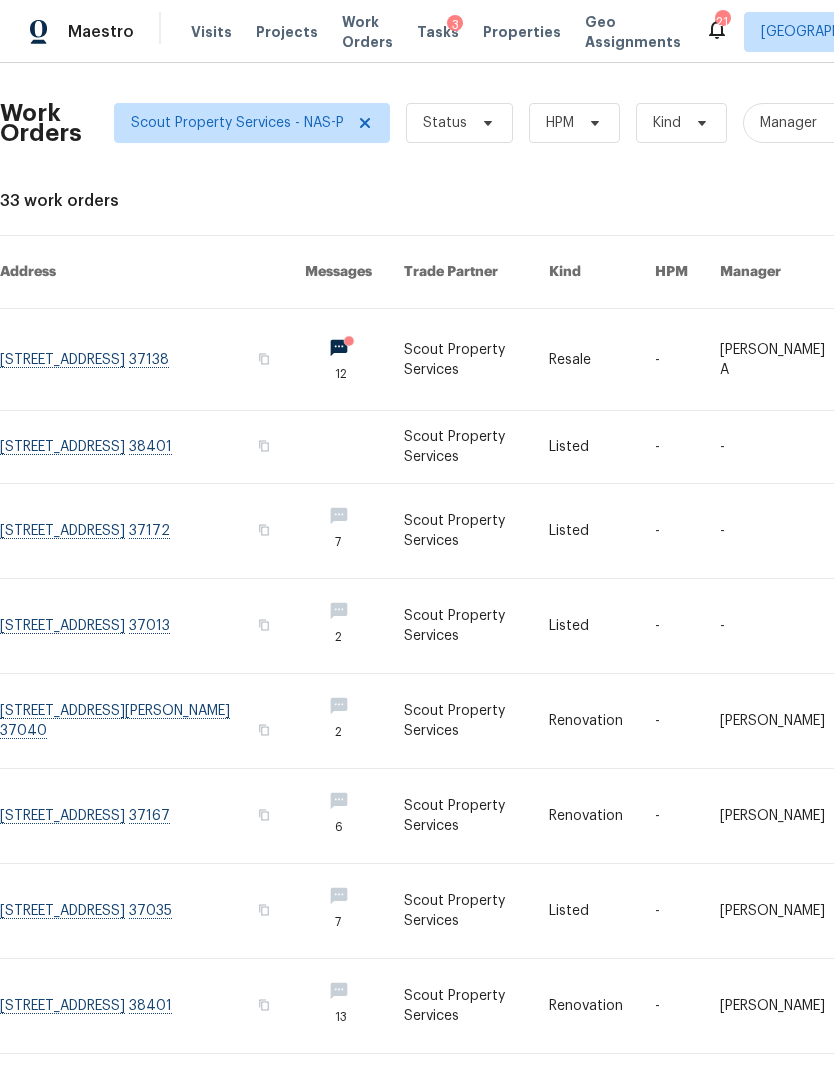 scroll, scrollTop: 0, scrollLeft: 0, axis: both 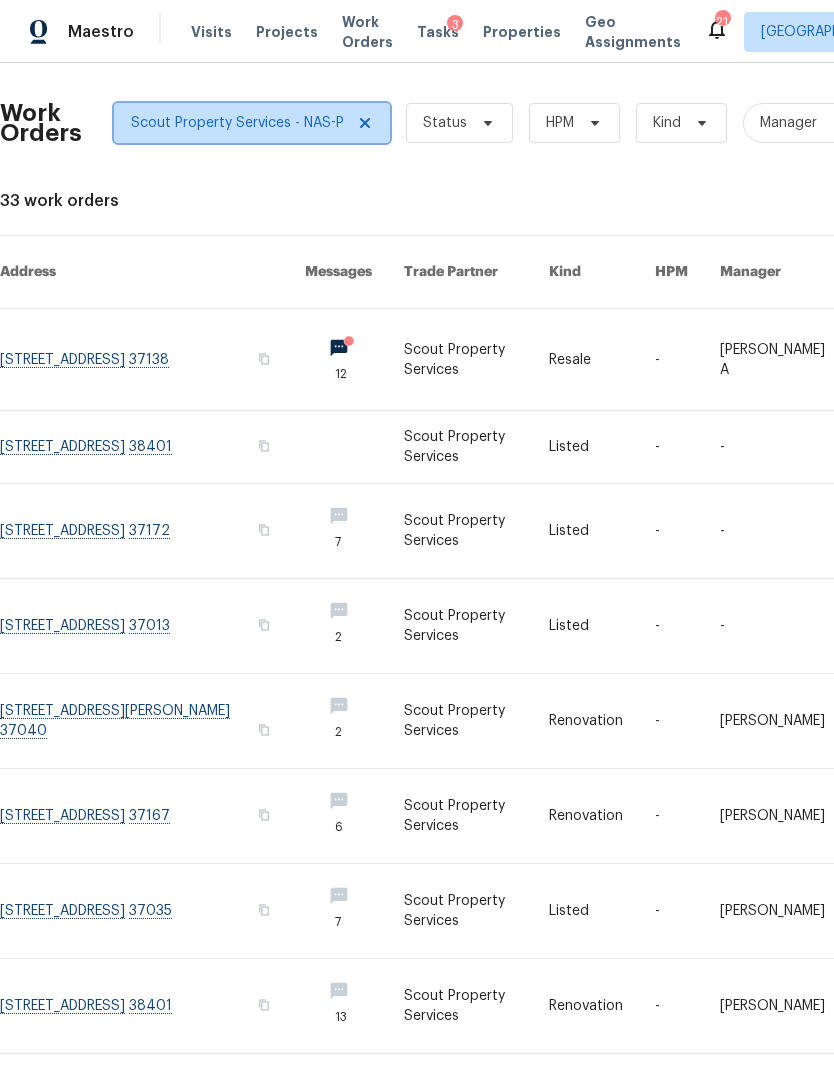 click 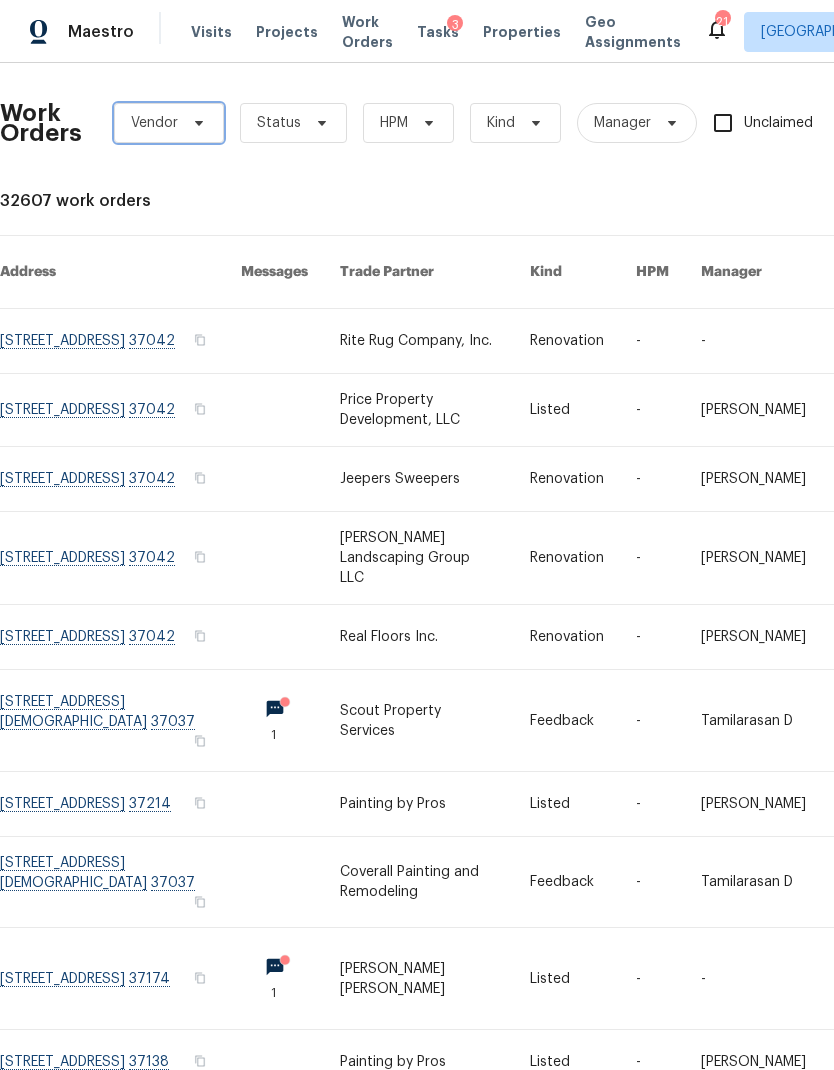 click 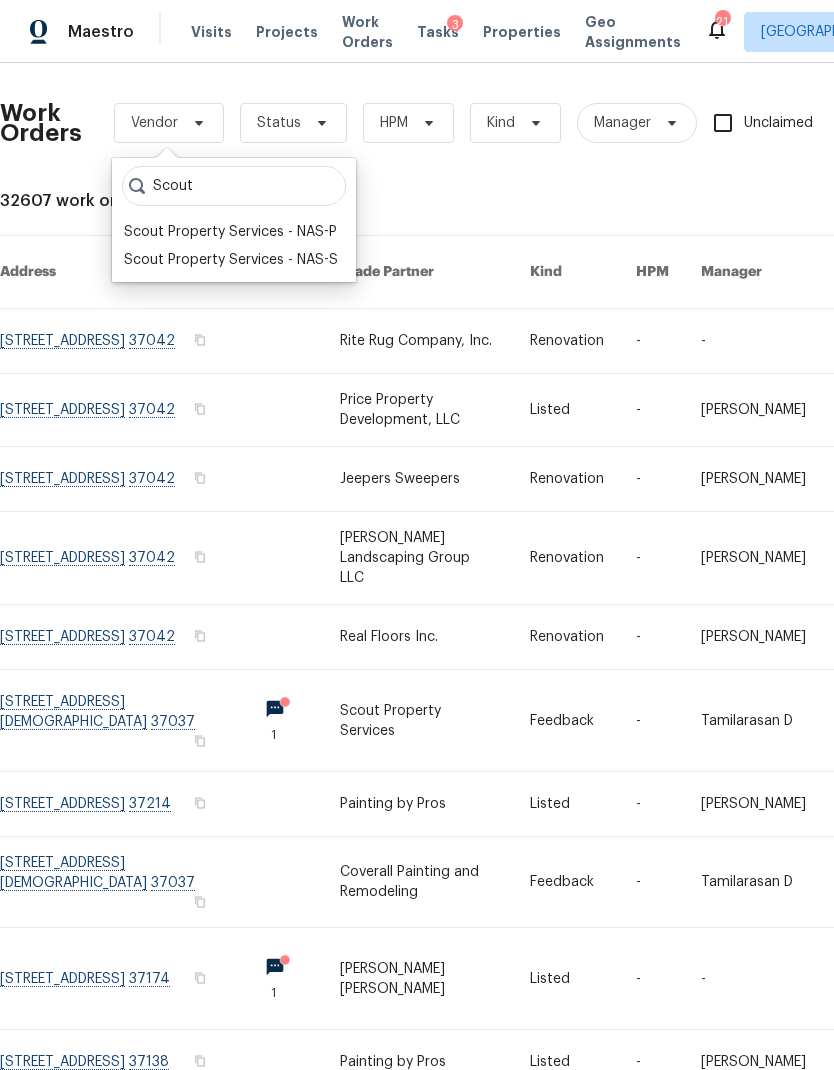 type on "Scout" 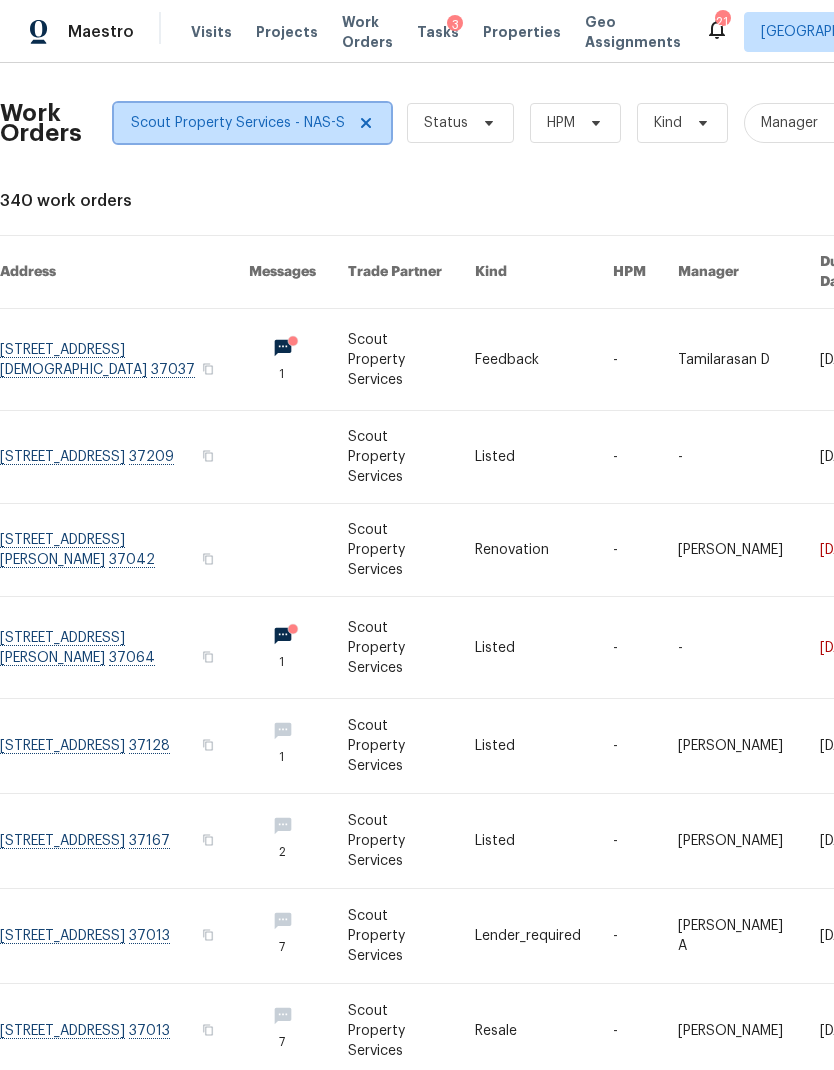 click 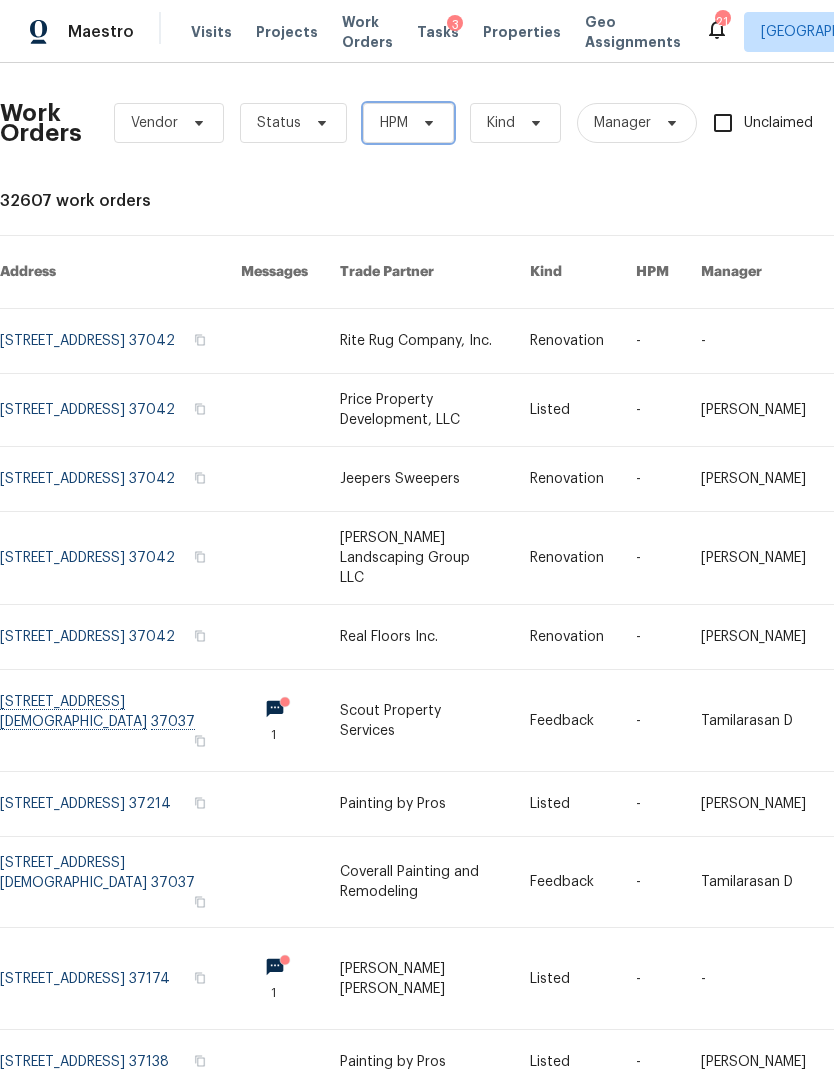 click on "HPM" at bounding box center (408, 123) 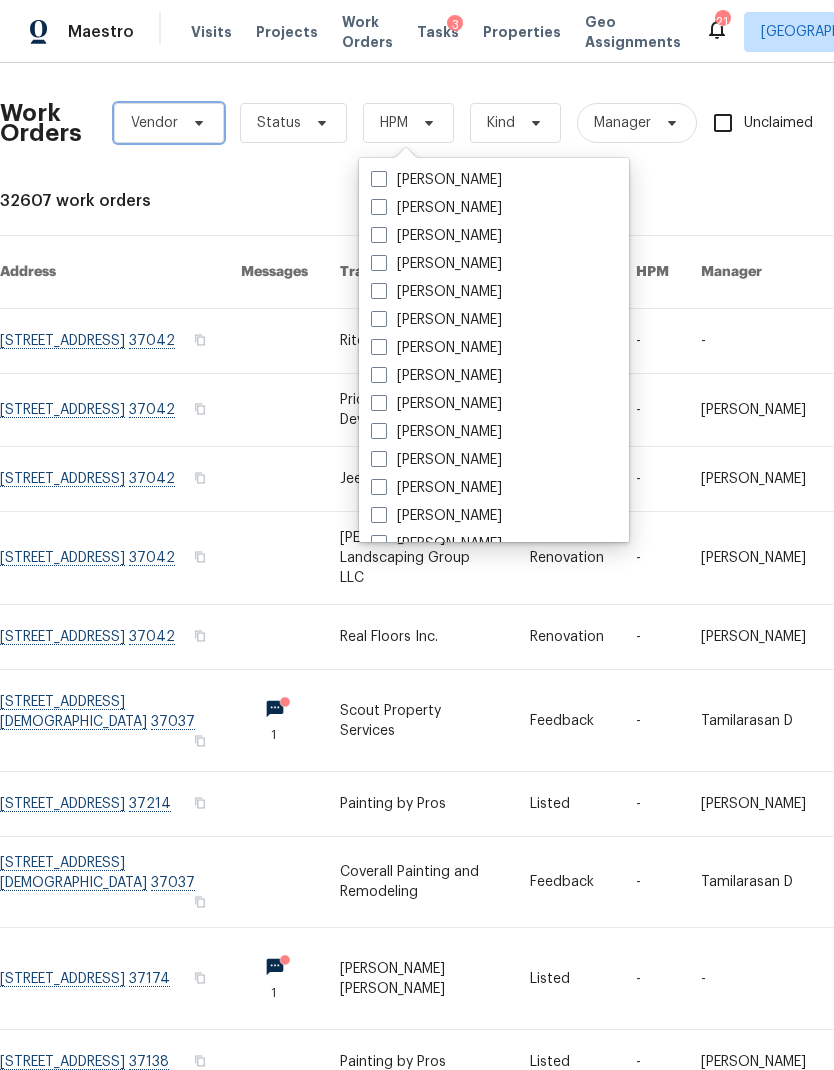 click 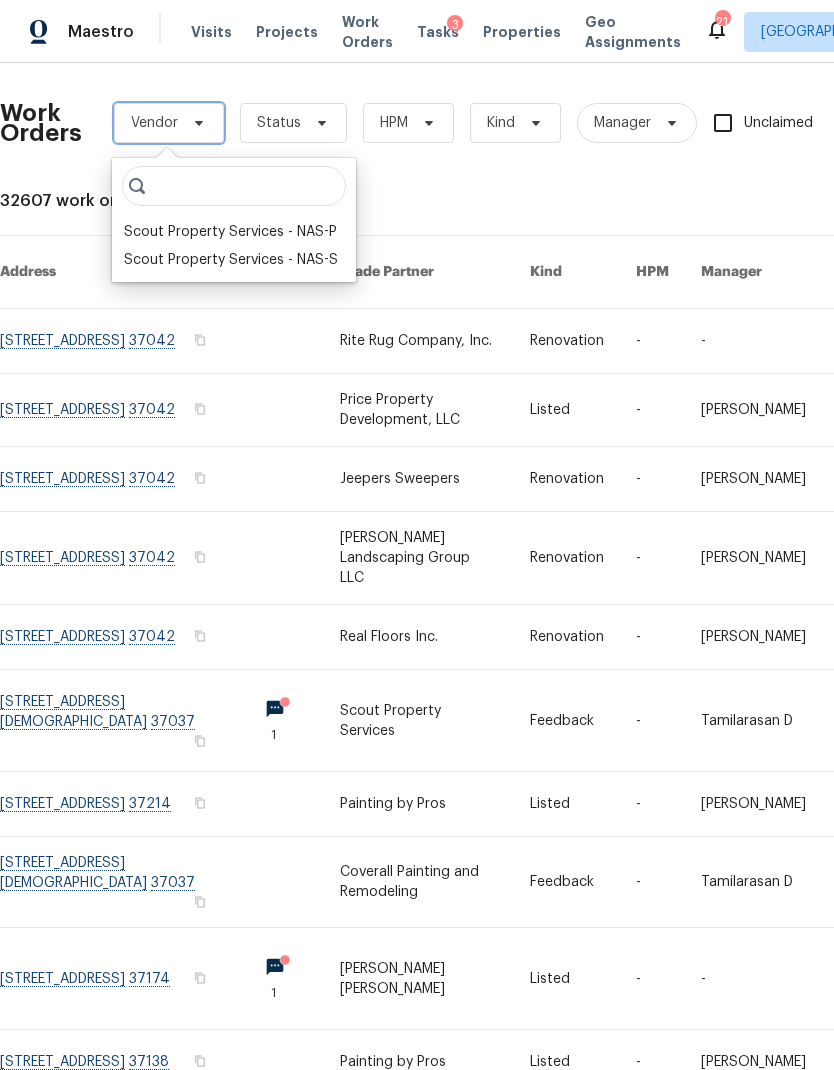 click on "Vendor" at bounding box center (169, 123) 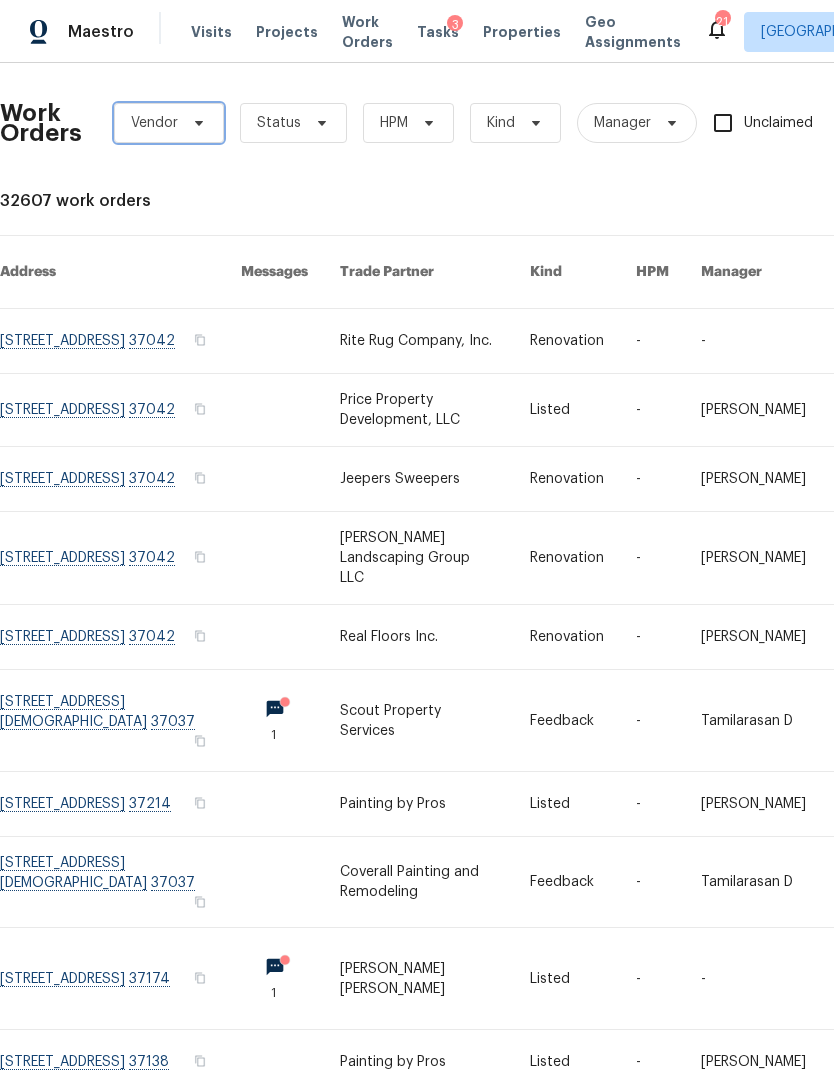 click 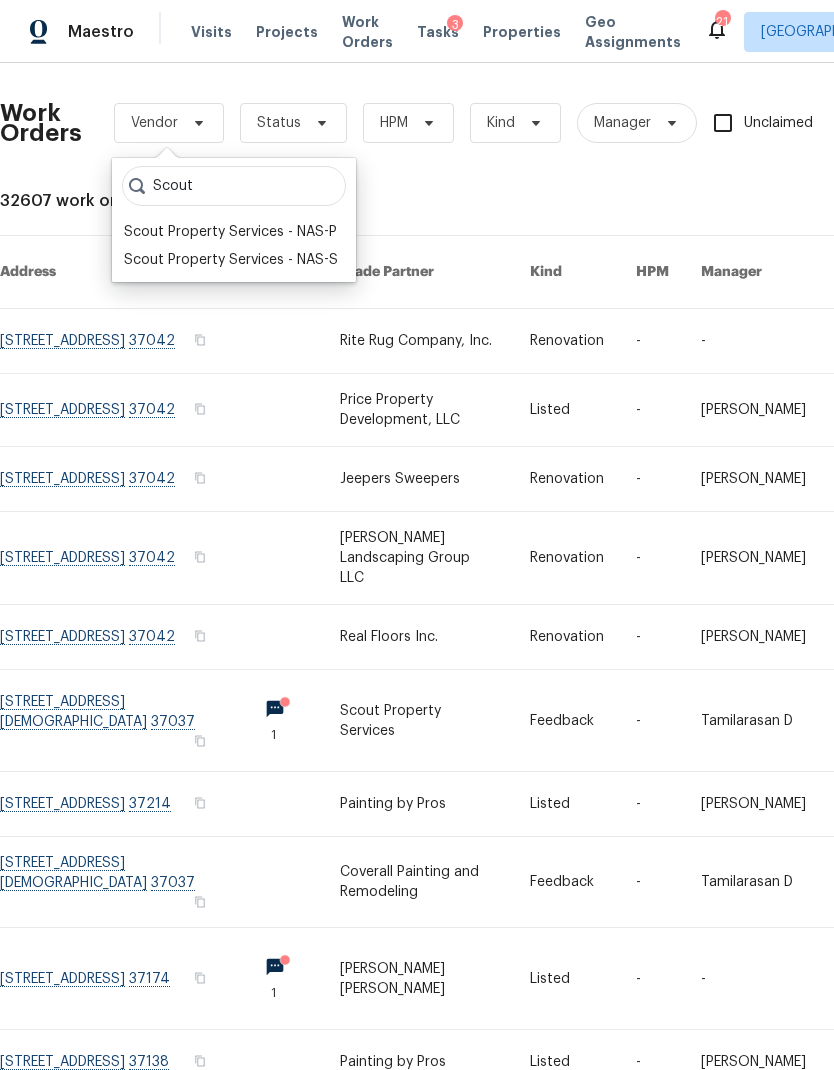 type on "Scout" 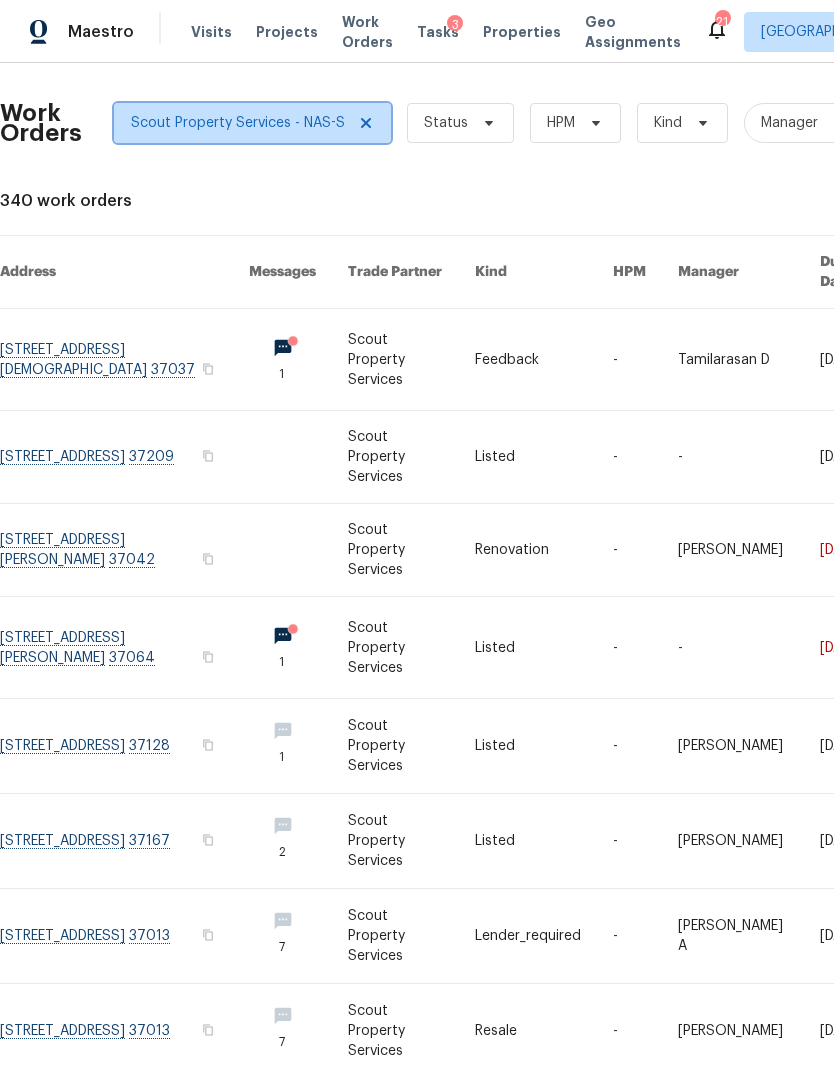 click on "Scout Property Services - NAS-S" at bounding box center [252, 123] 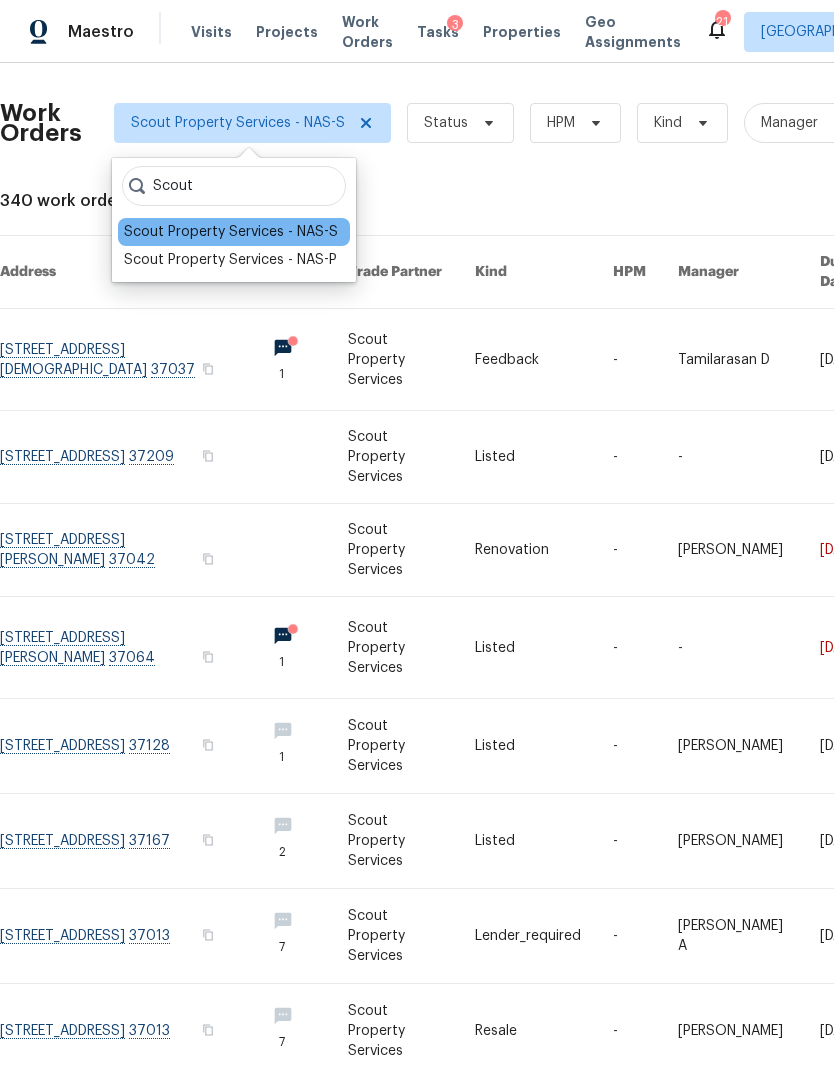 type on "Scout" 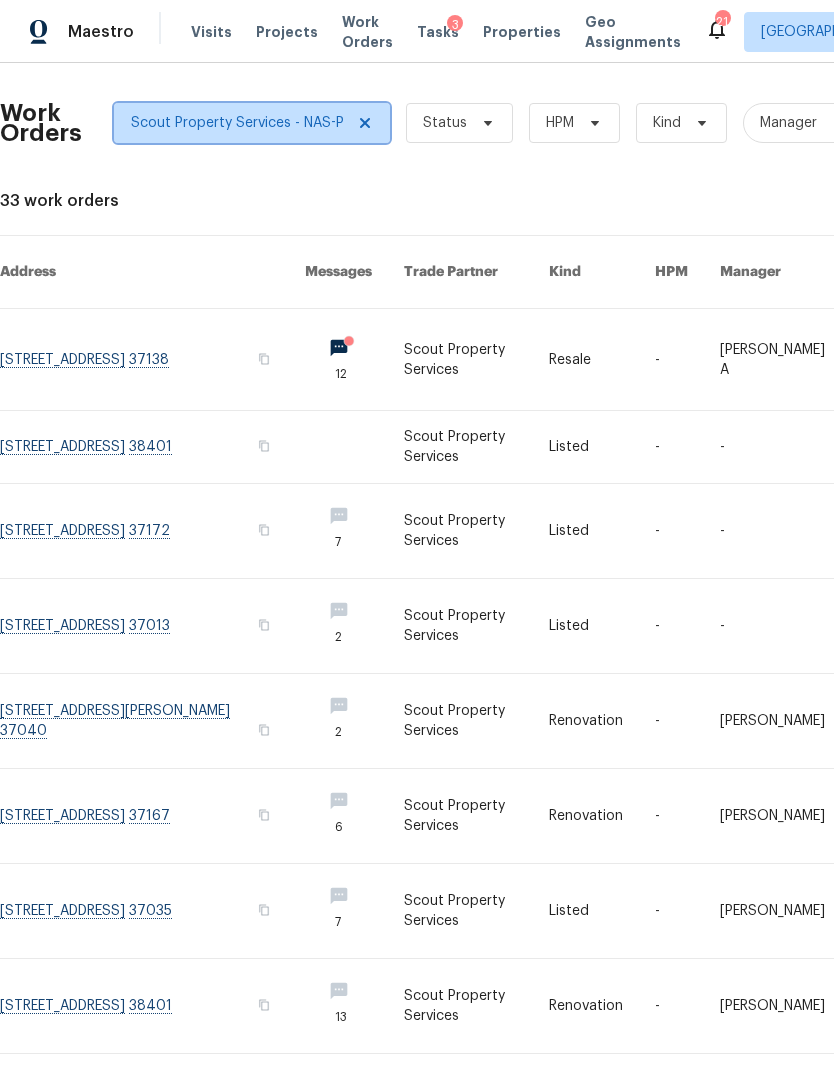 click 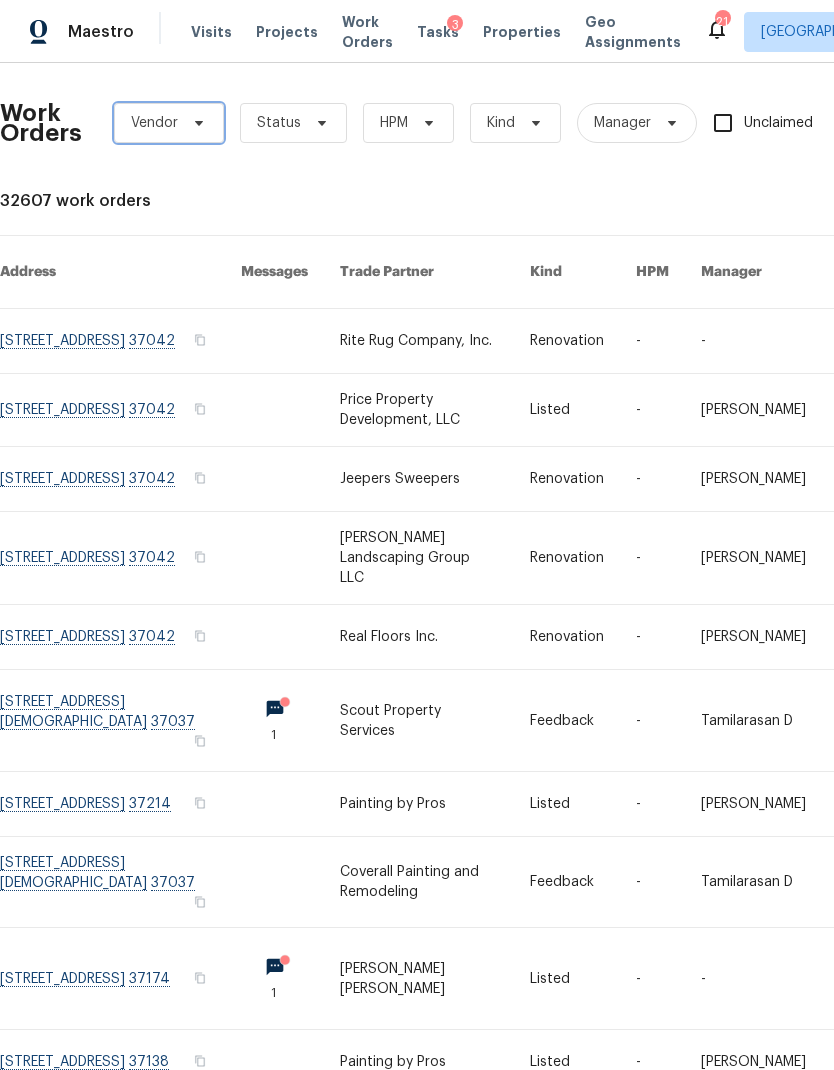 click 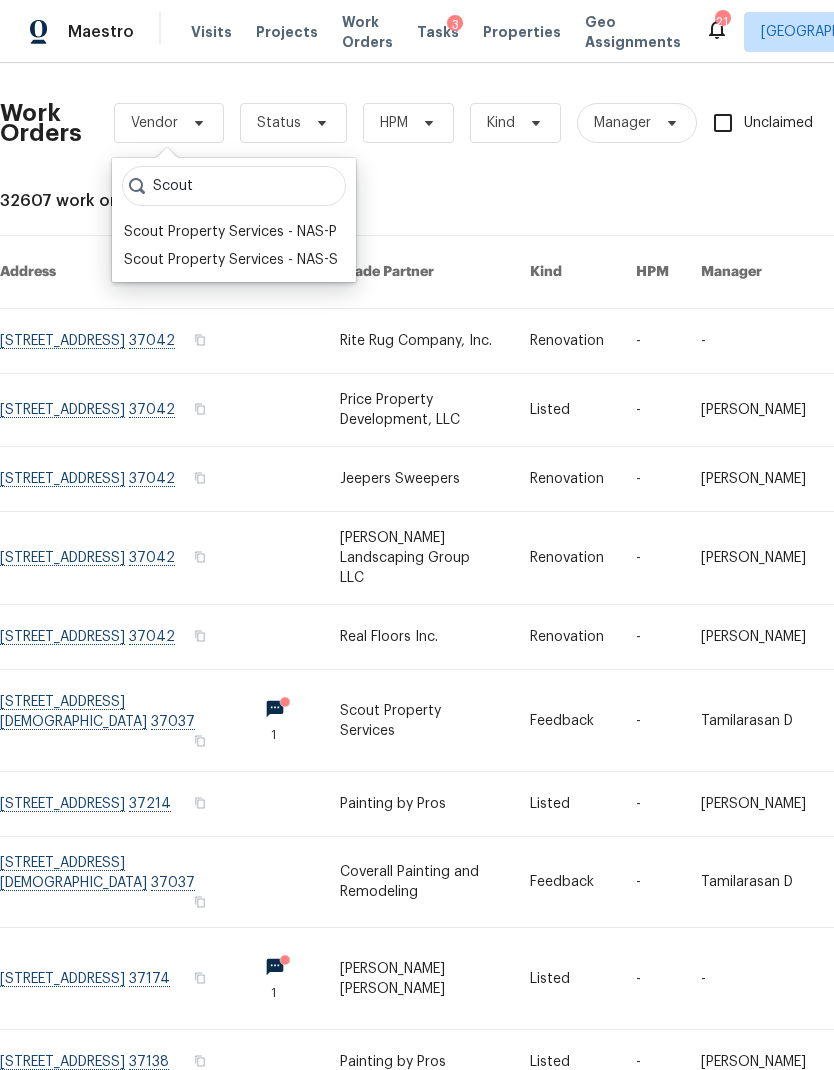 type on "Scout" 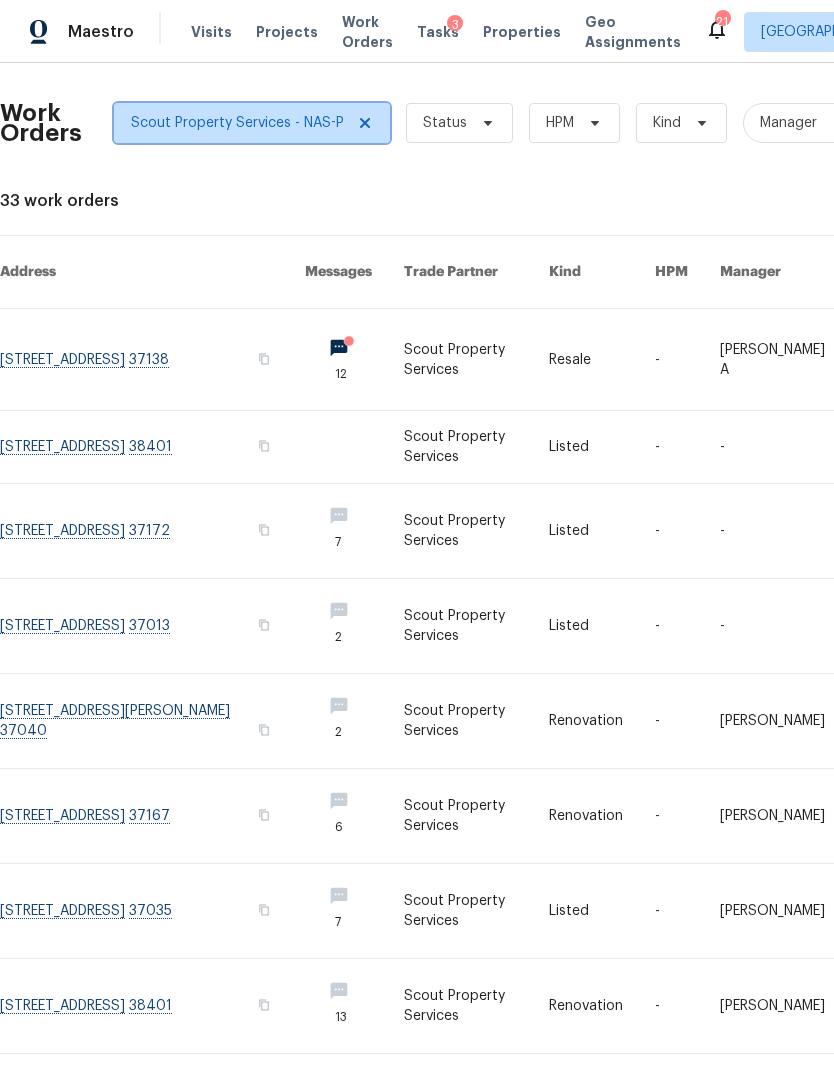 click 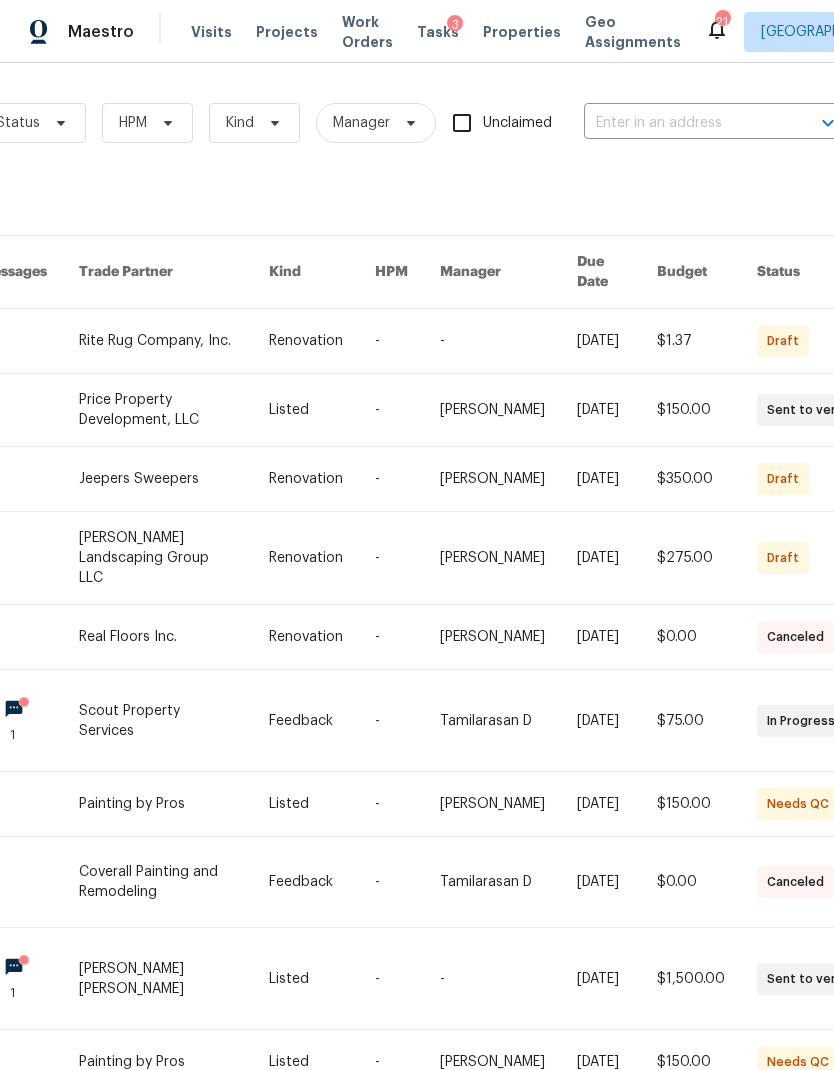 scroll, scrollTop: 0, scrollLeft: 266, axis: horizontal 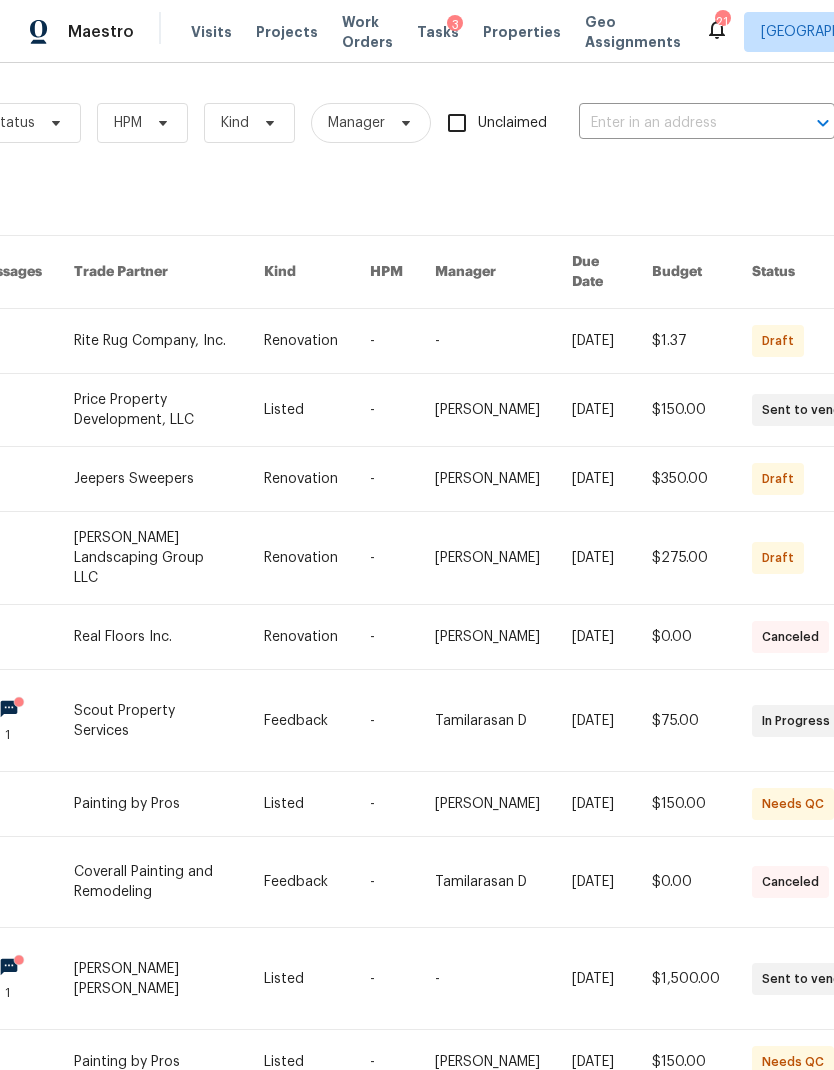 click at bounding box center (679, 123) 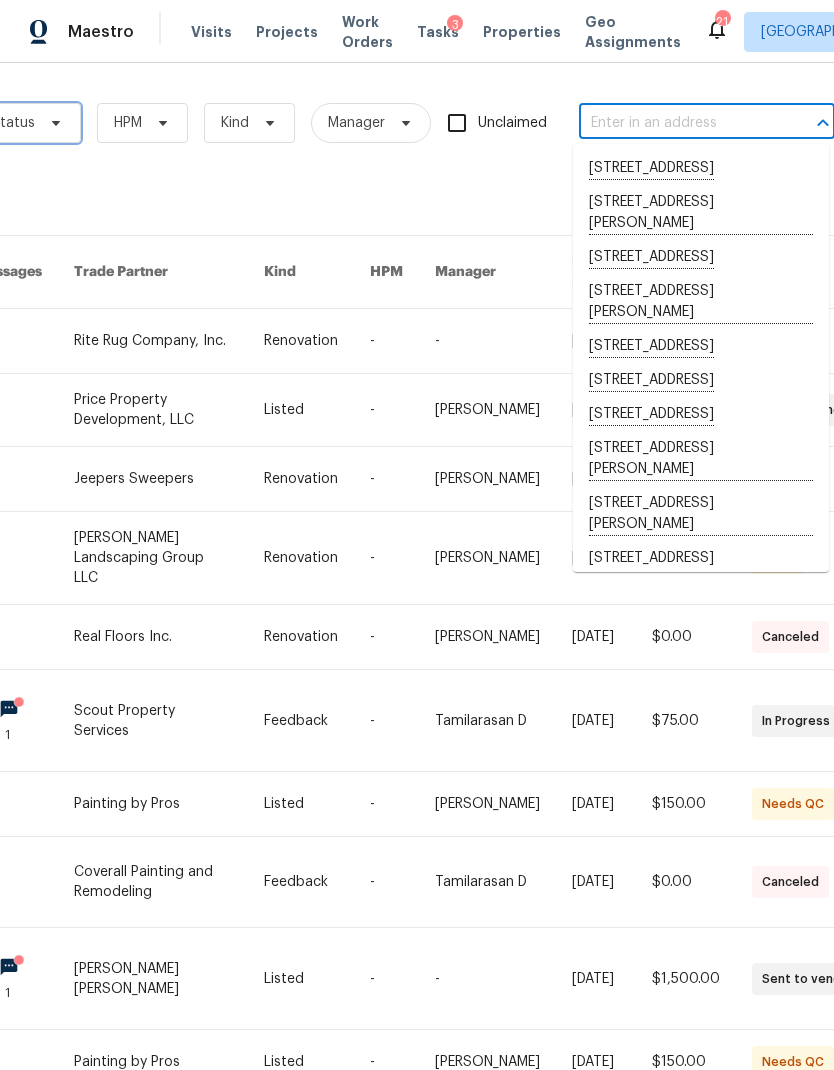 click 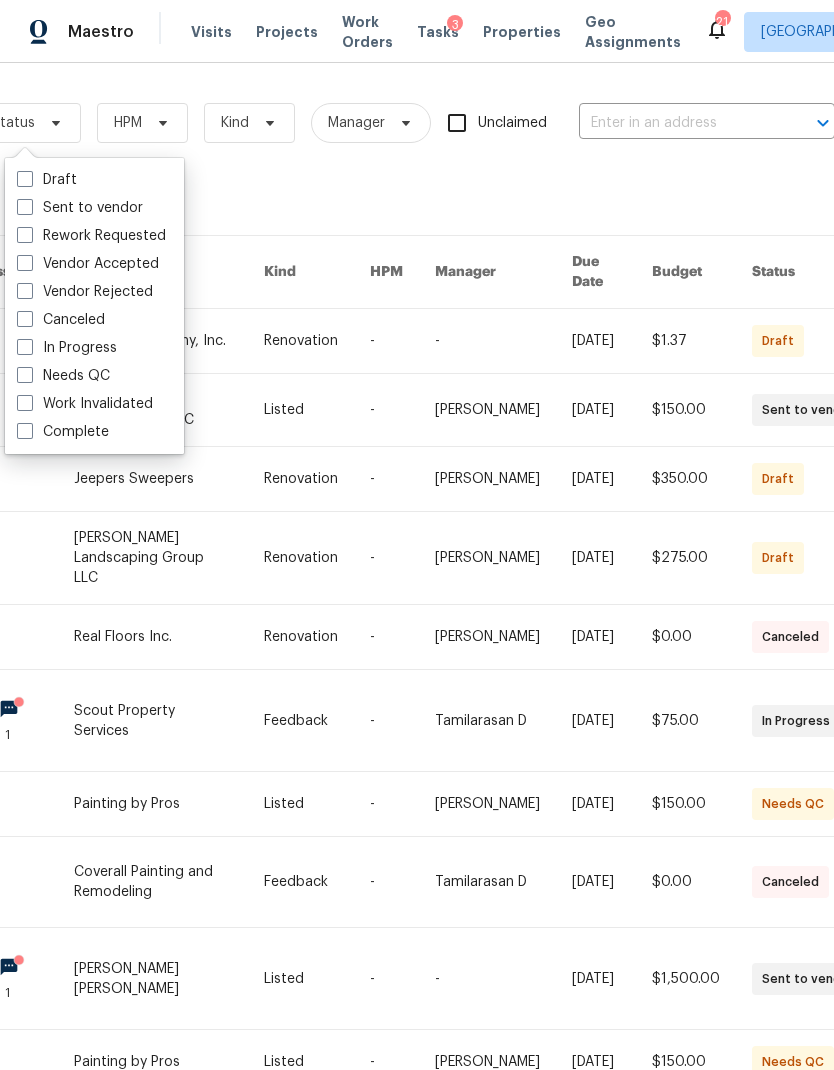 click on "32607 work orders" at bounding box center [299, 201] 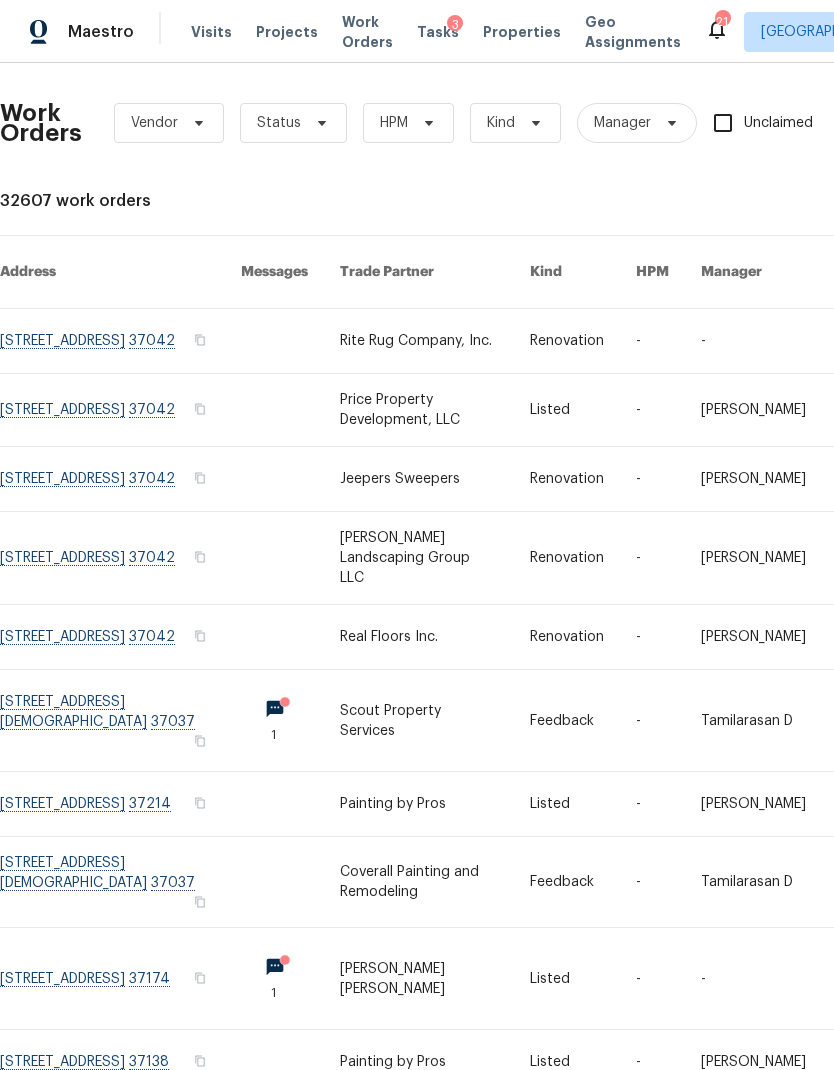 scroll, scrollTop: 0, scrollLeft: 0, axis: both 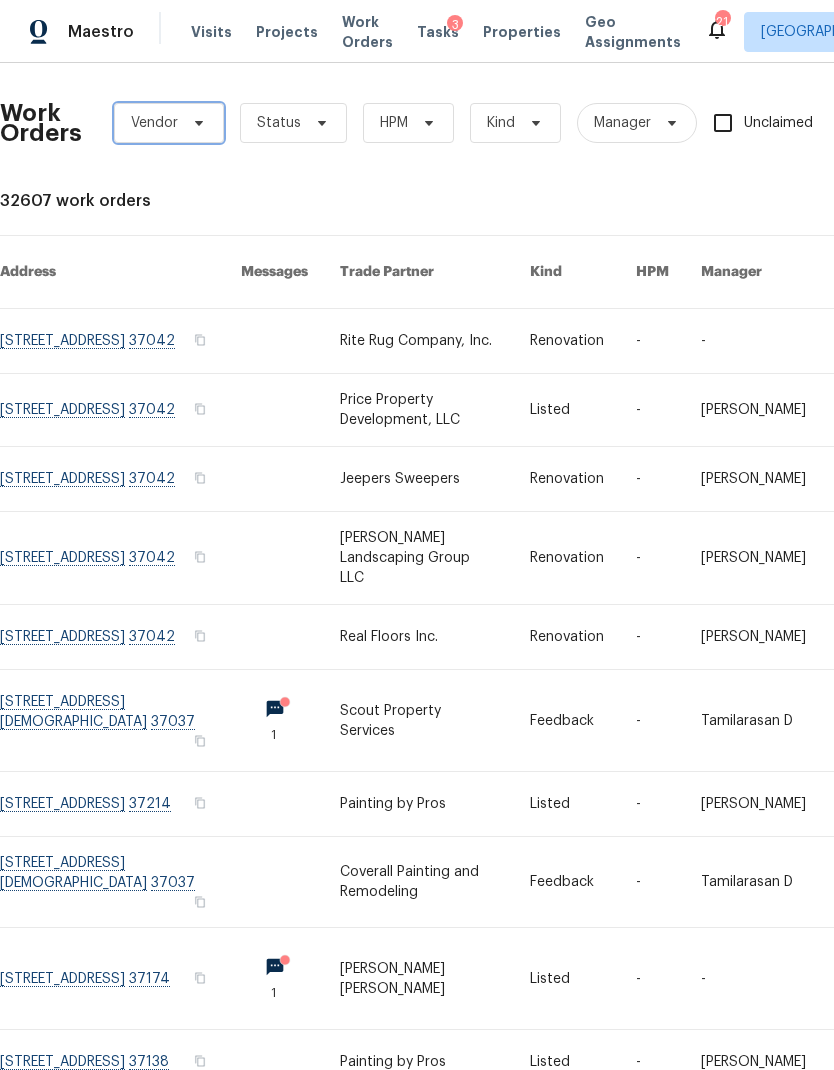 click 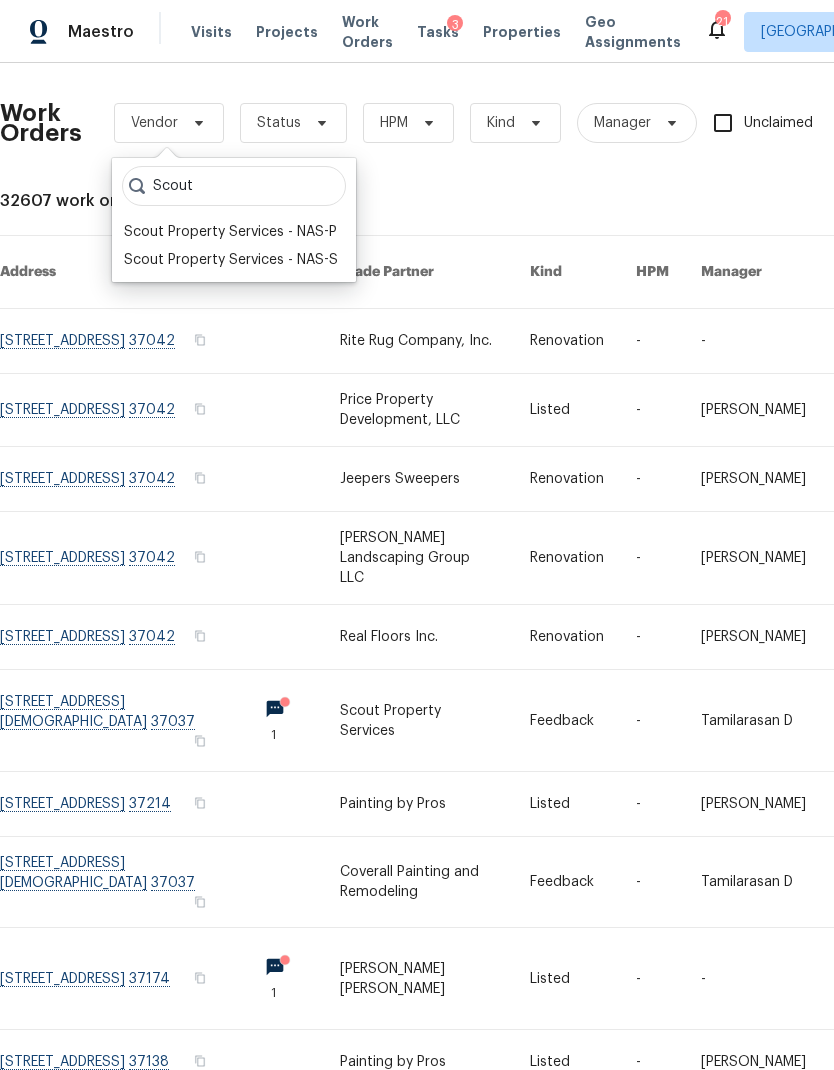 type on "Scout" 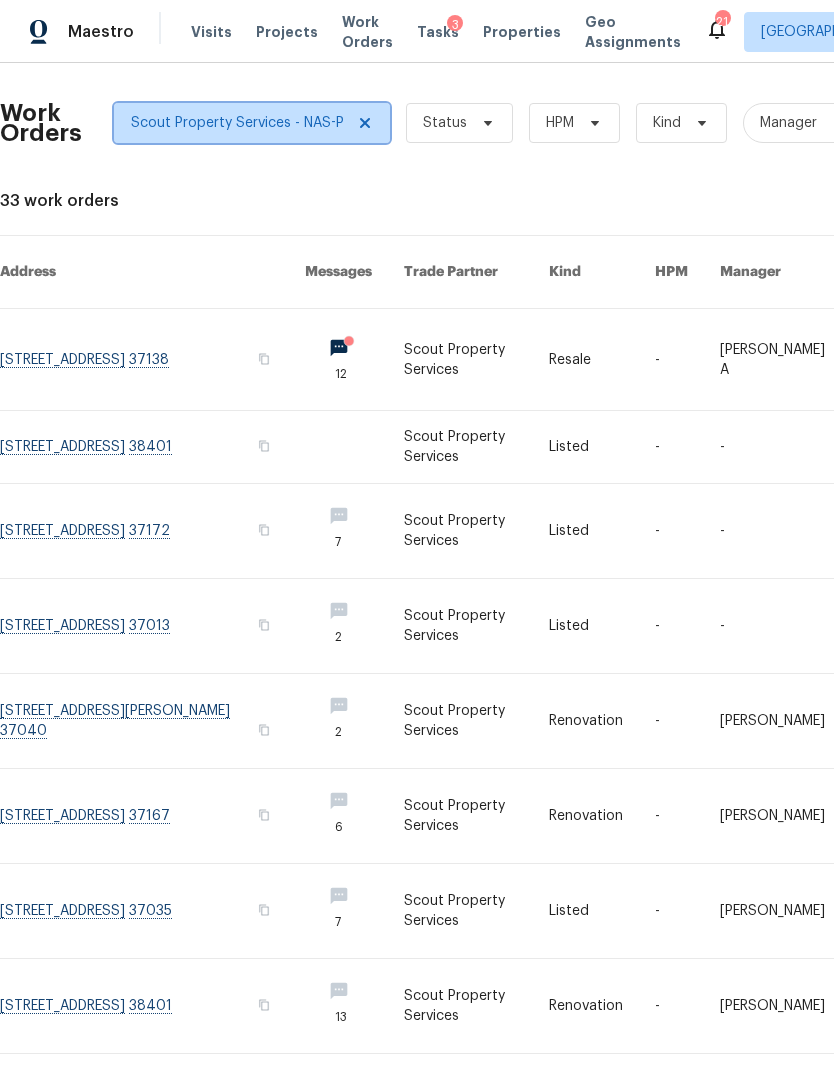 click 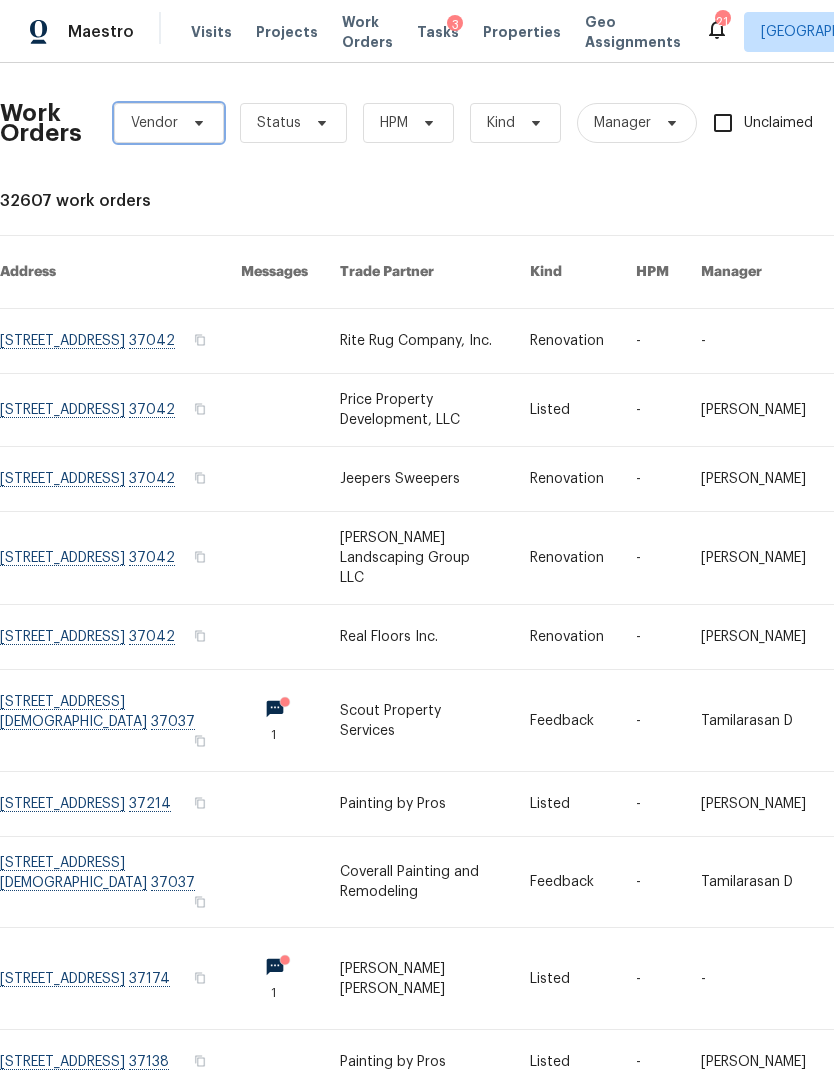 click on "Vendor" at bounding box center [169, 123] 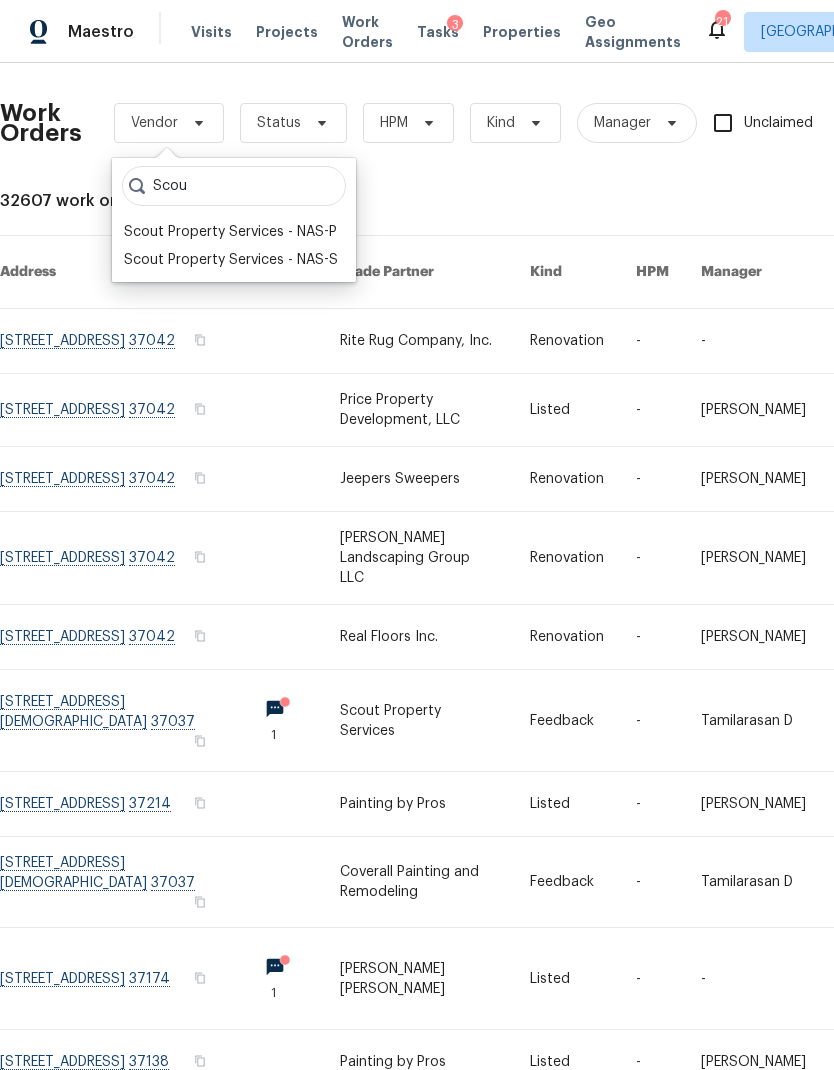 type on "Scou" 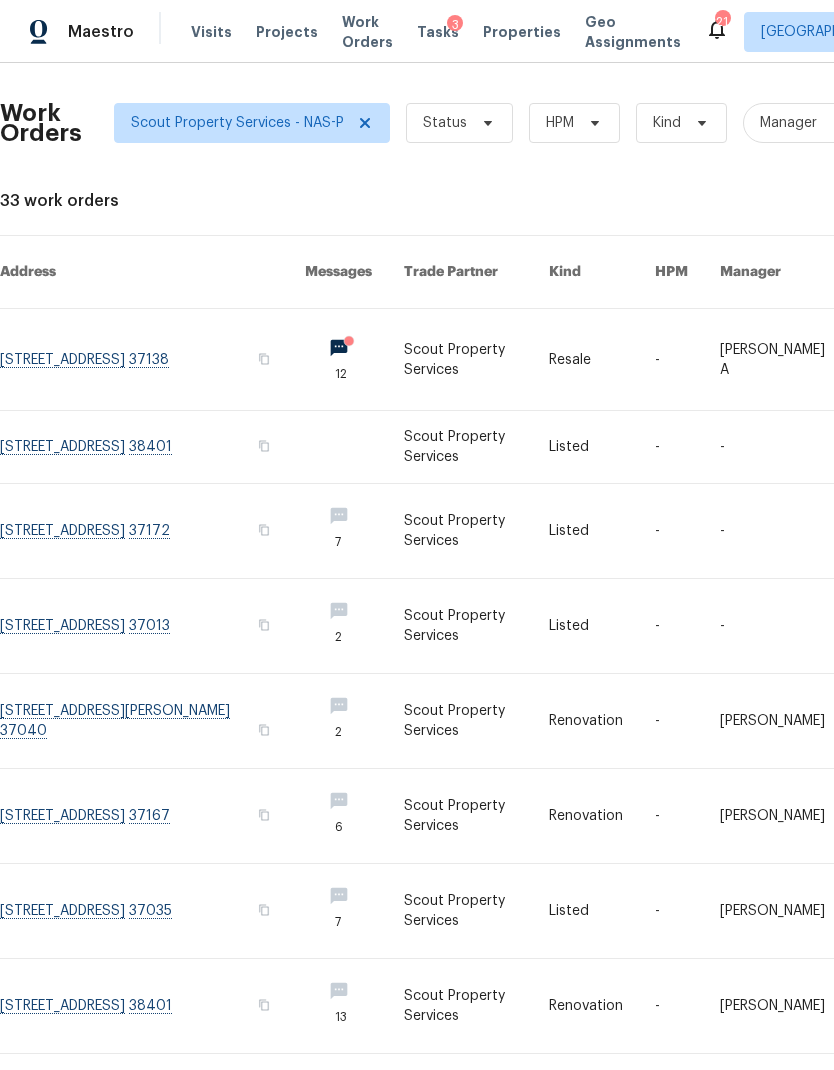 scroll, scrollTop: 0, scrollLeft: 0, axis: both 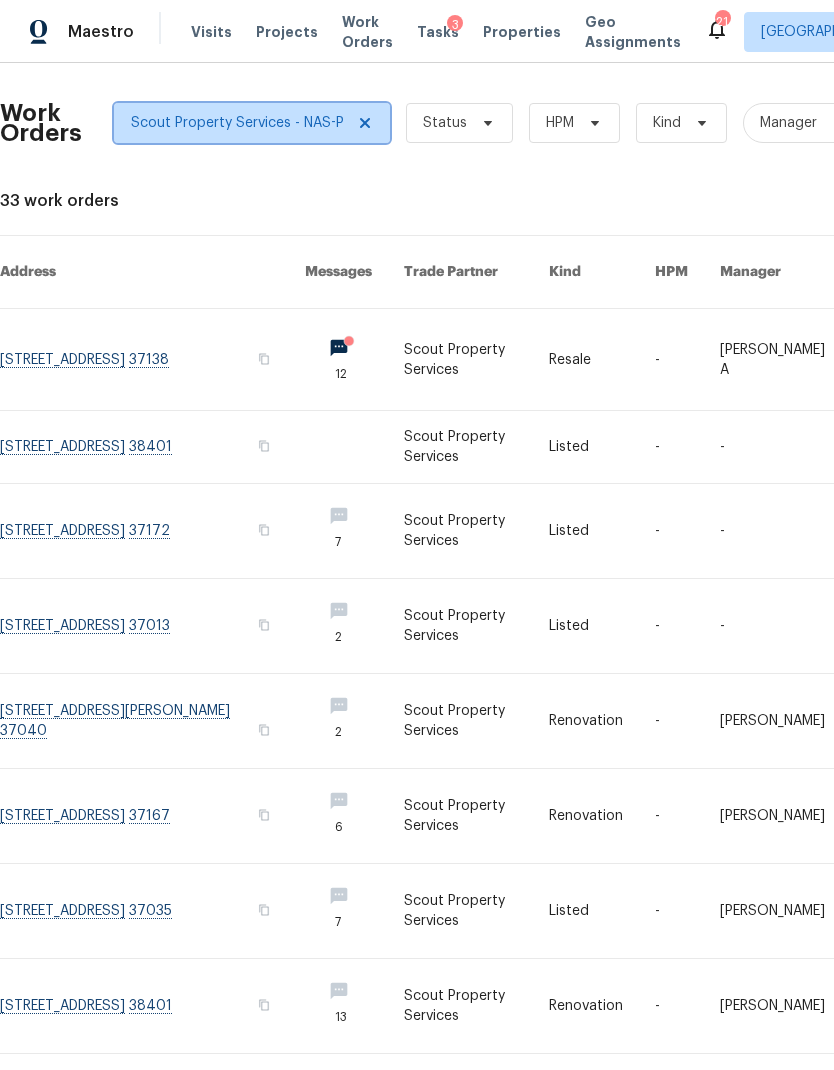 click at bounding box center (362, 123) 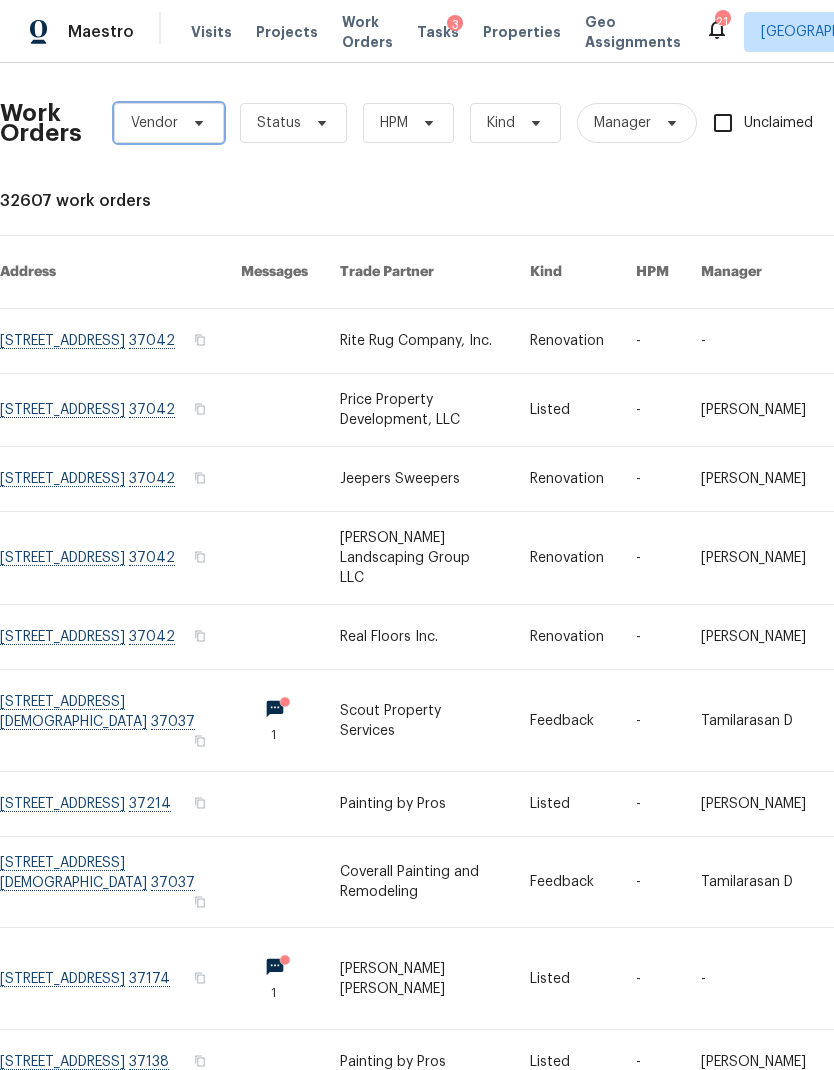 click 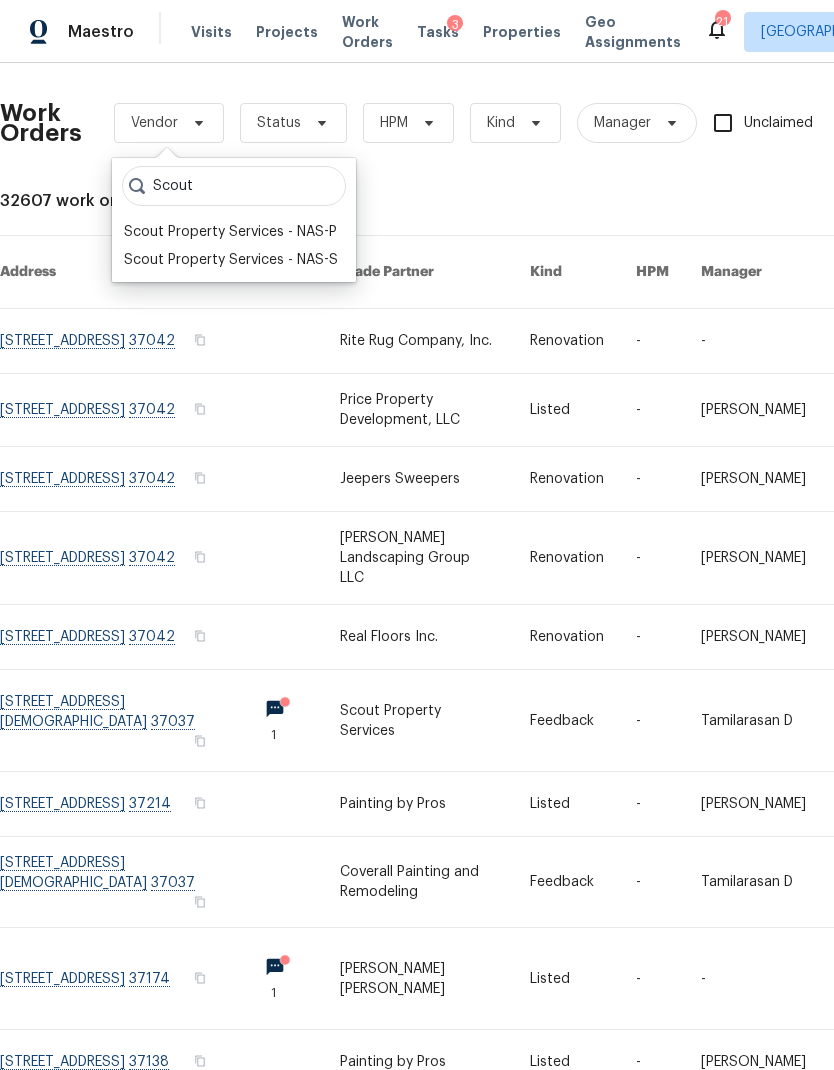 type on "Scout" 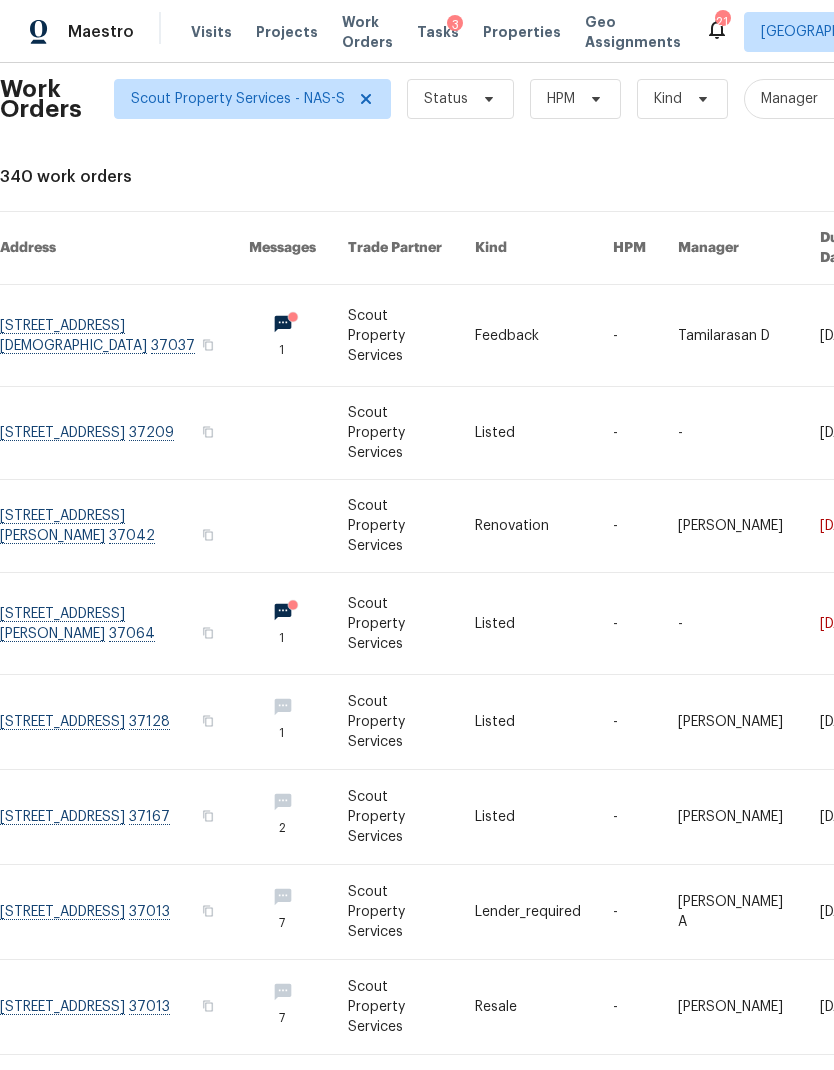 scroll, scrollTop: 24, scrollLeft: 0, axis: vertical 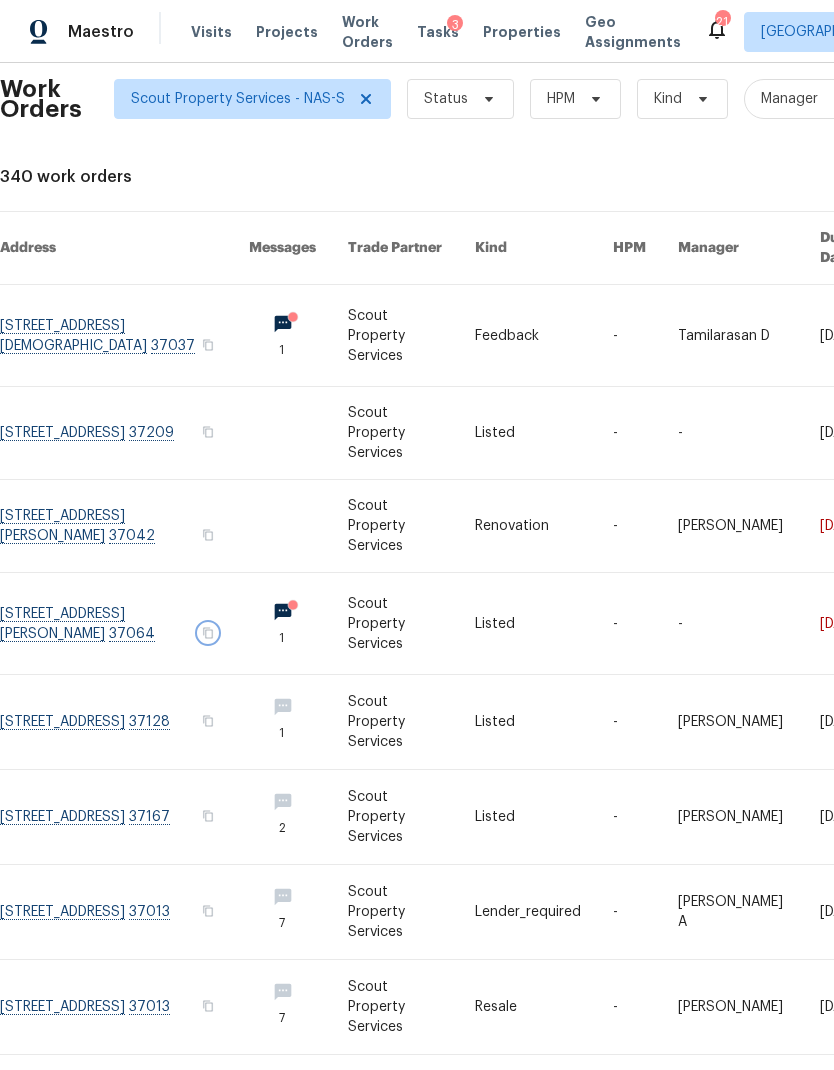 click 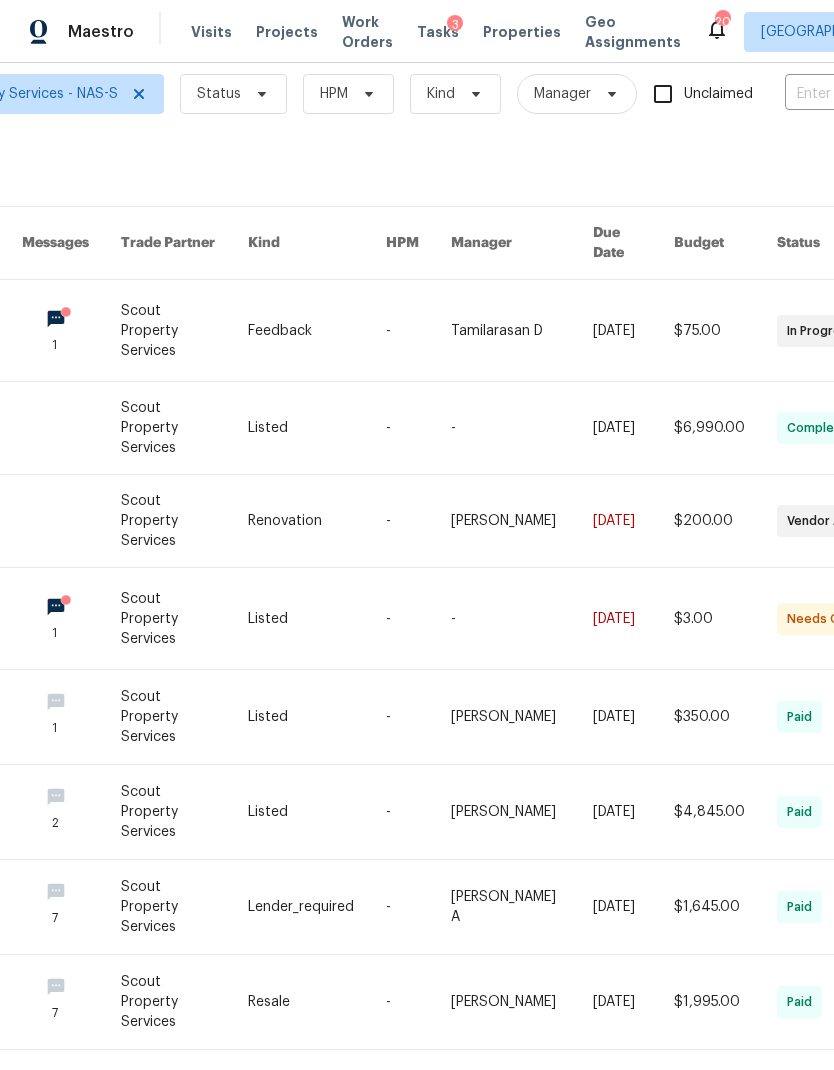 scroll, scrollTop: 2, scrollLeft: 3, axis: both 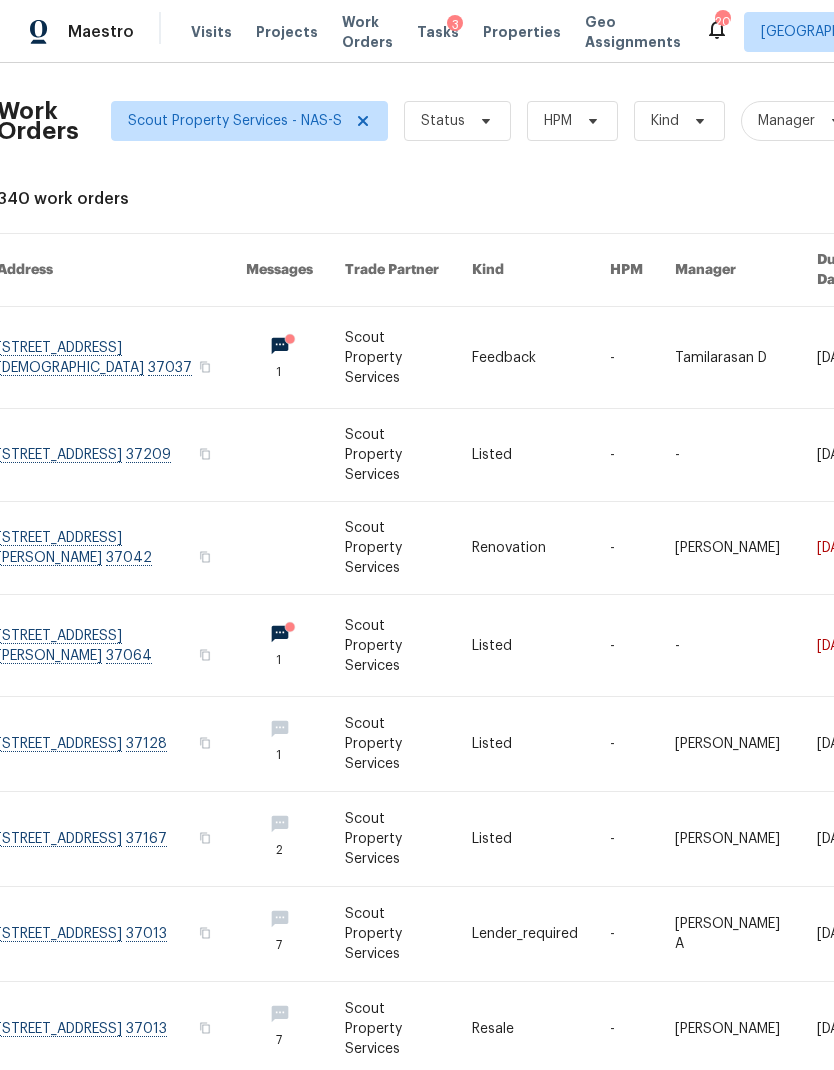 click at bounding box center [121, 357] 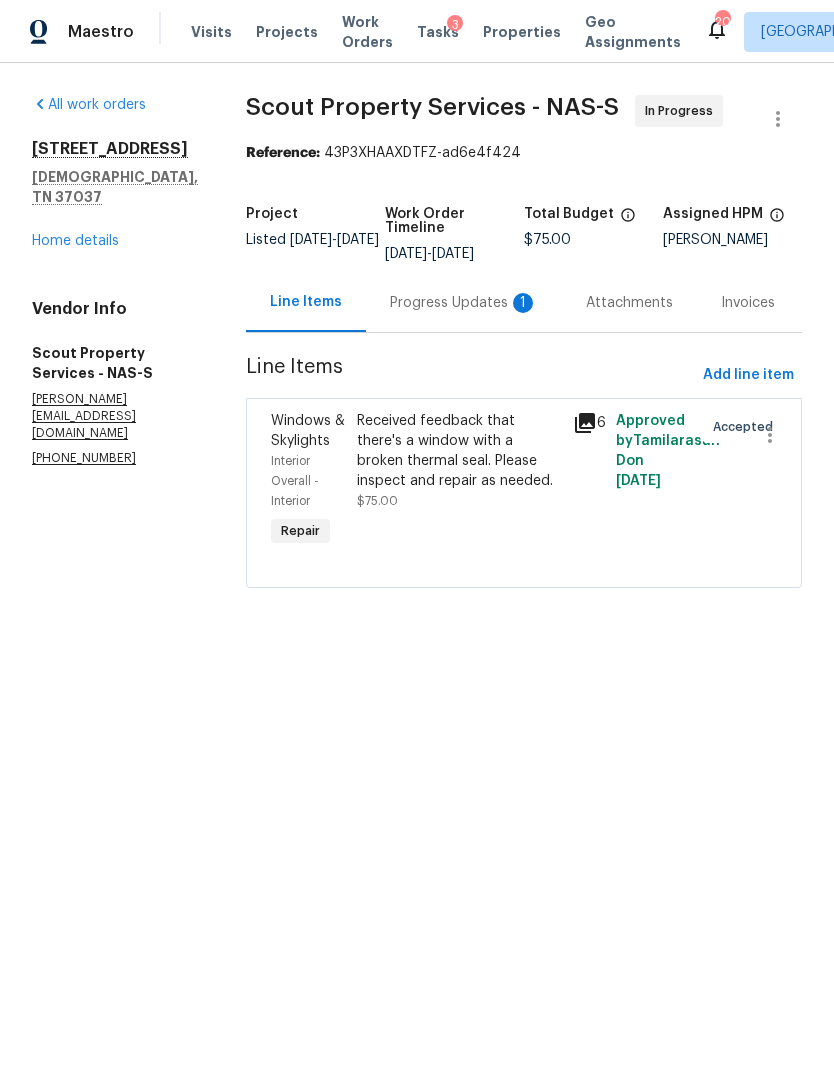 click on "Received feedback that there's a window with a broken thermal seal. Please inspect and repair as needed. $75.00" at bounding box center [459, 461] 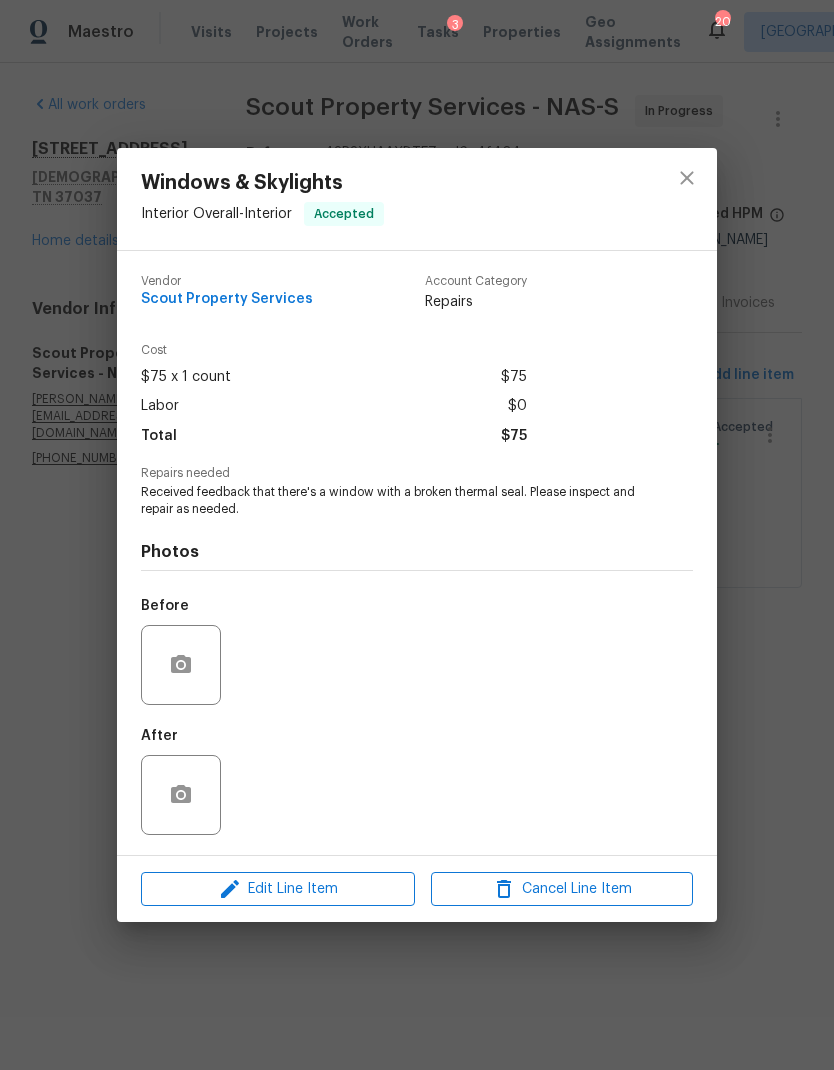click on "Windows & Skylights Interior Overall  -  Interior Accepted Vendor Scout Property Services Account Category Repairs Cost $75 x 1 count $75 Labor $0 Total $75 Repairs needed Received feedback that there's a window with a broken thermal seal. Please inspect and repair as needed. Photos Before After  Edit Line Item  Cancel Line Item" at bounding box center [417, 535] 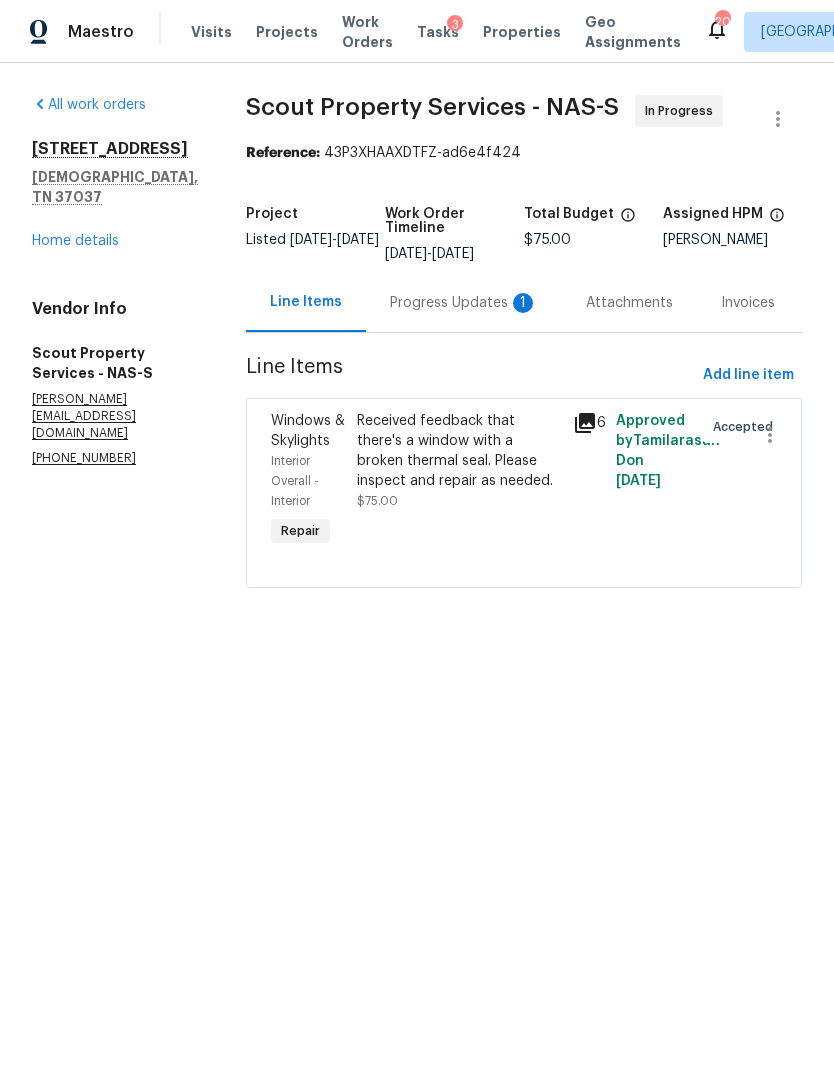 click on "Home details" at bounding box center [75, 241] 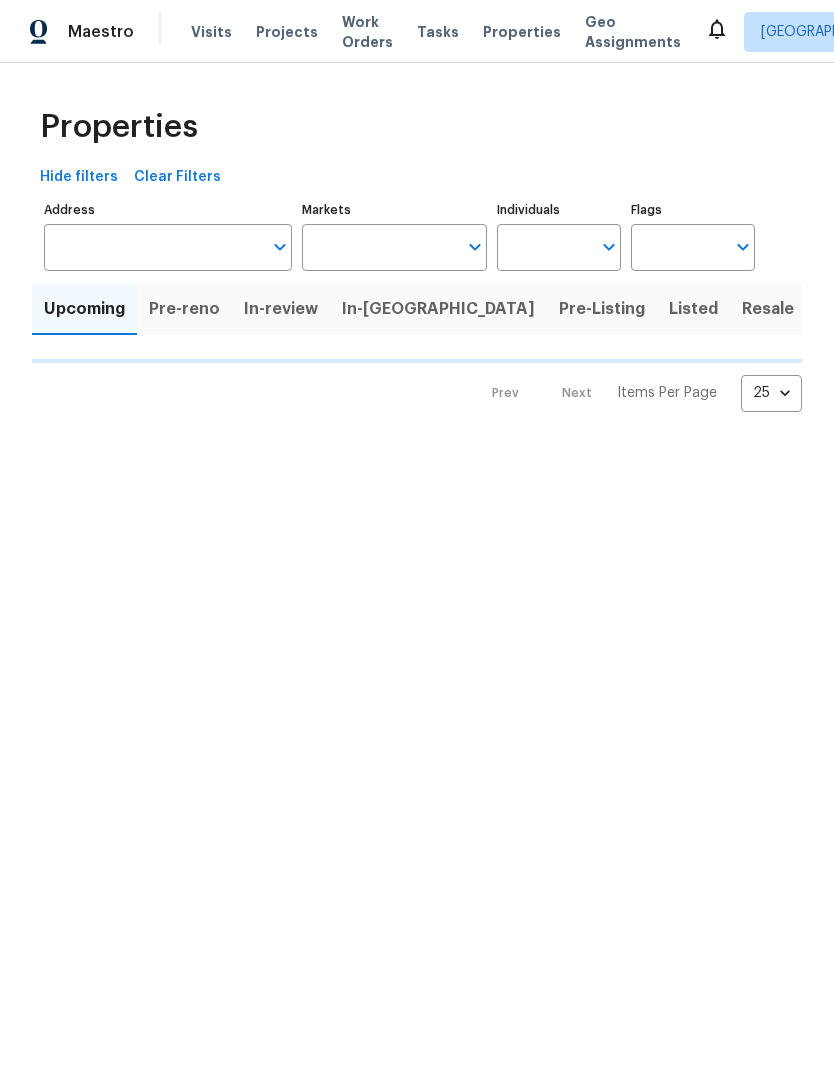 scroll, scrollTop: 0, scrollLeft: 0, axis: both 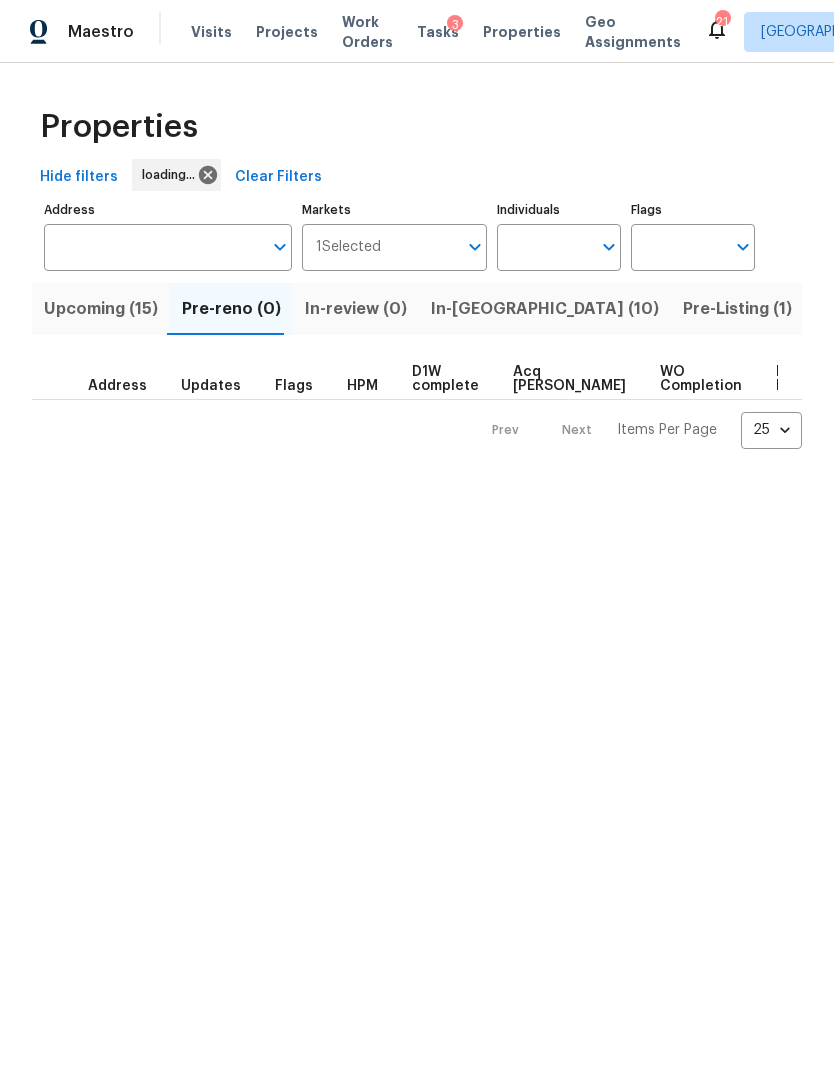 click on "Work Orders" at bounding box center (367, 32) 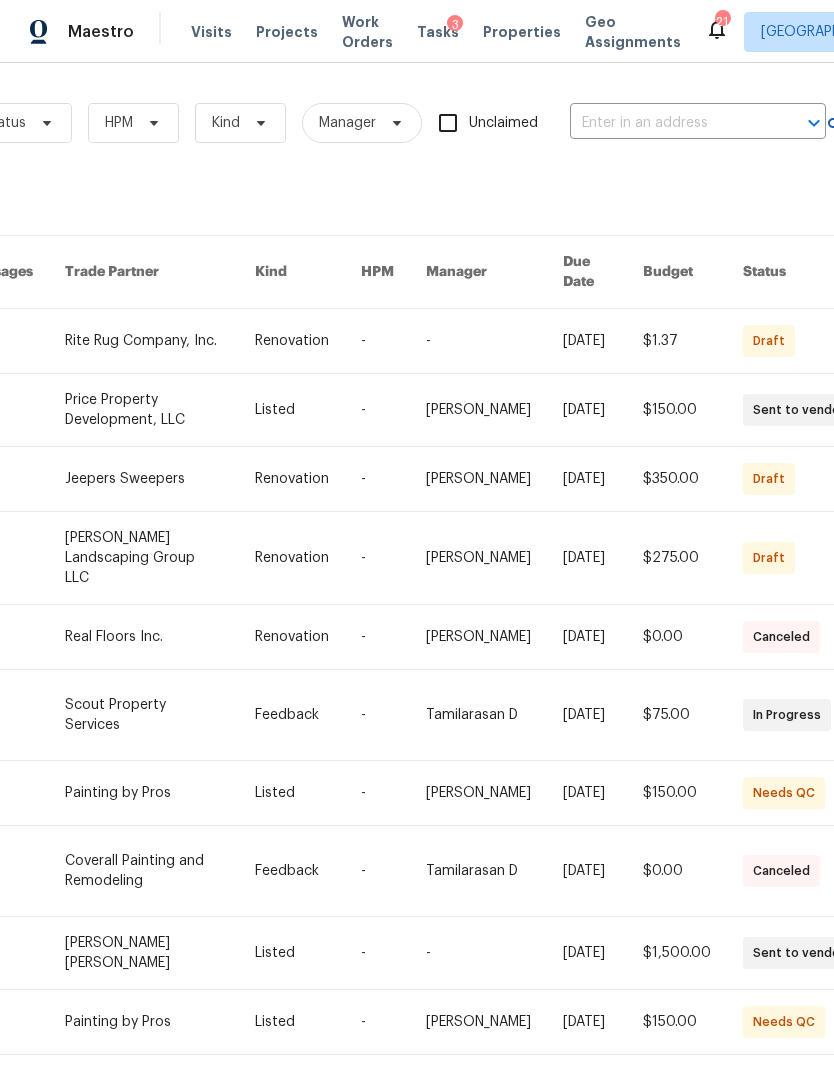 scroll, scrollTop: 0, scrollLeft: 325, axis: horizontal 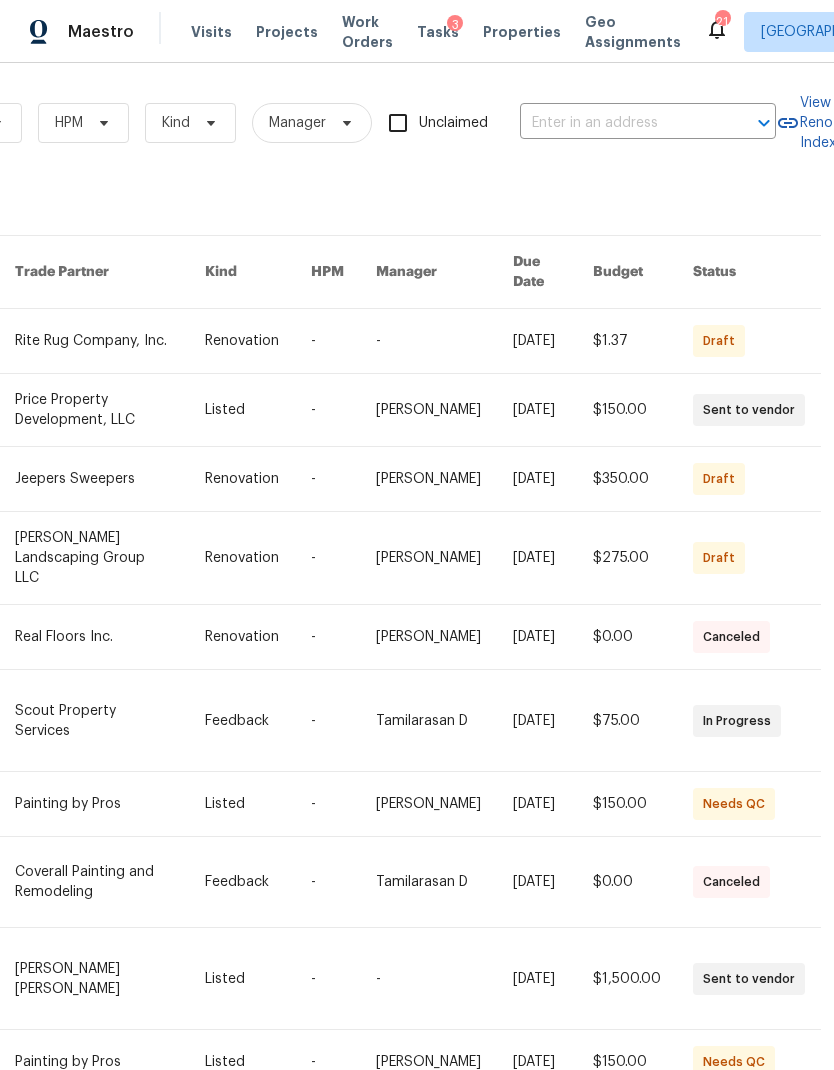 click at bounding box center (620, 123) 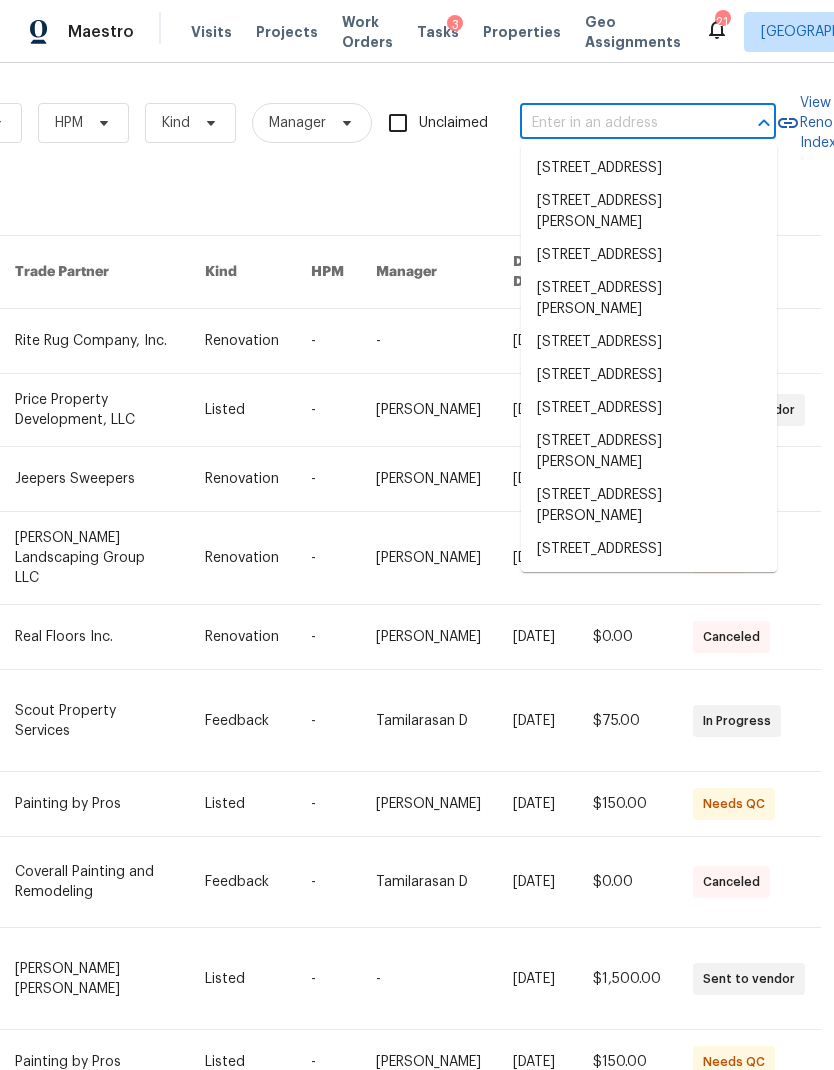 click at bounding box center [620, 123] 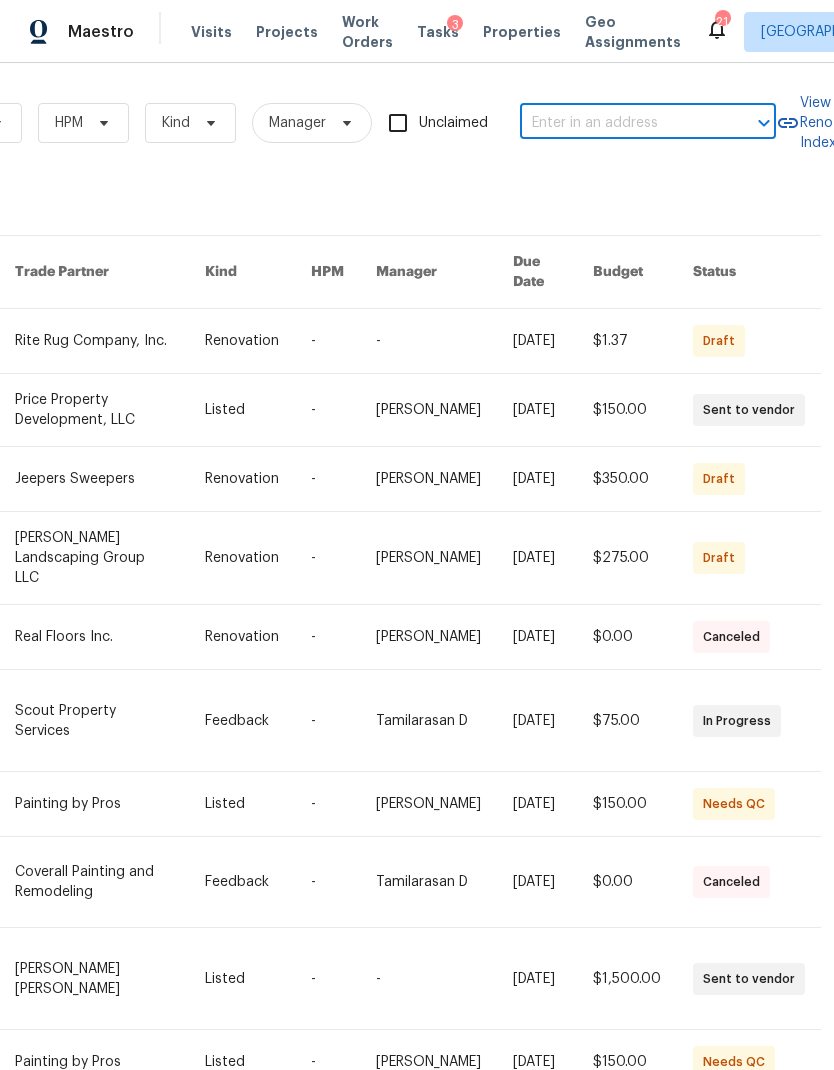 paste on "1315 Robin Hill Rd, Franklin, TN 37064" 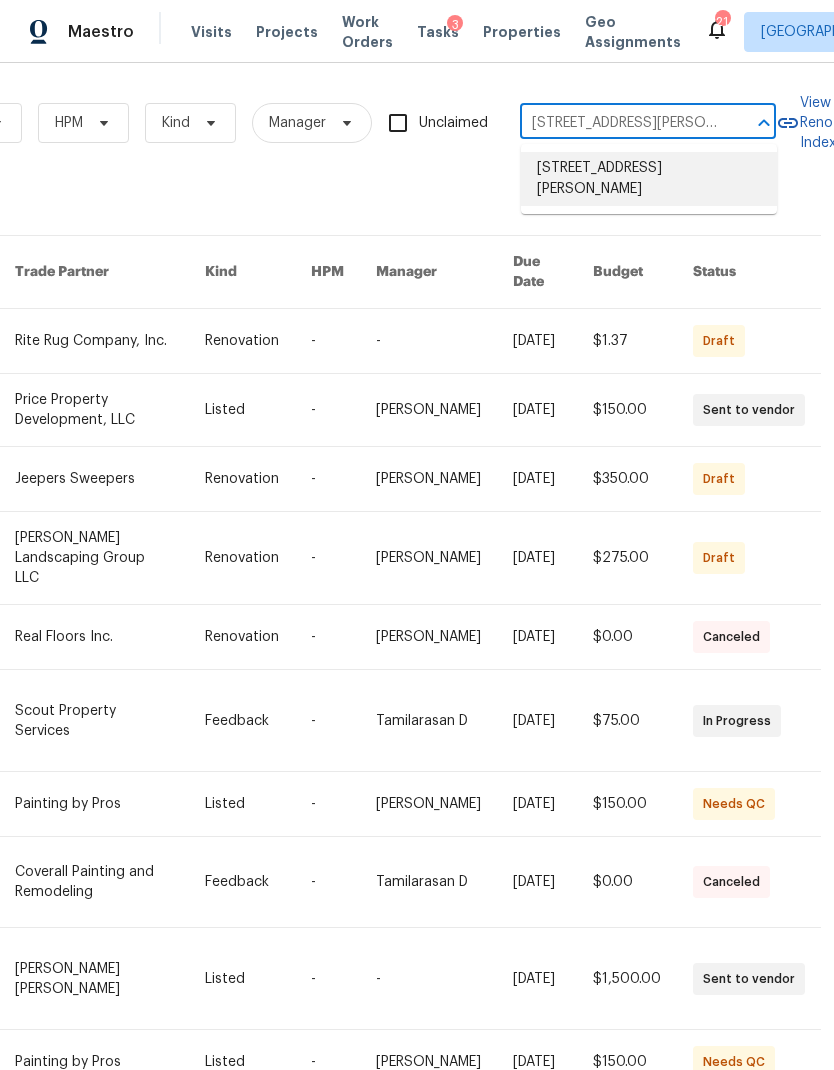 click on "1315 Robin Hill Rd, Franklin, TN 37064" at bounding box center (649, 179) 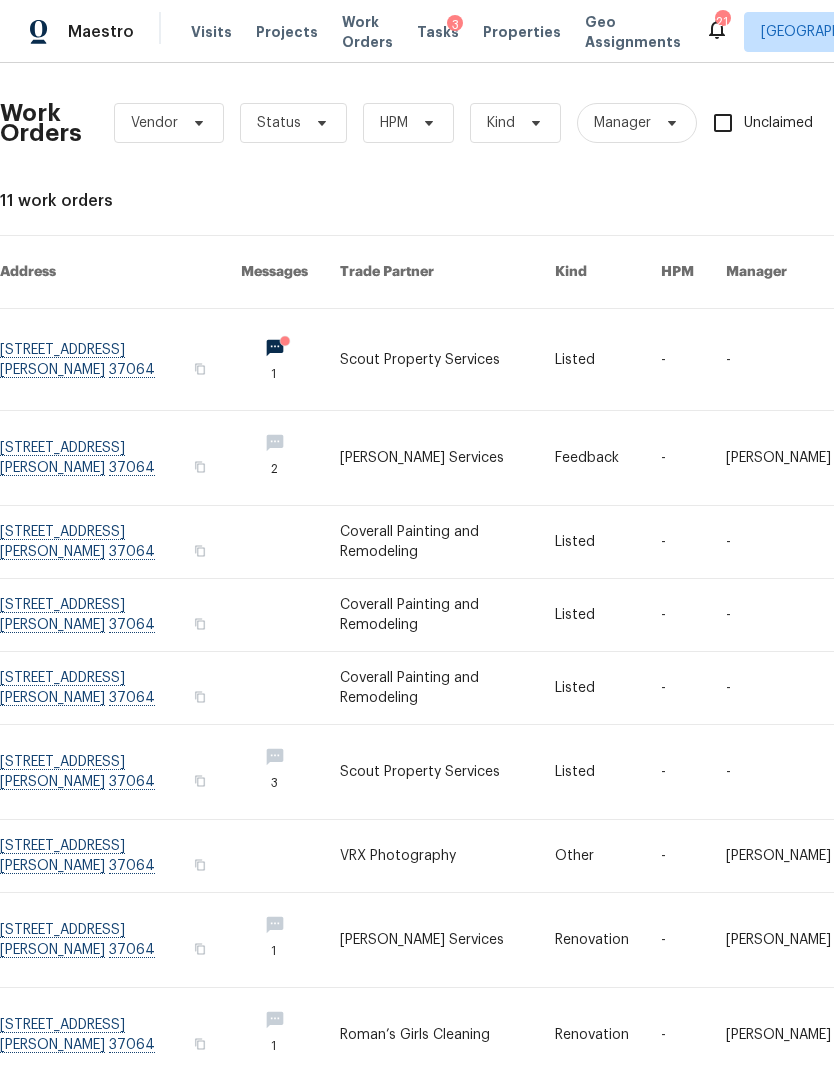 scroll, scrollTop: 0, scrollLeft: 0, axis: both 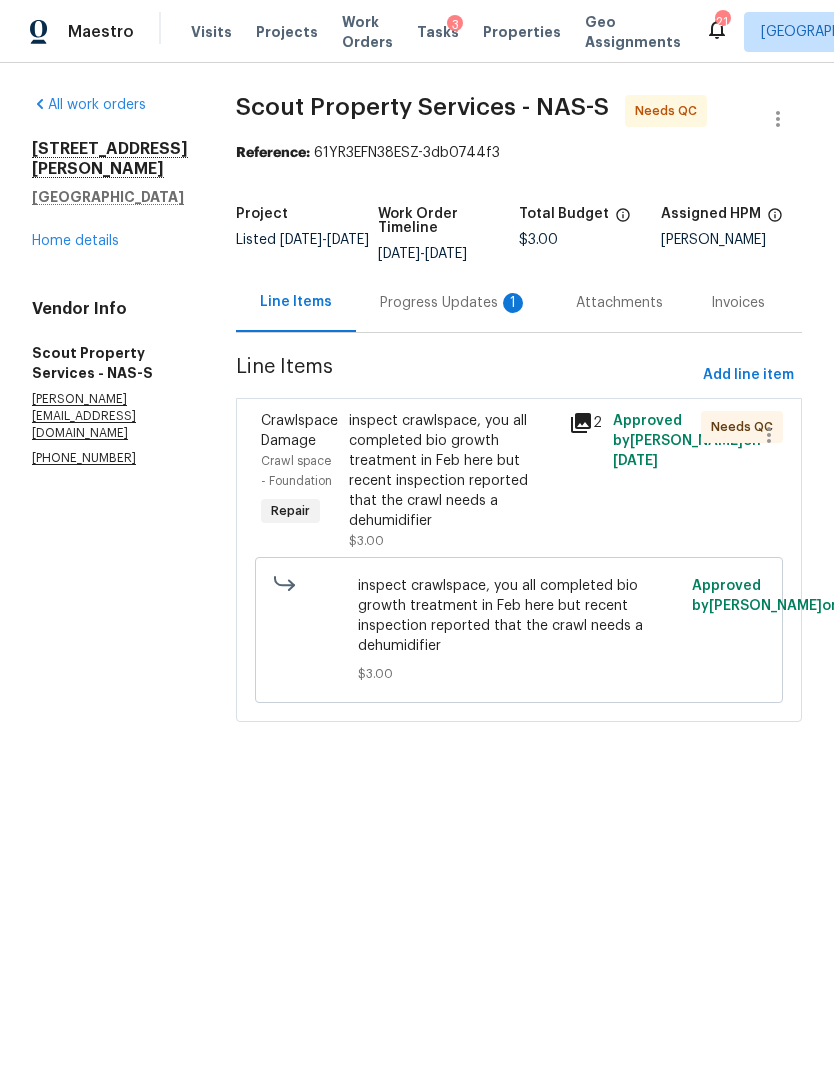 click on "Progress Updates 1" at bounding box center [454, 303] 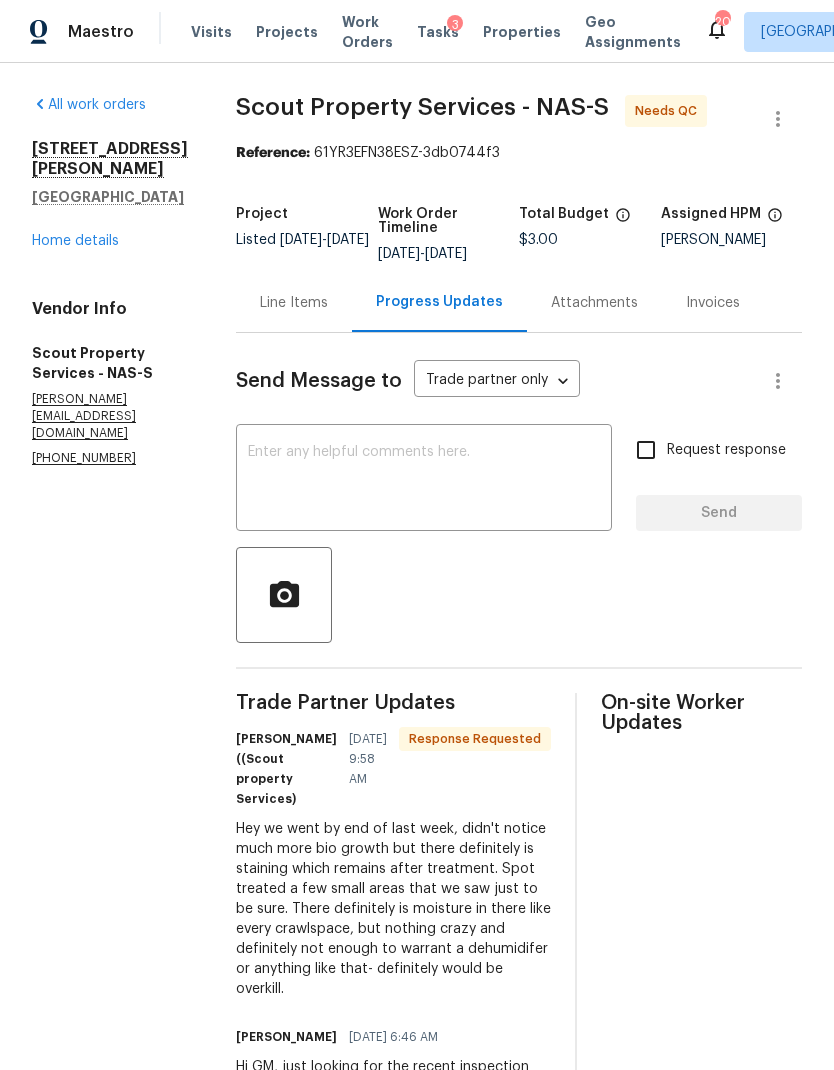 click on "Line Items" at bounding box center (294, 303) 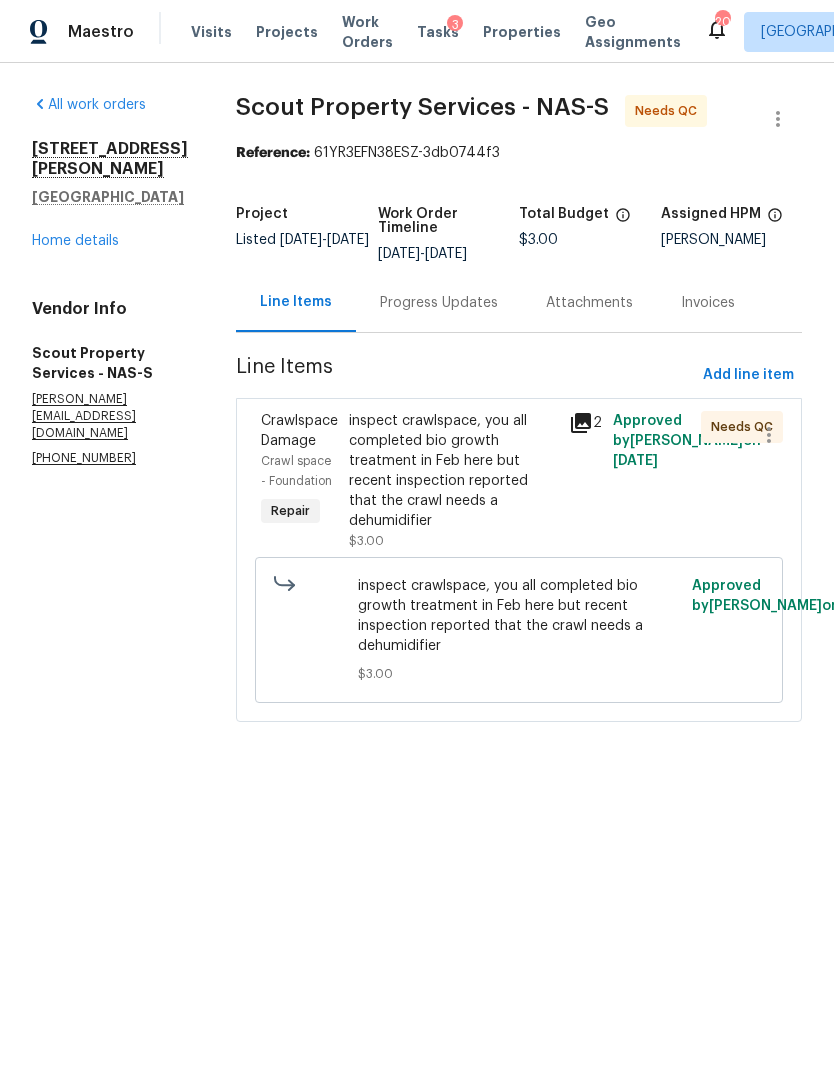 click on "inspect crawlspace, you all completed bio growth treatment in Feb here but recent inspection reported that the crawl needs a dehumidifier" at bounding box center [453, 471] 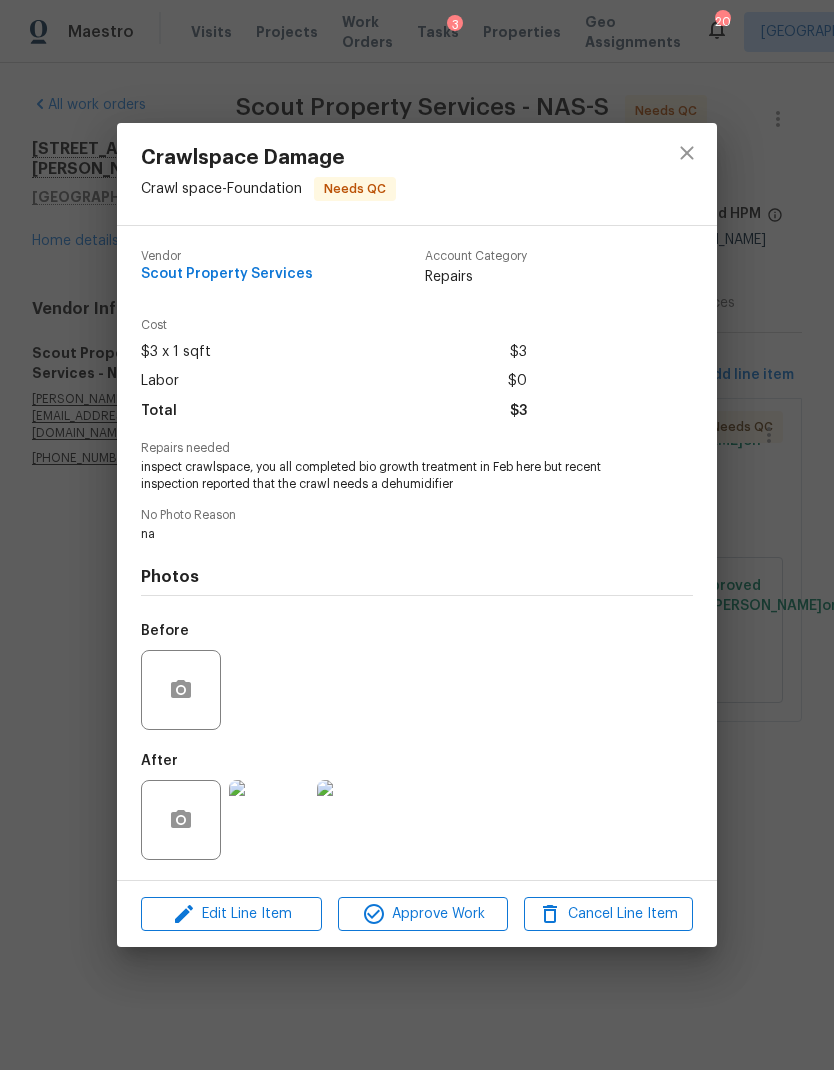 click at bounding box center (269, 820) 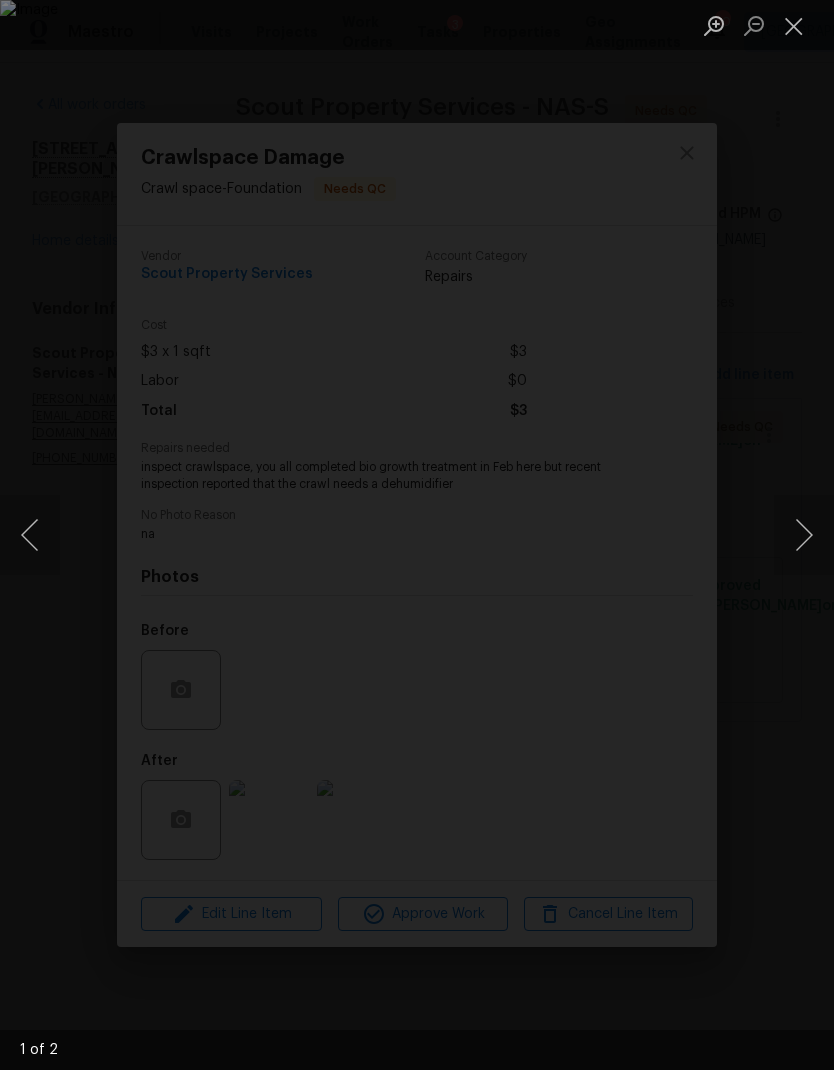 click at bounding box center [804, 535] 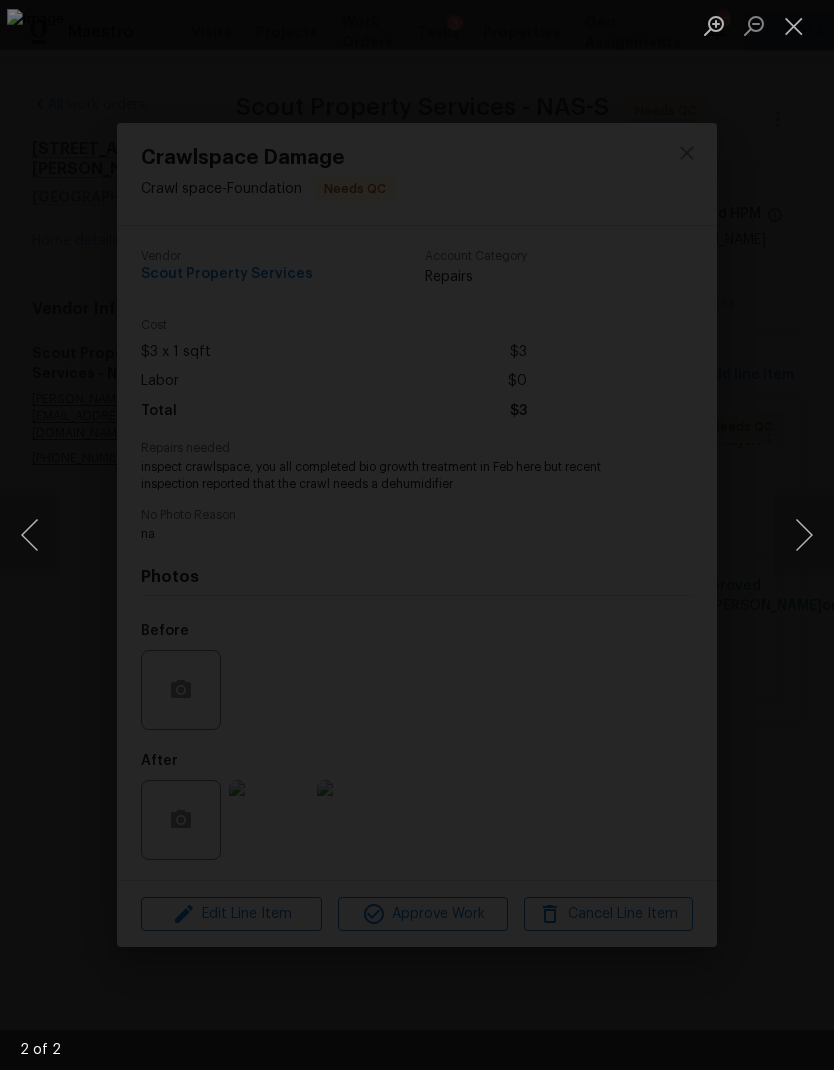click at bounding box center [804, 535] 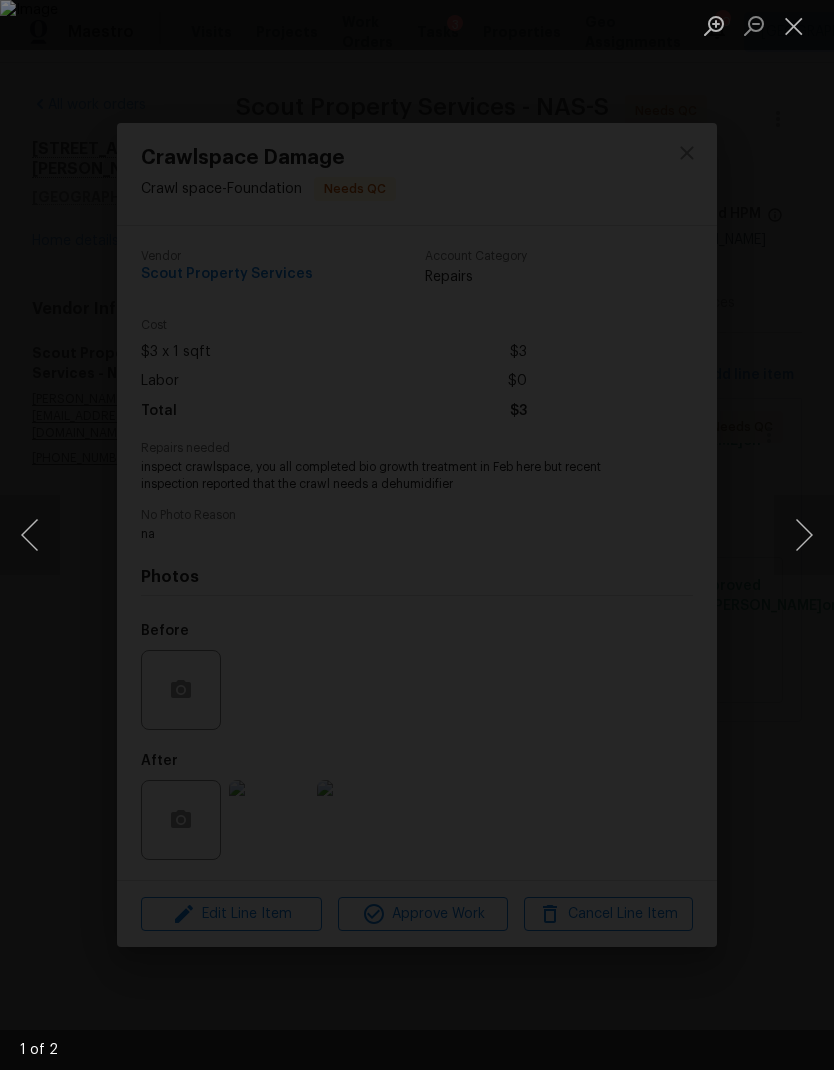 click at bounding box center (804, 535) 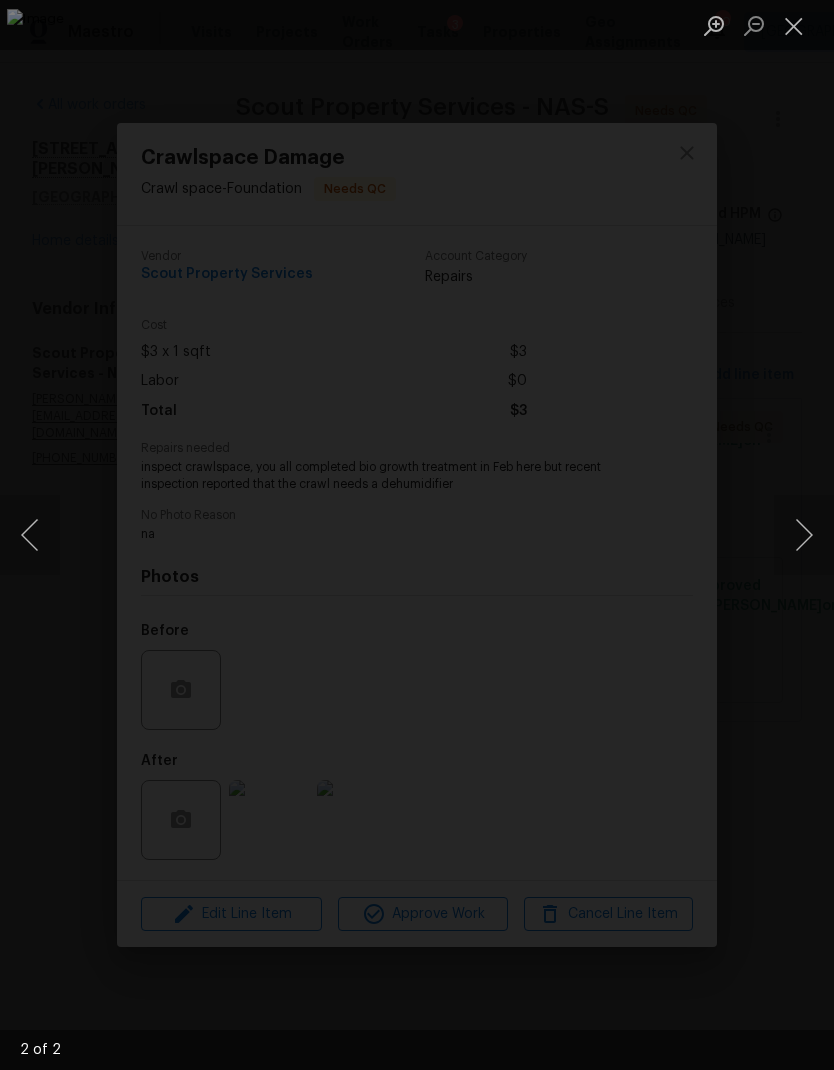 click at bounding box center [417, 535] 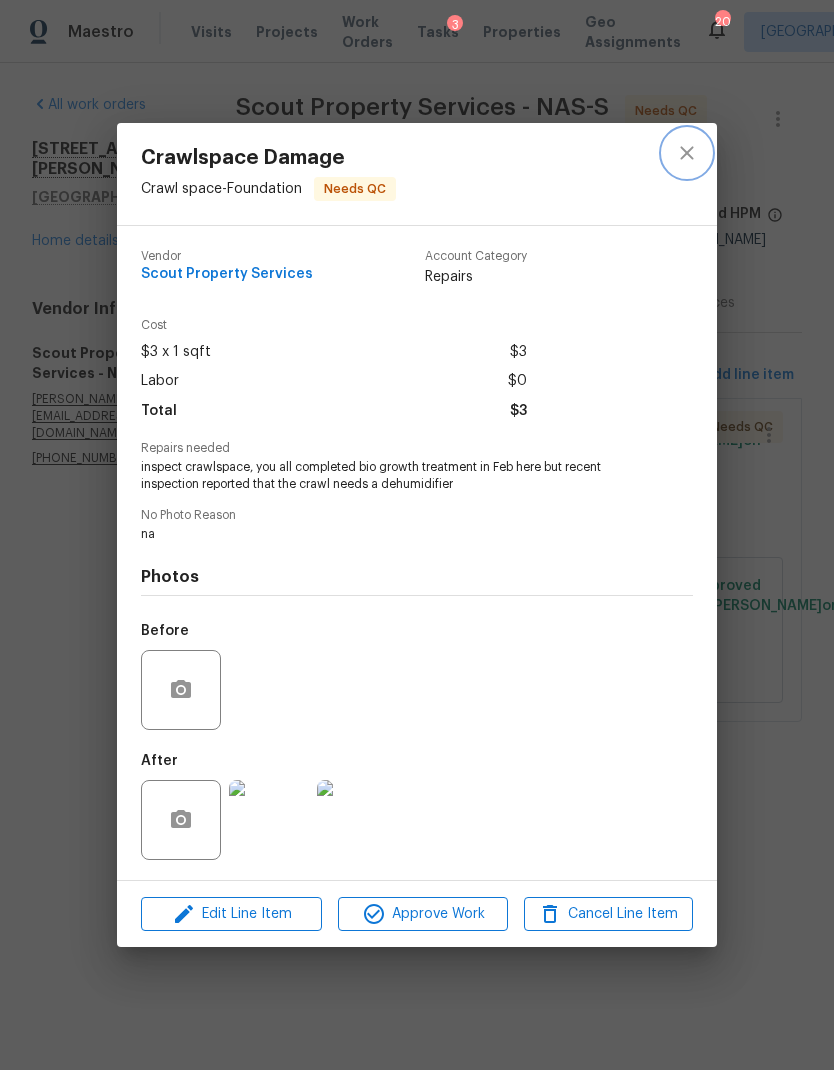 click 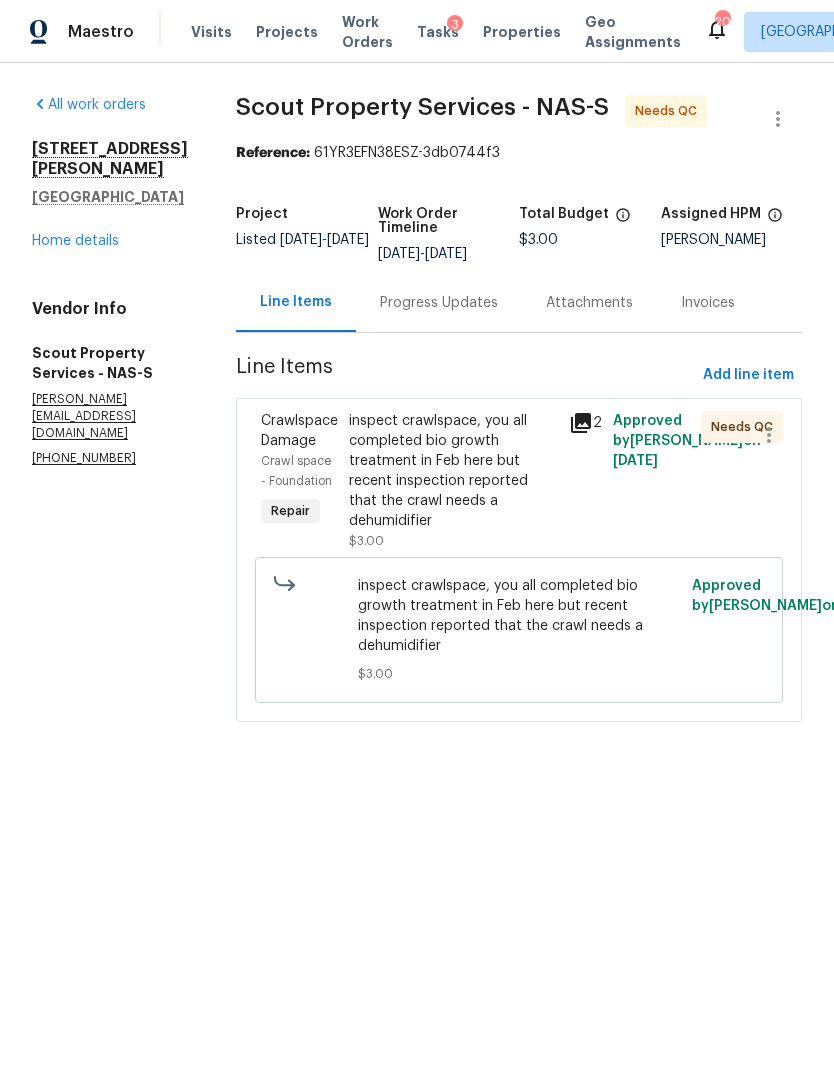 click on "Progress Updates" at bounding box center [439, 303] 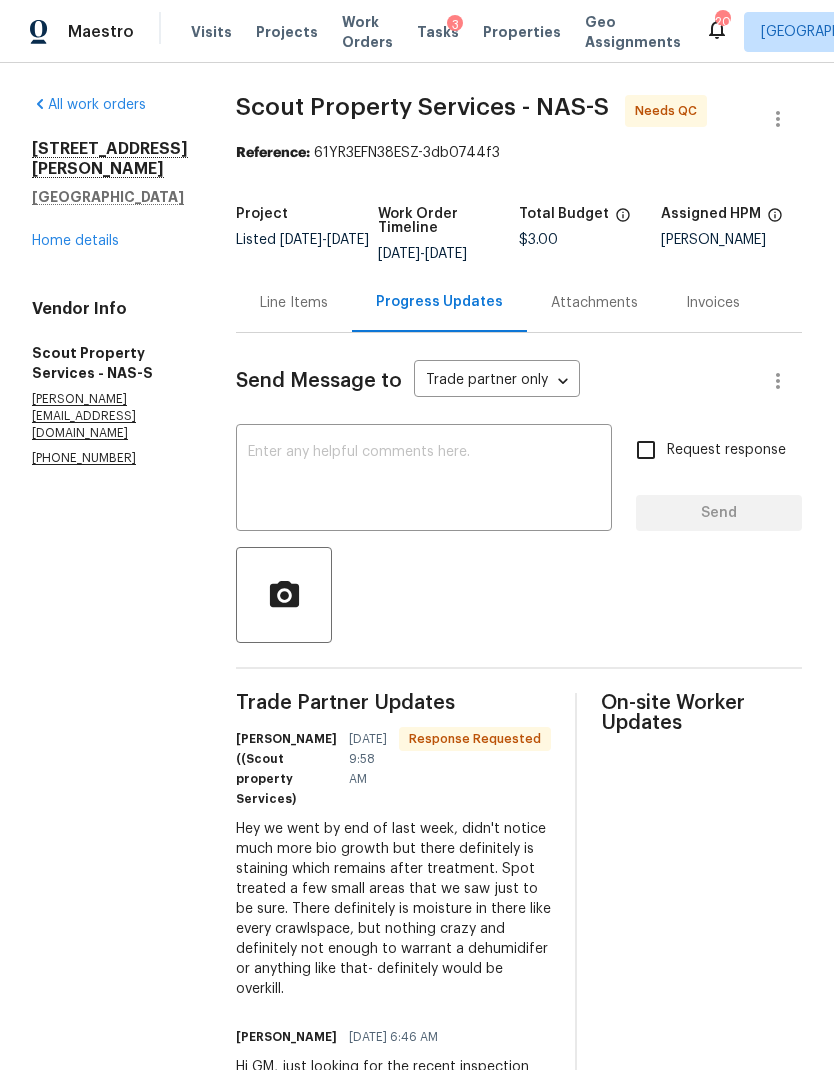 scroll, scrollTop: 0, scrollLeft: 0, axis: both 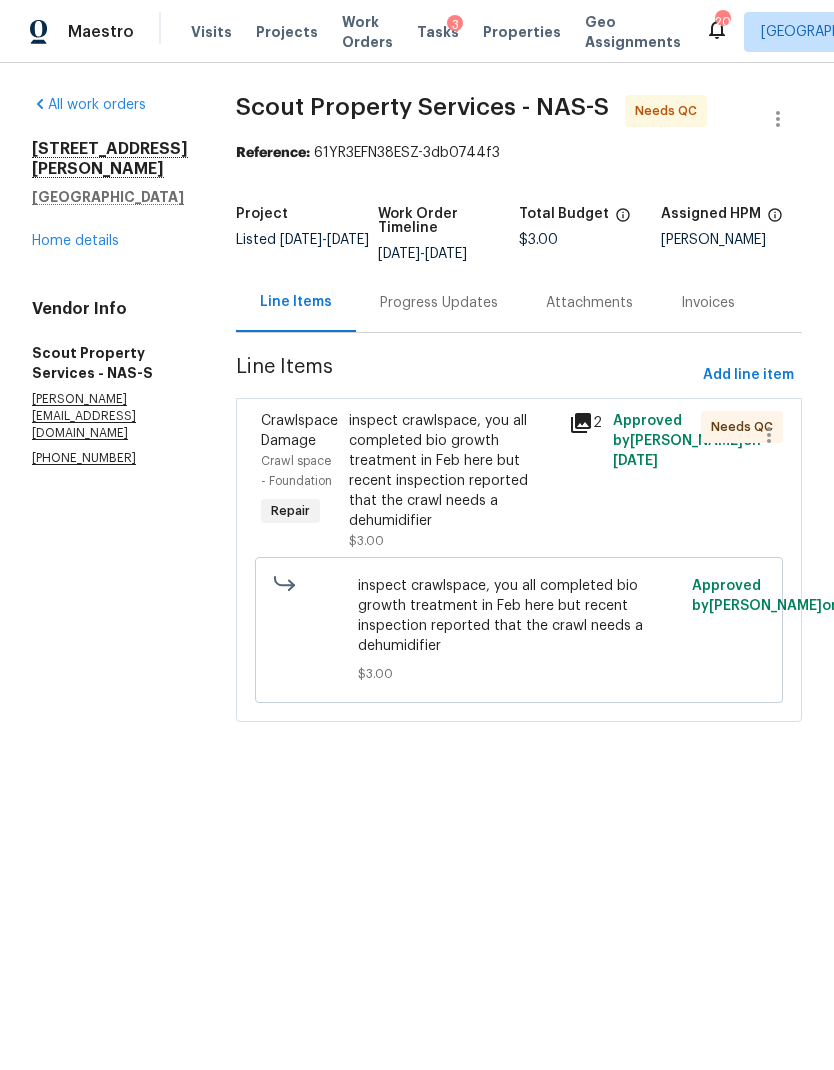 click on "inspect crawlspace, you all completed bio growth treatment in Feb here but recent inspection reported that the crawl needs a dehumidifier" at bounding box center (453, 471) 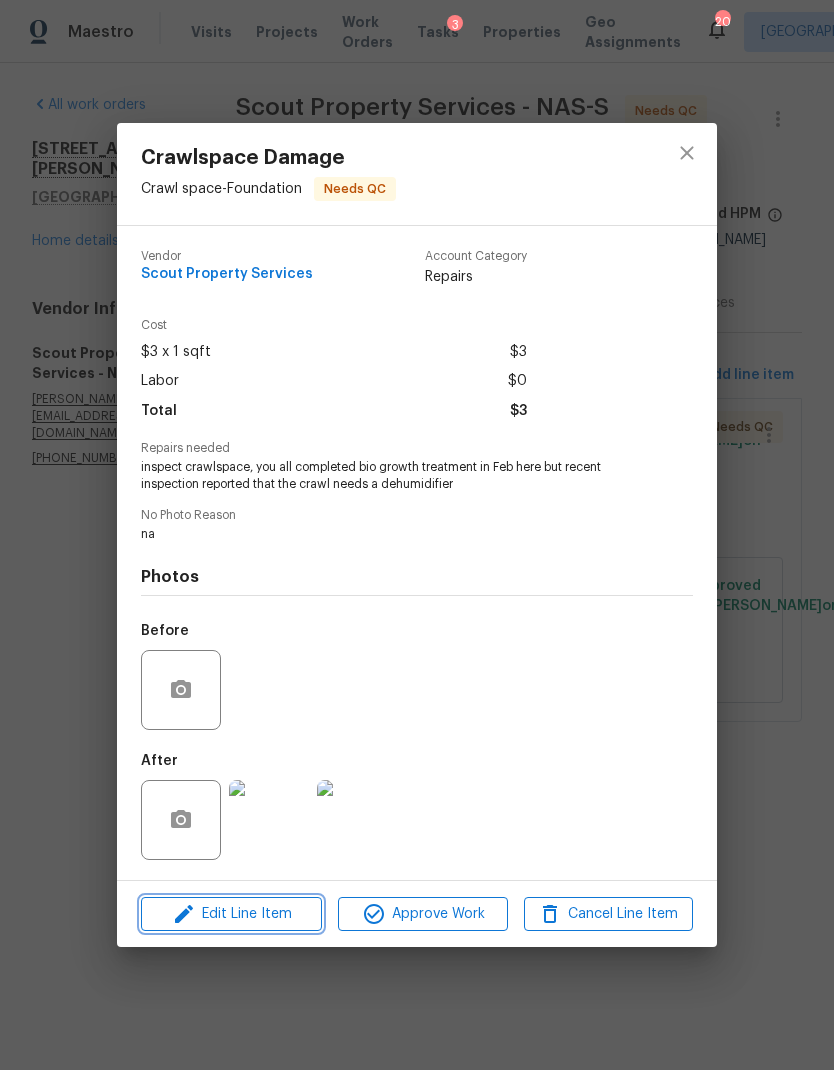 click on "Edit Line Item" at bounding box center [231, 914] 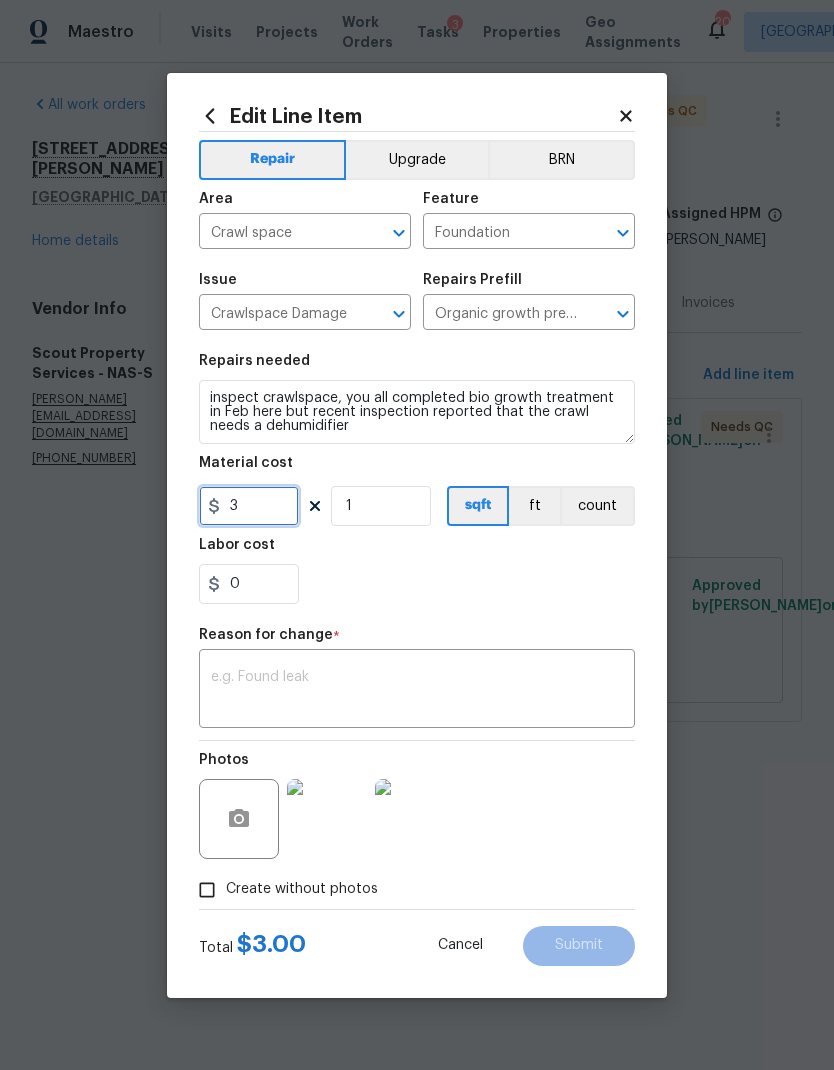 click on "3" at bounding box center (249, 506) 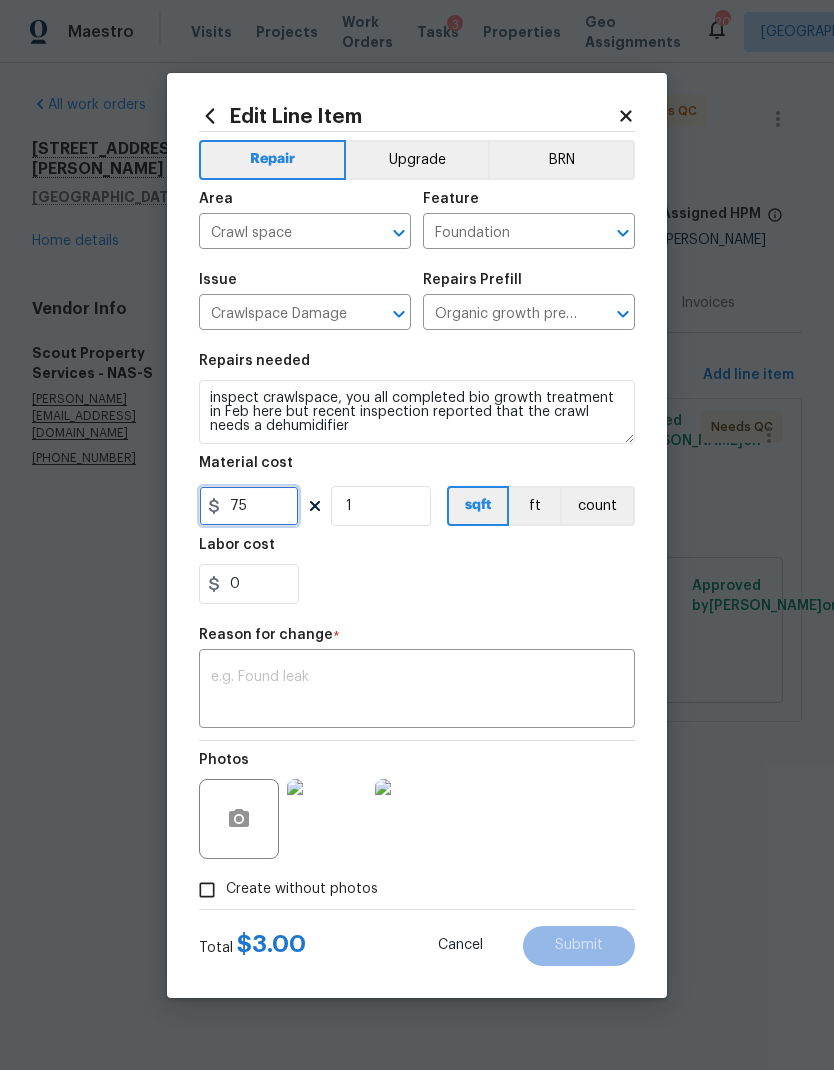 type on "75" 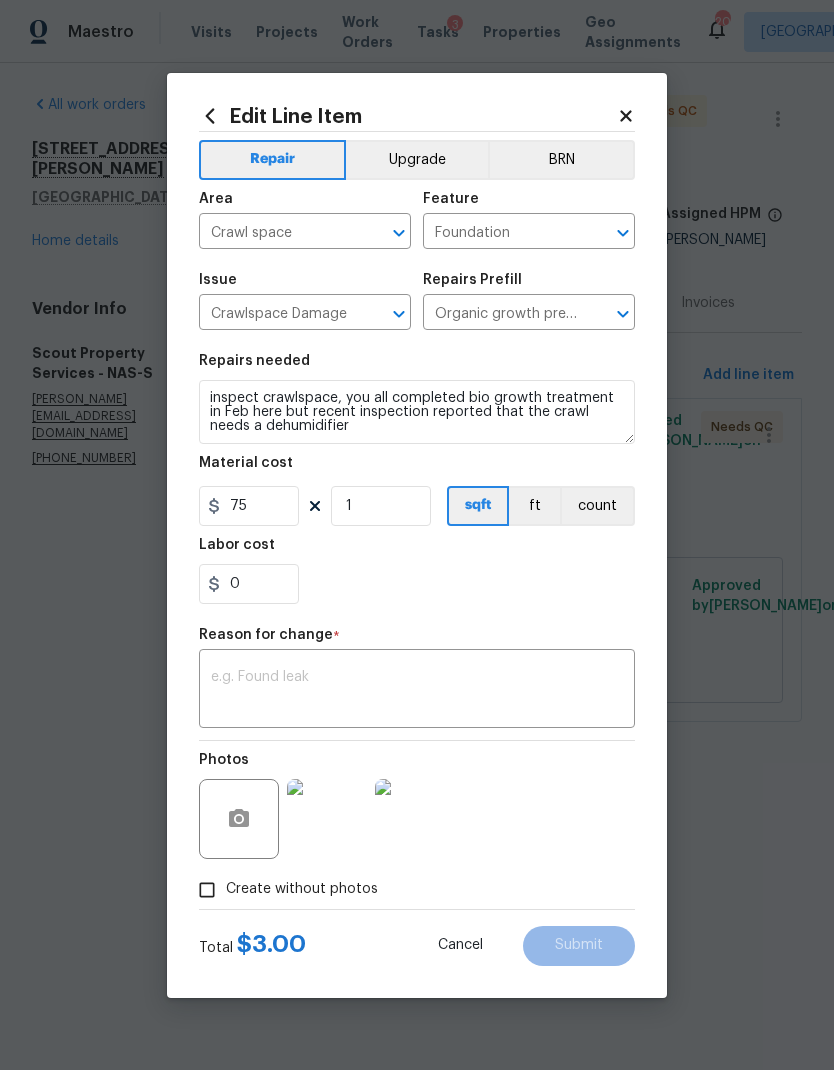 click on "x ​" at bounding box center [417, 691] 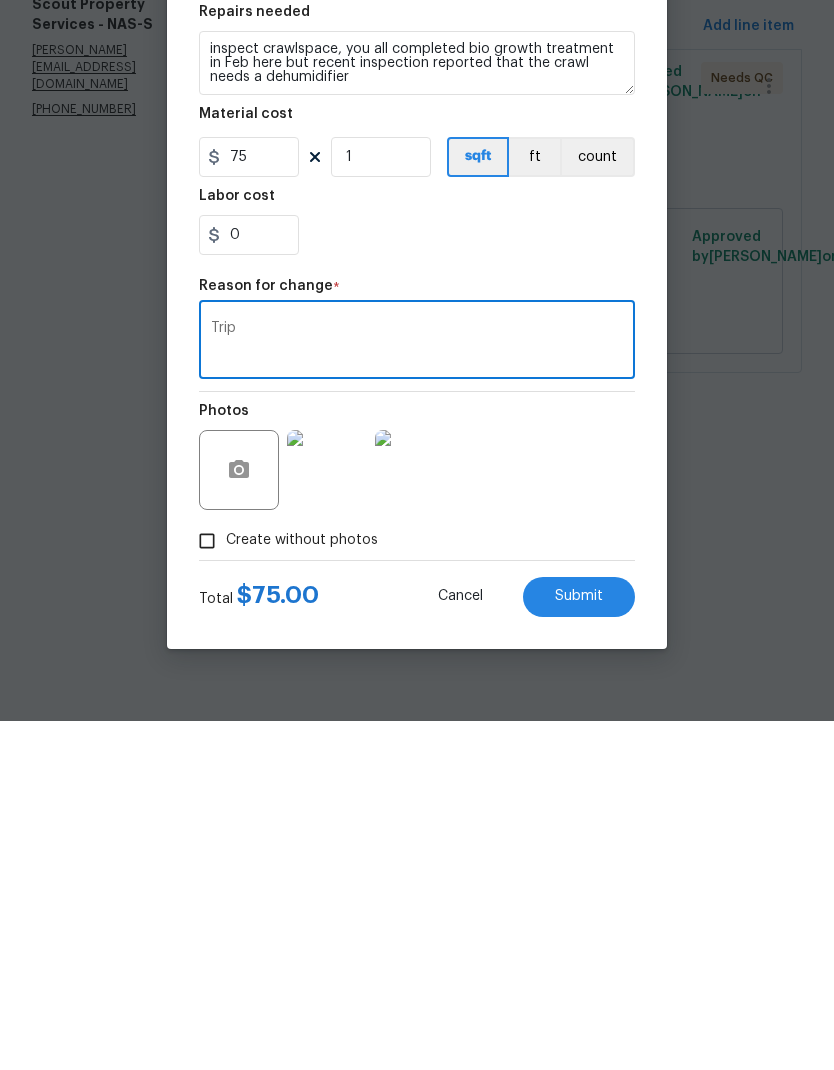 type on "Trip" 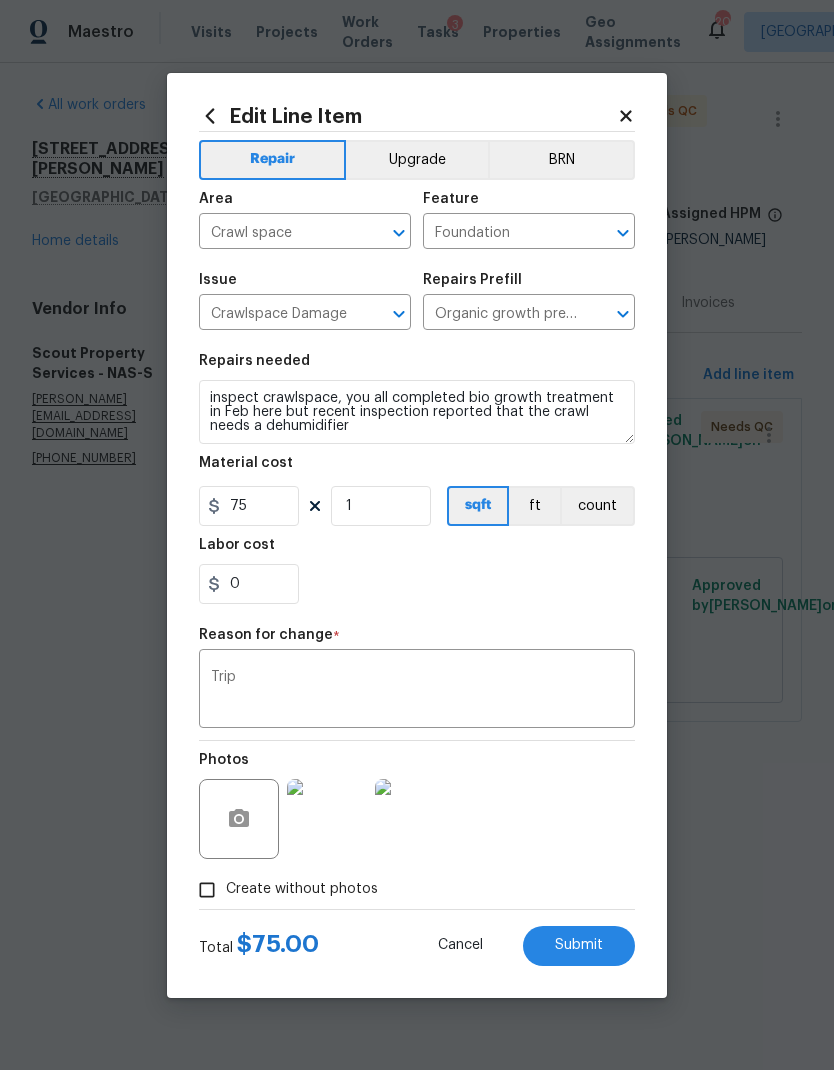 click on "Submit" at bounding box center [579, 945] 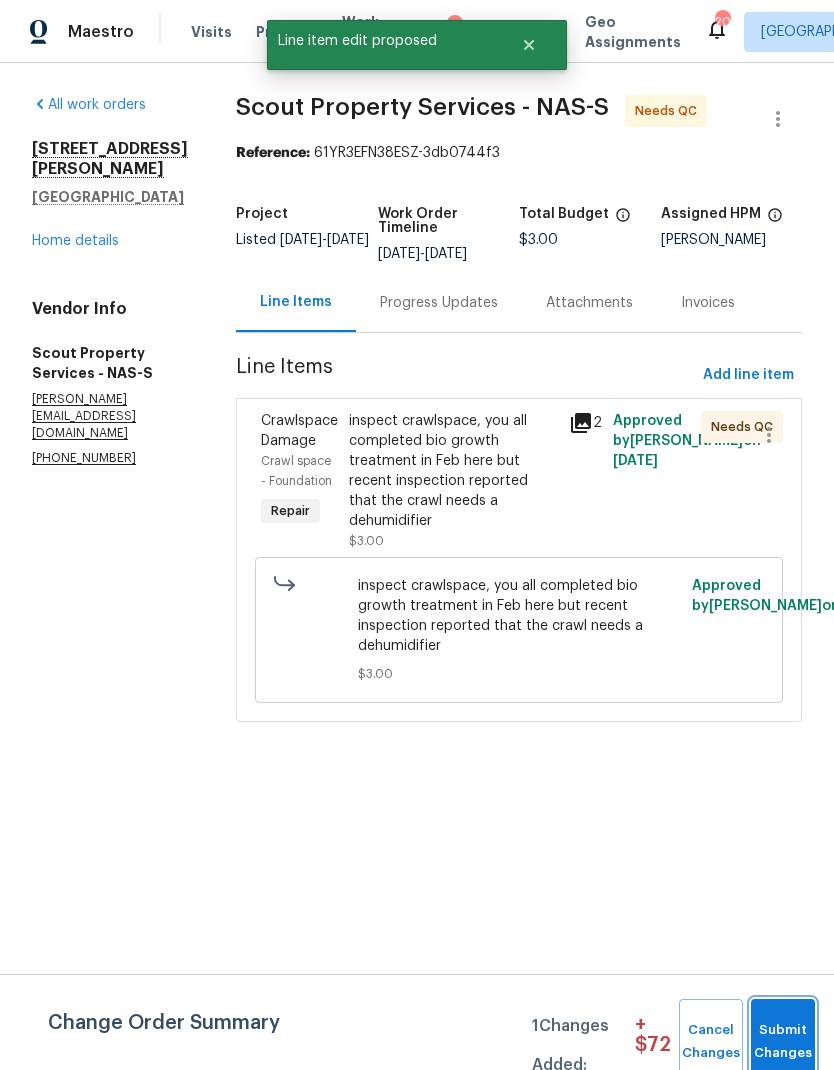 click on "Submit Changes" at bounding box center [783, 1042] 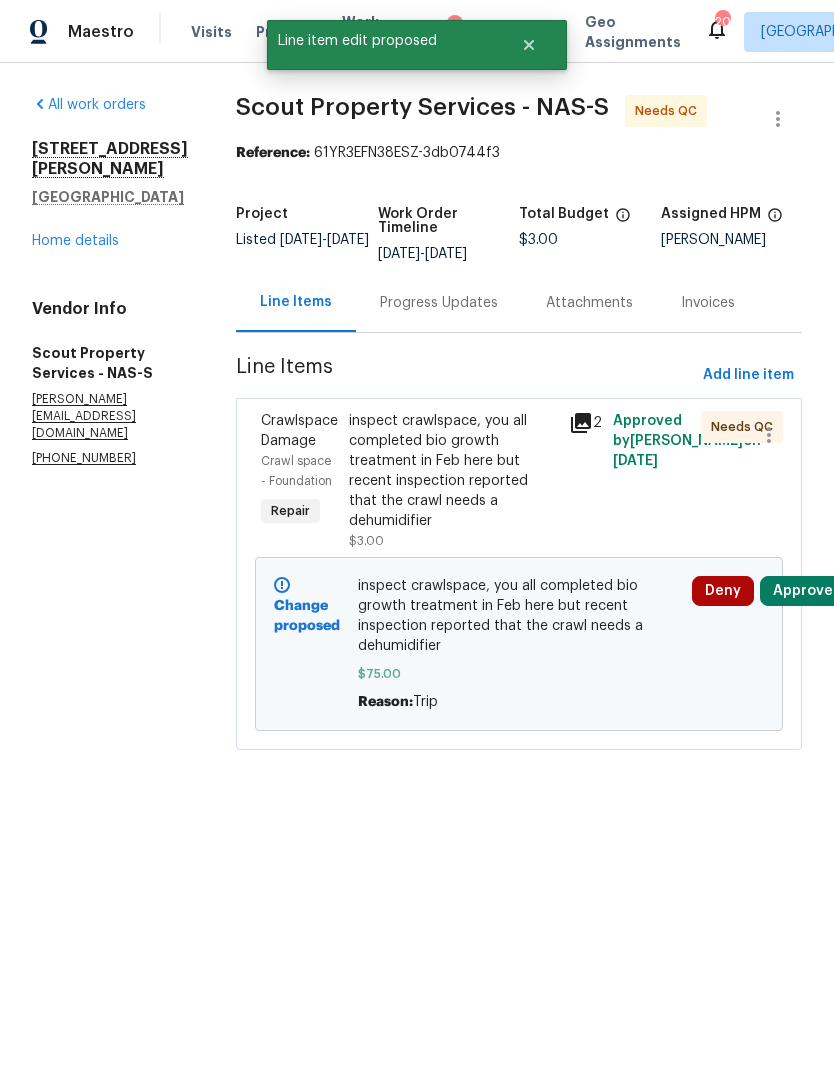click on "Approve" at bounding box center [803, 591] 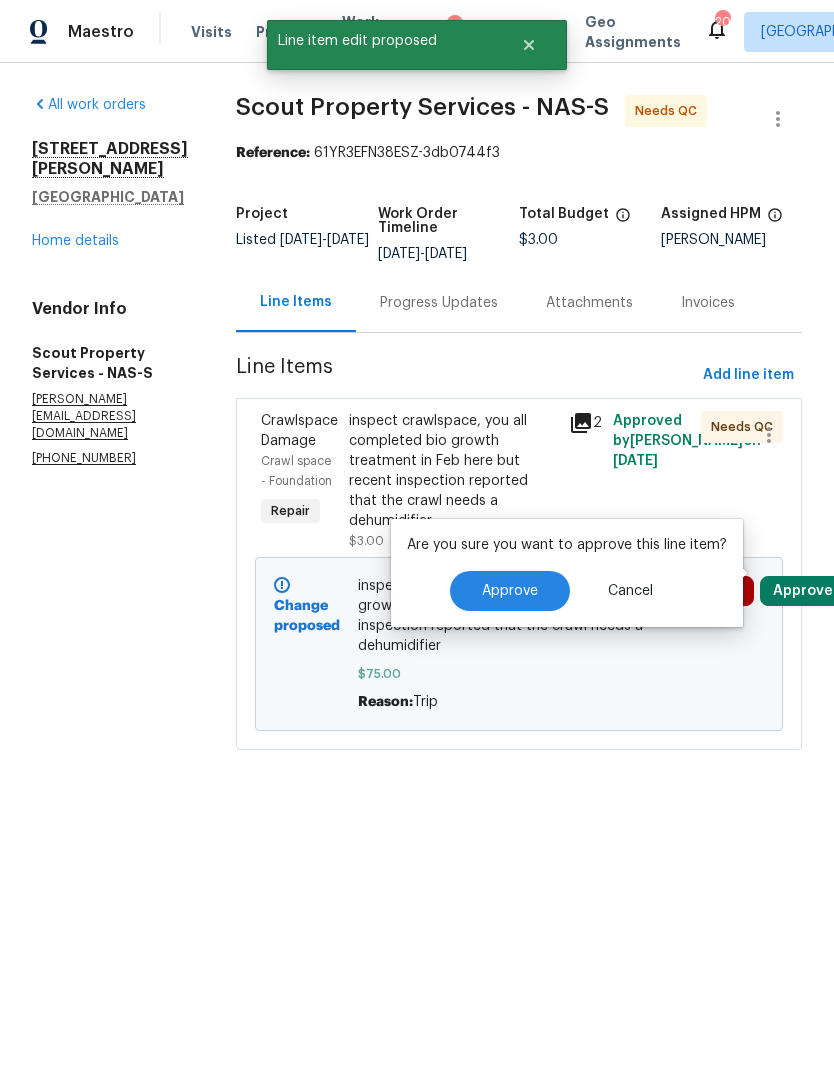click on "Approve" at bounding box center (510, 591) 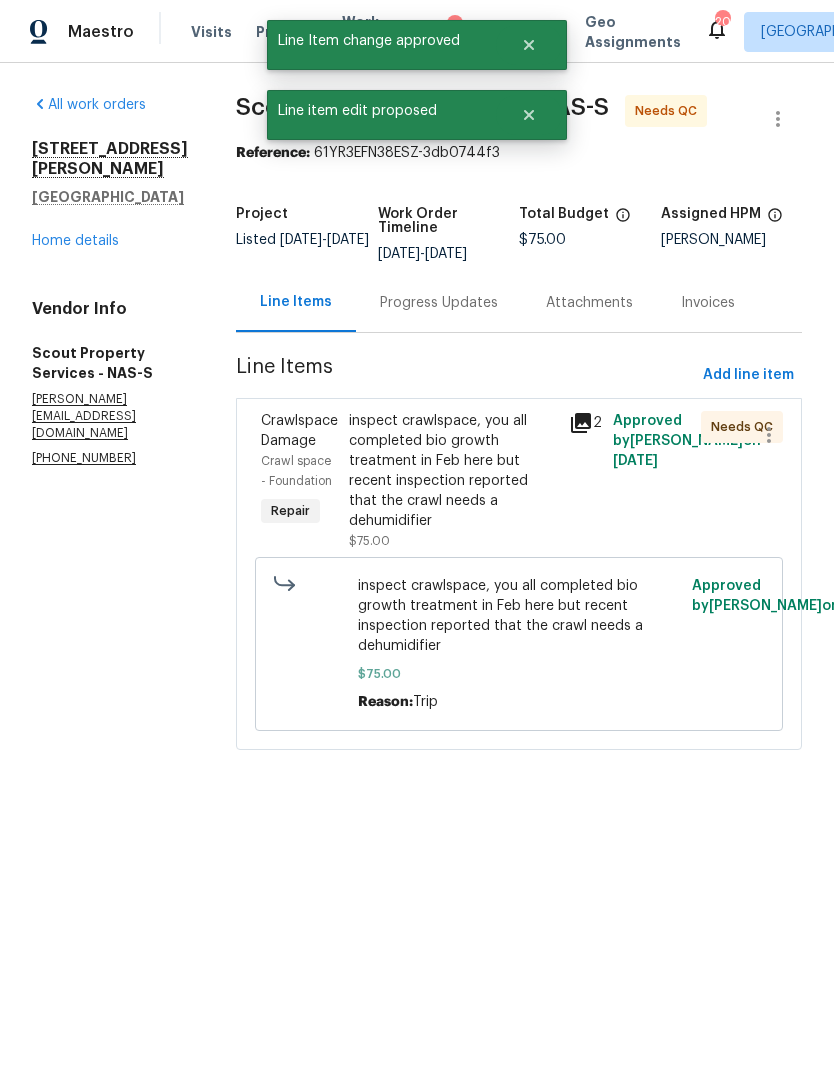 click on "inspect crawlspace, you all completed bio growth treatment in Feb here but recent inspection reported that the crawl needs a dehumidifier" at bounding box center [453, 471] 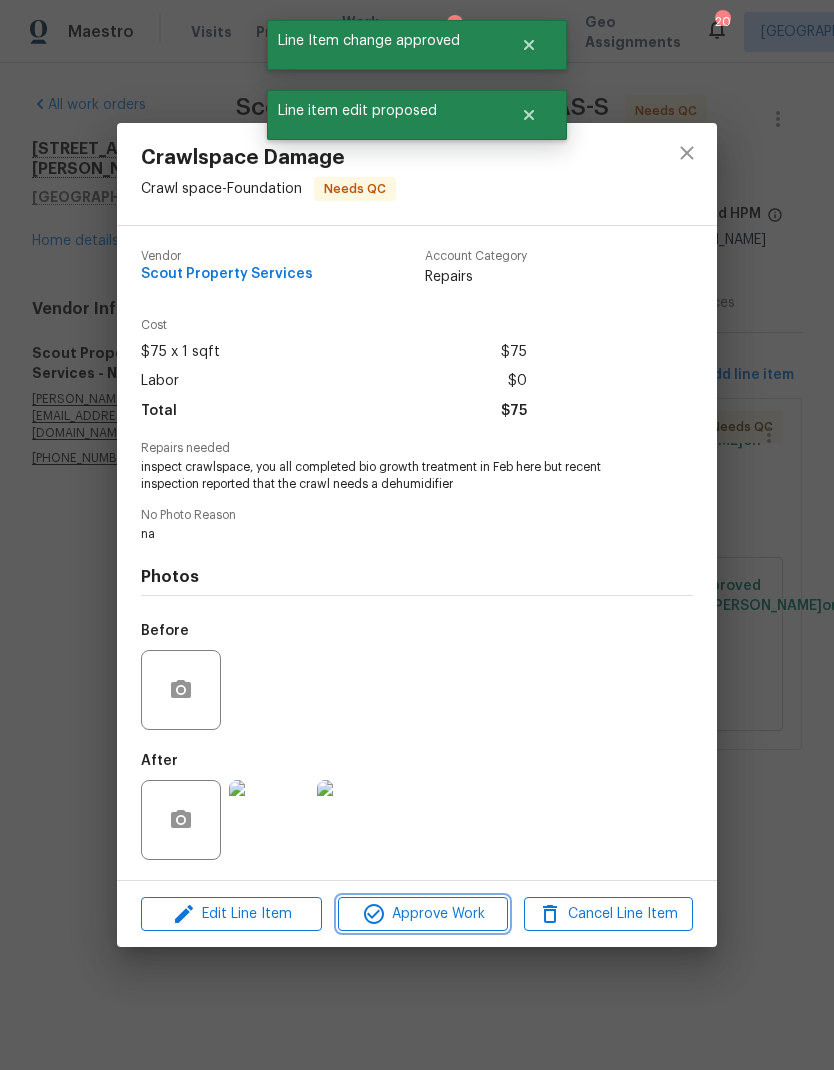 click on "Approve Work" at bounding box center (422, 914) 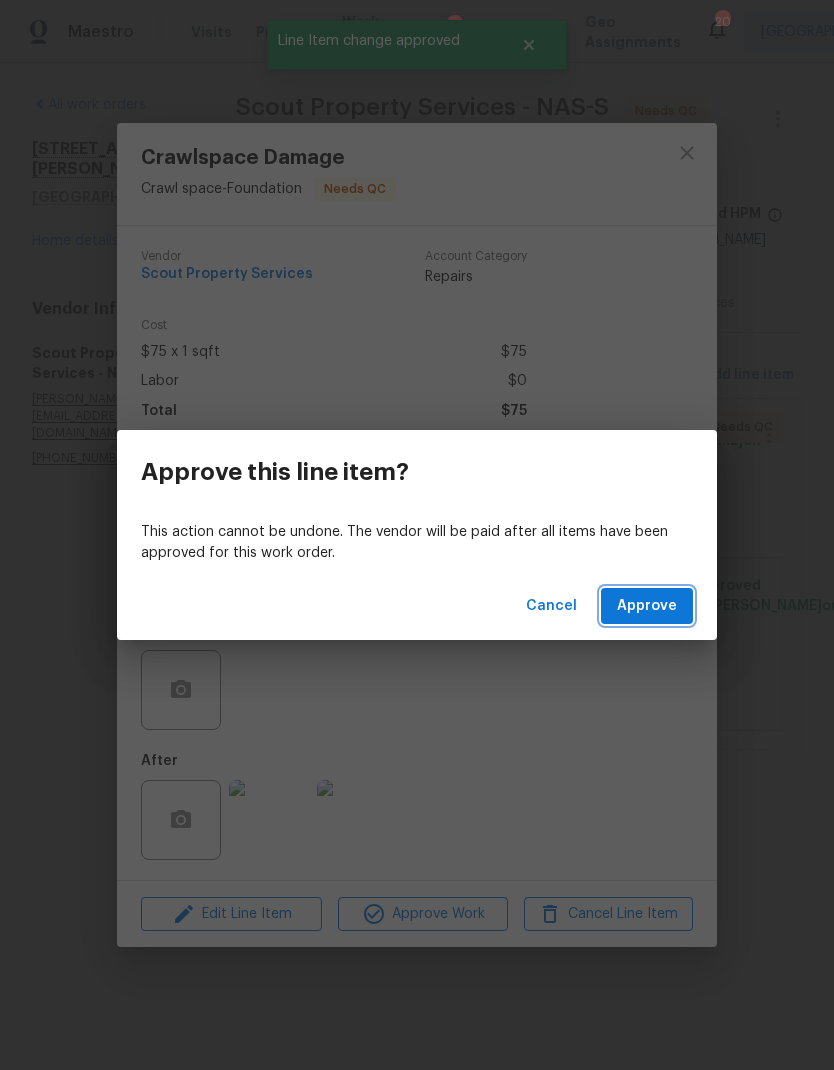 click on "Approve" at bounding box center [647, 606] 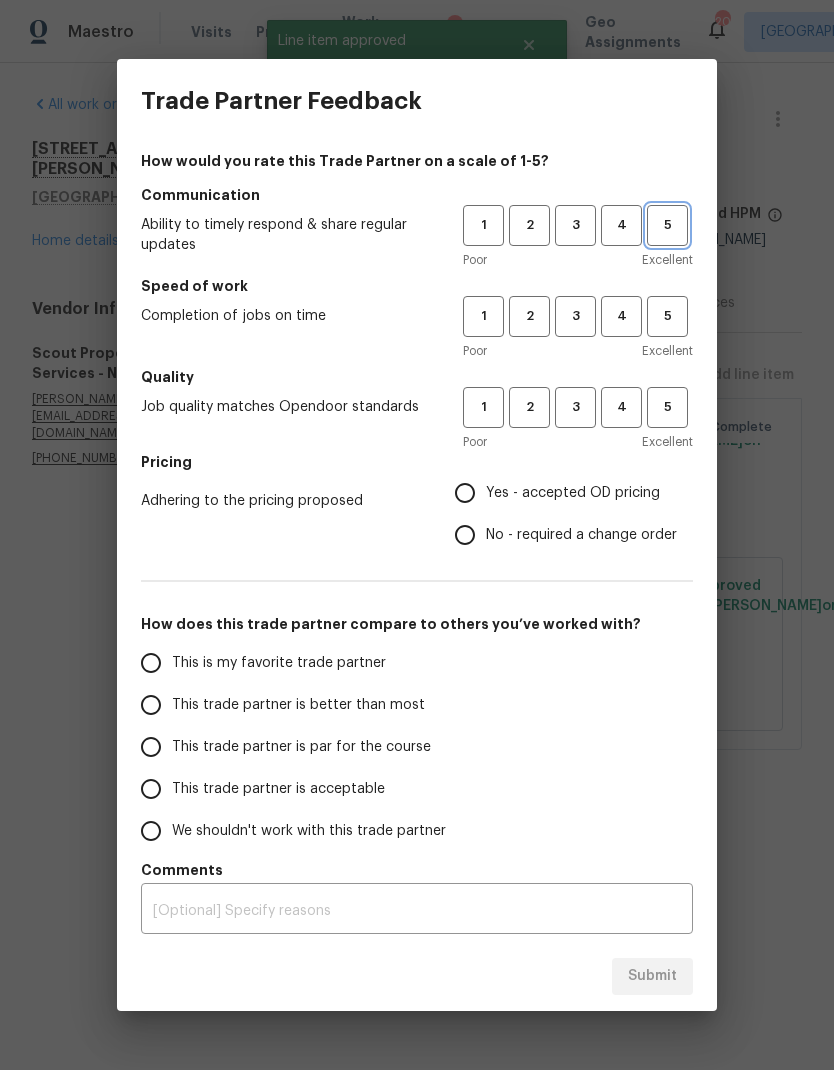 click on "5" at bounding box center [667, 225] 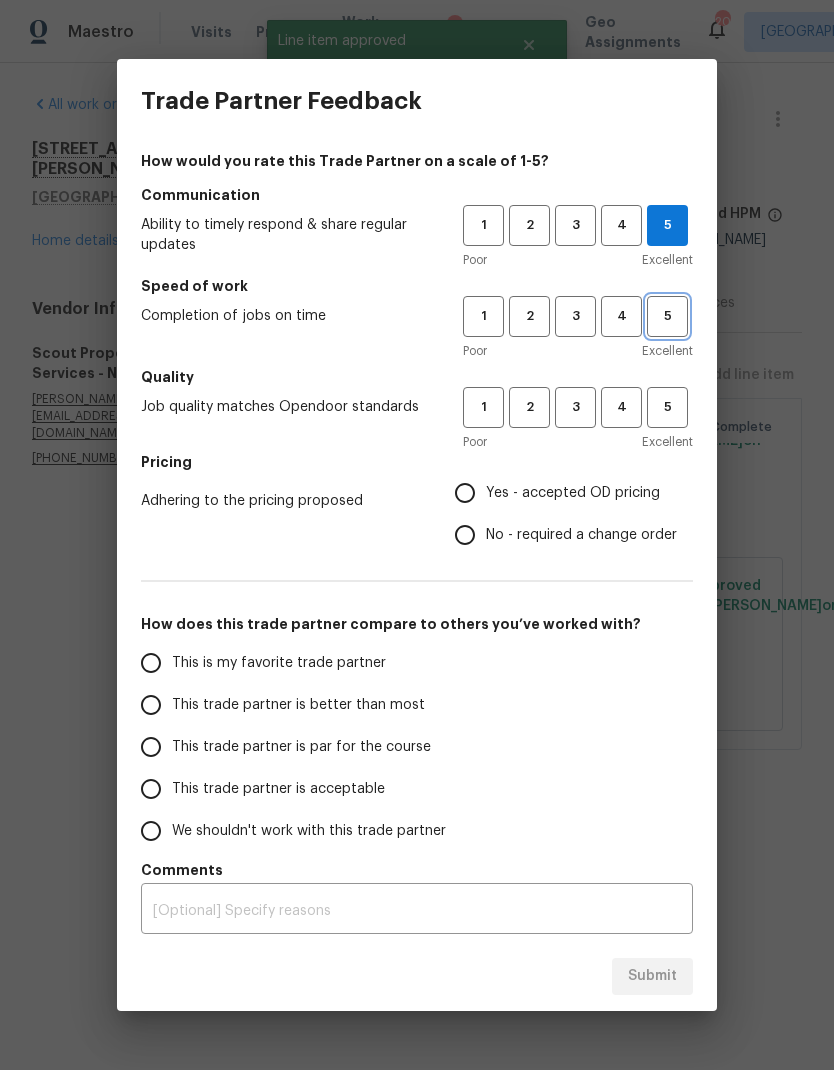 click on "5" at bounding box center [667, 316] 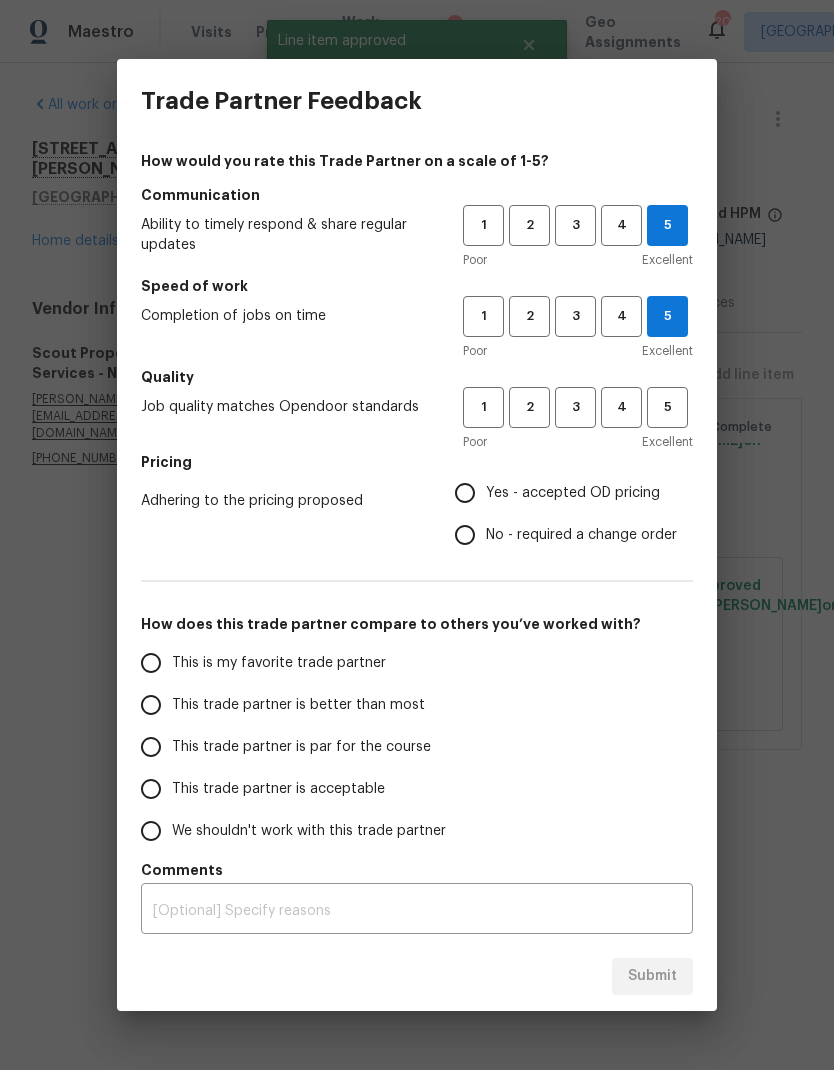 click on "5" at bounding box center [667, 407] 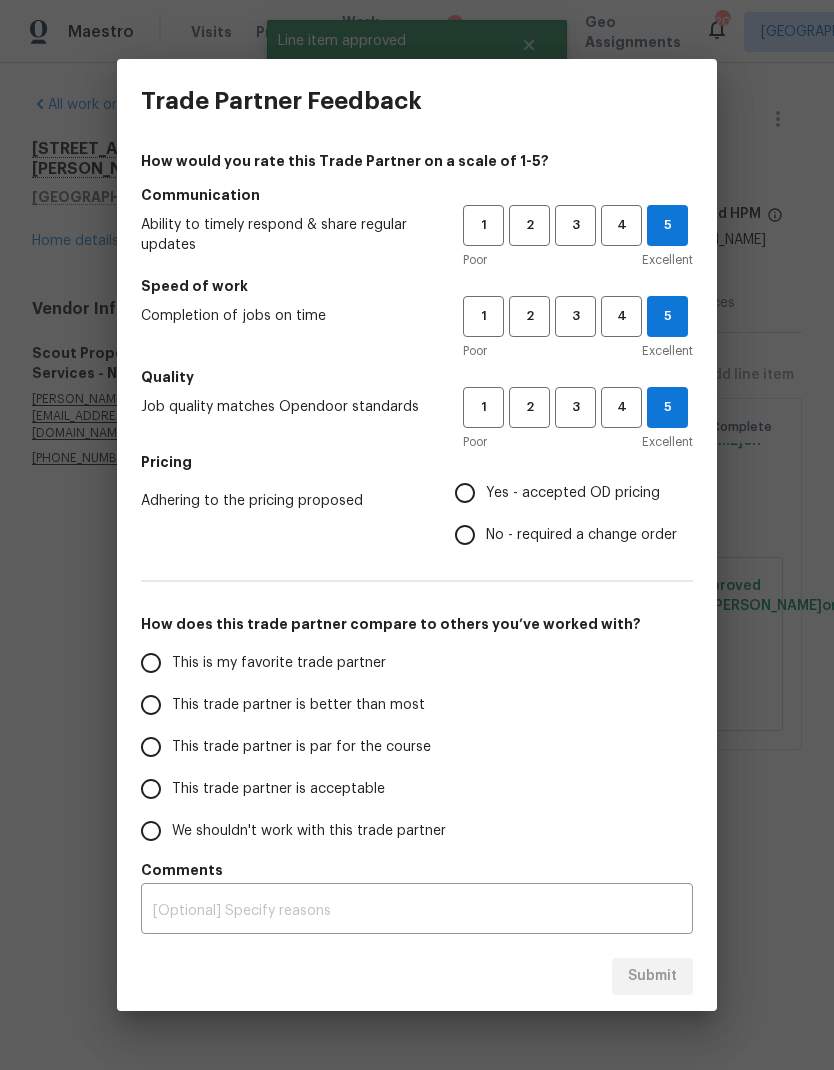 click on "Yes - accepted OD pricing" at bounding box center [465, 493] 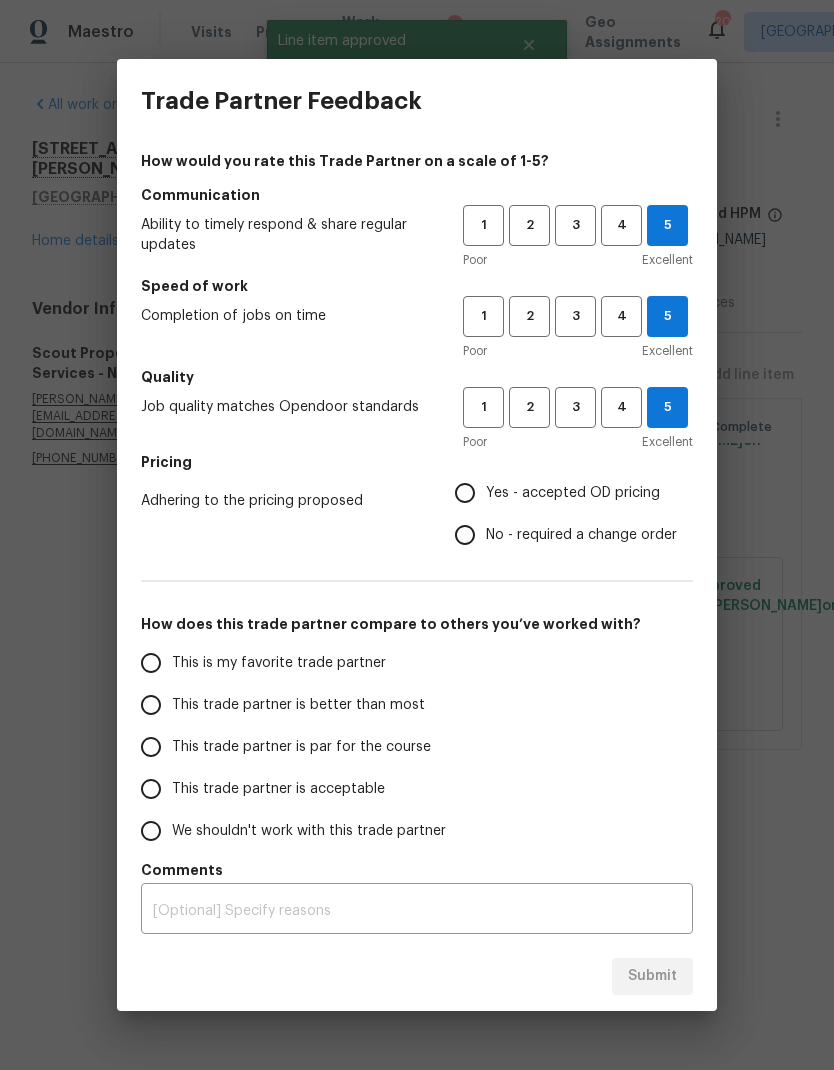 radio on "true" 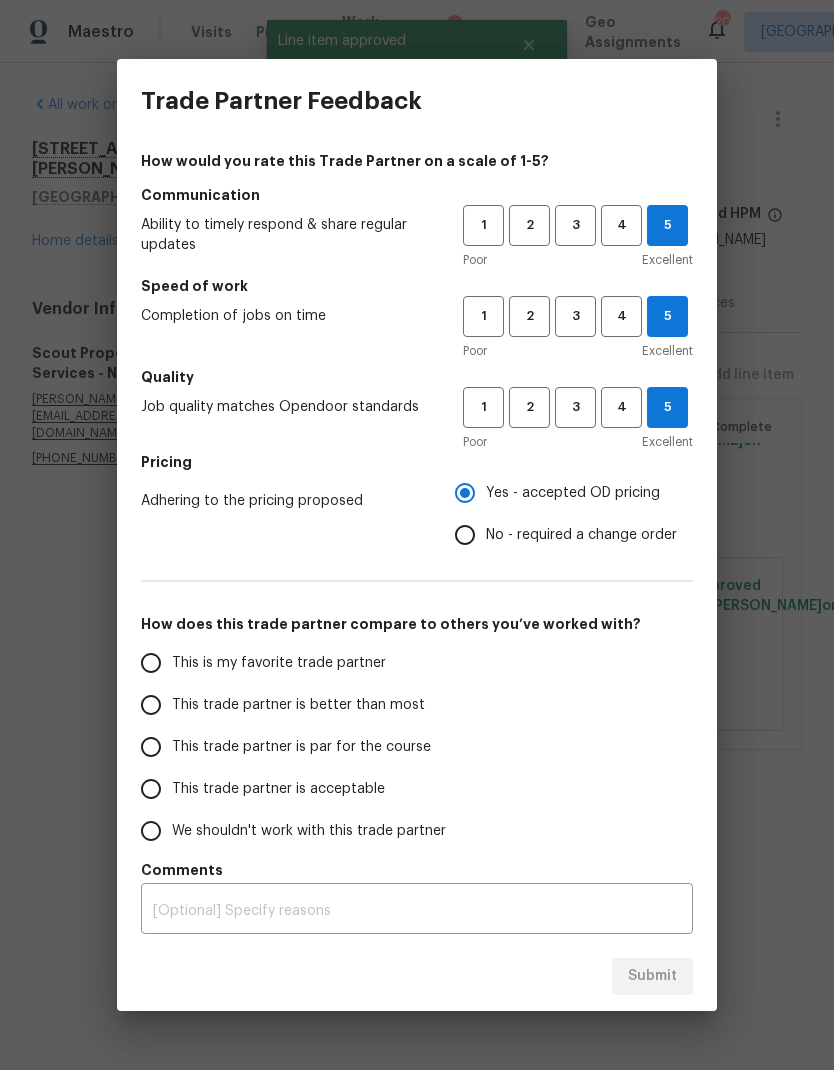 click on "This trade partner is better than most" at bounding box center [298, 705] 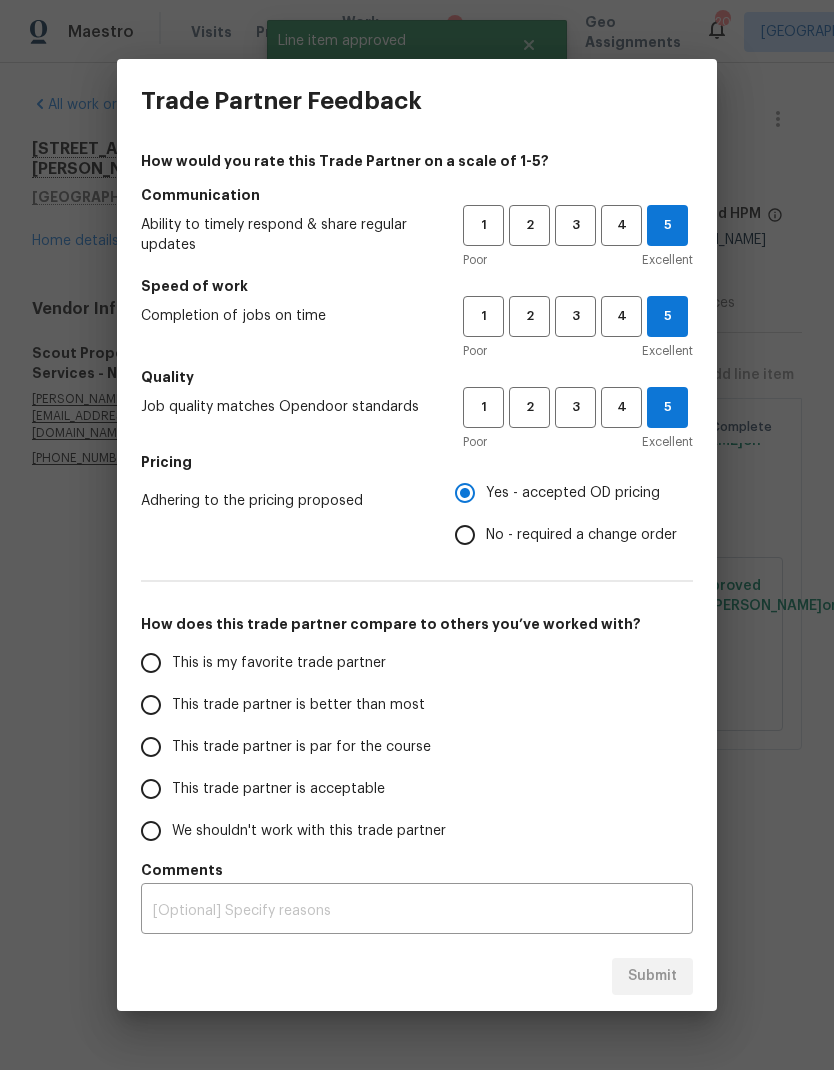 click on "This trade partner is better than most" at bounding box center (151, 705) 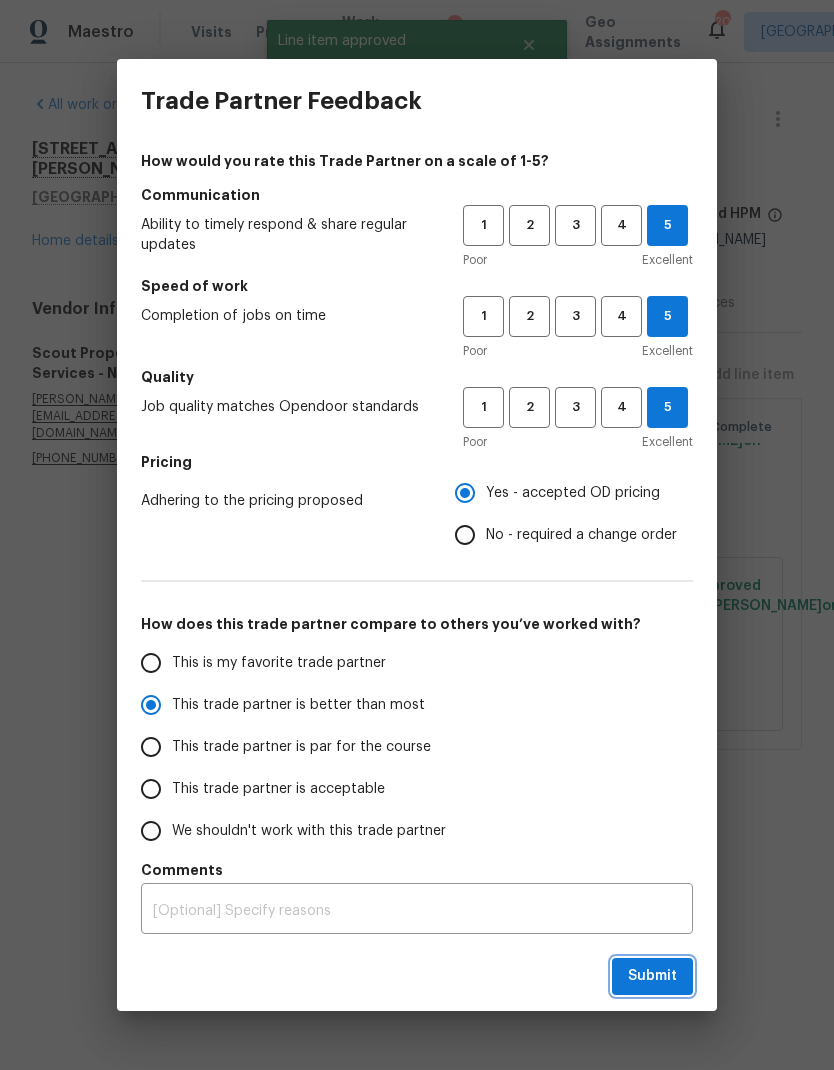click on "Submit" at bounding box center [652, 976] 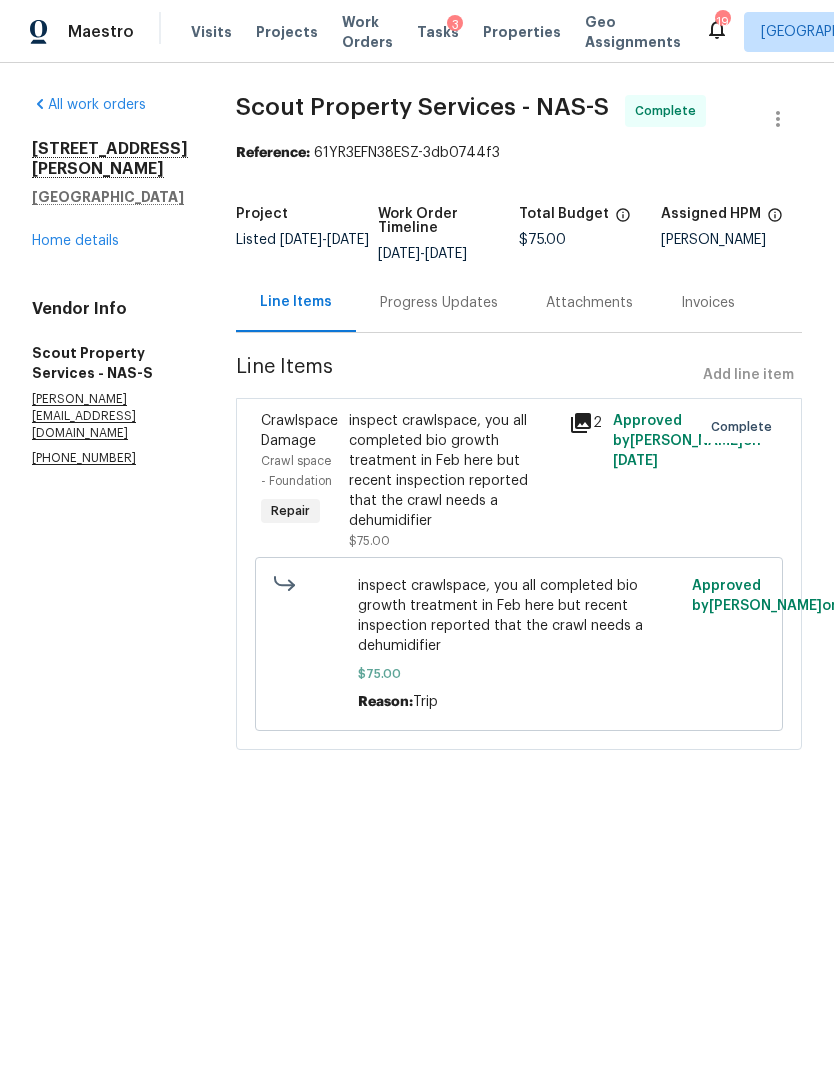 click on "Franklin, TN 37064" at bounding box center (110, 197) 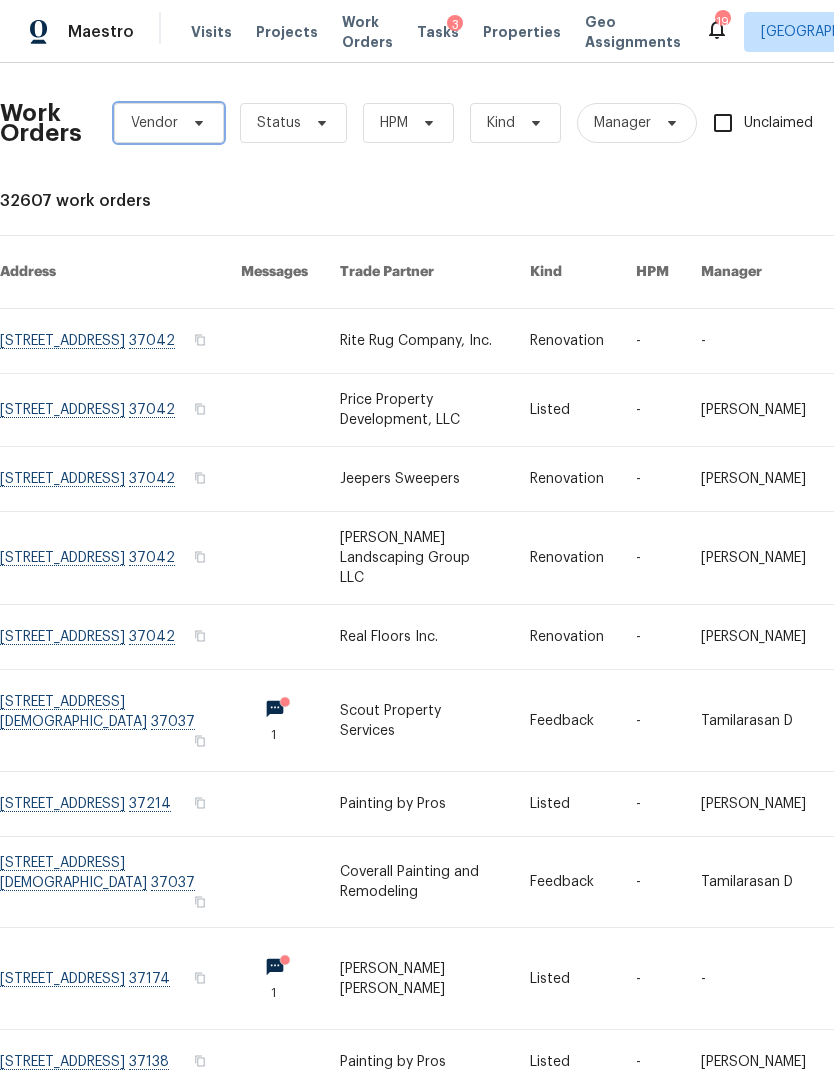 click on "Vendor" at bounding box center [169, 123] 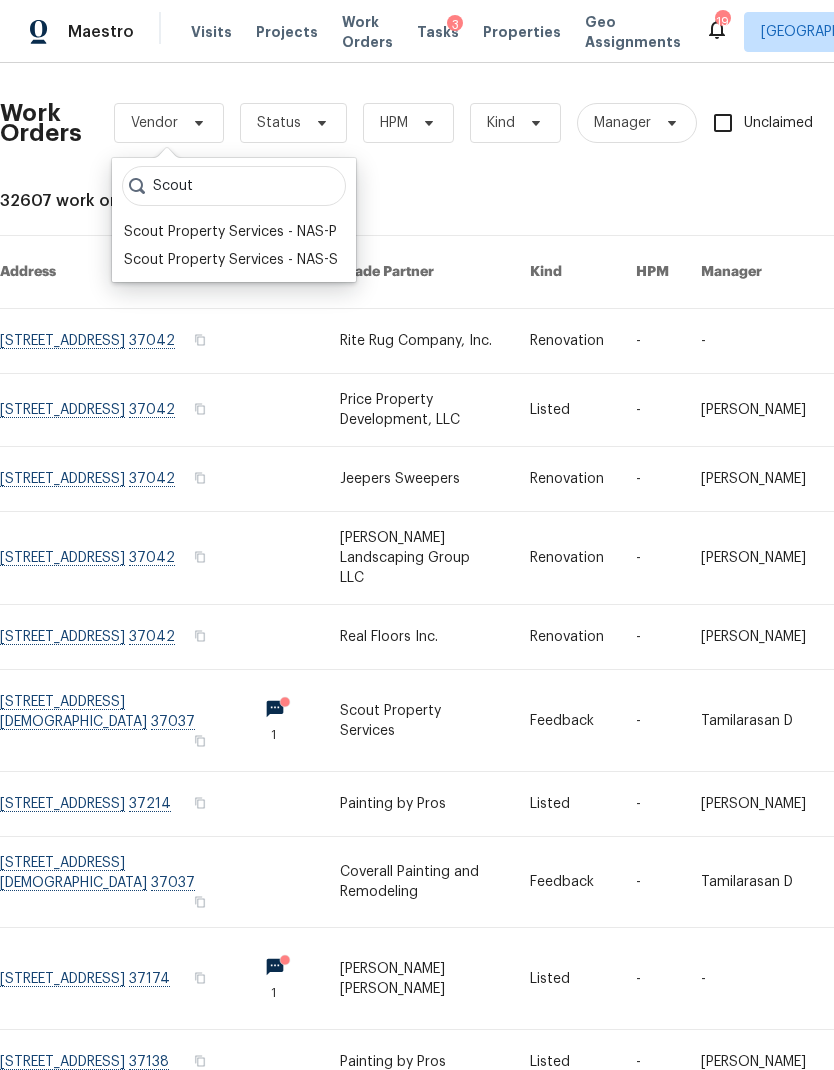 type on "Scout" 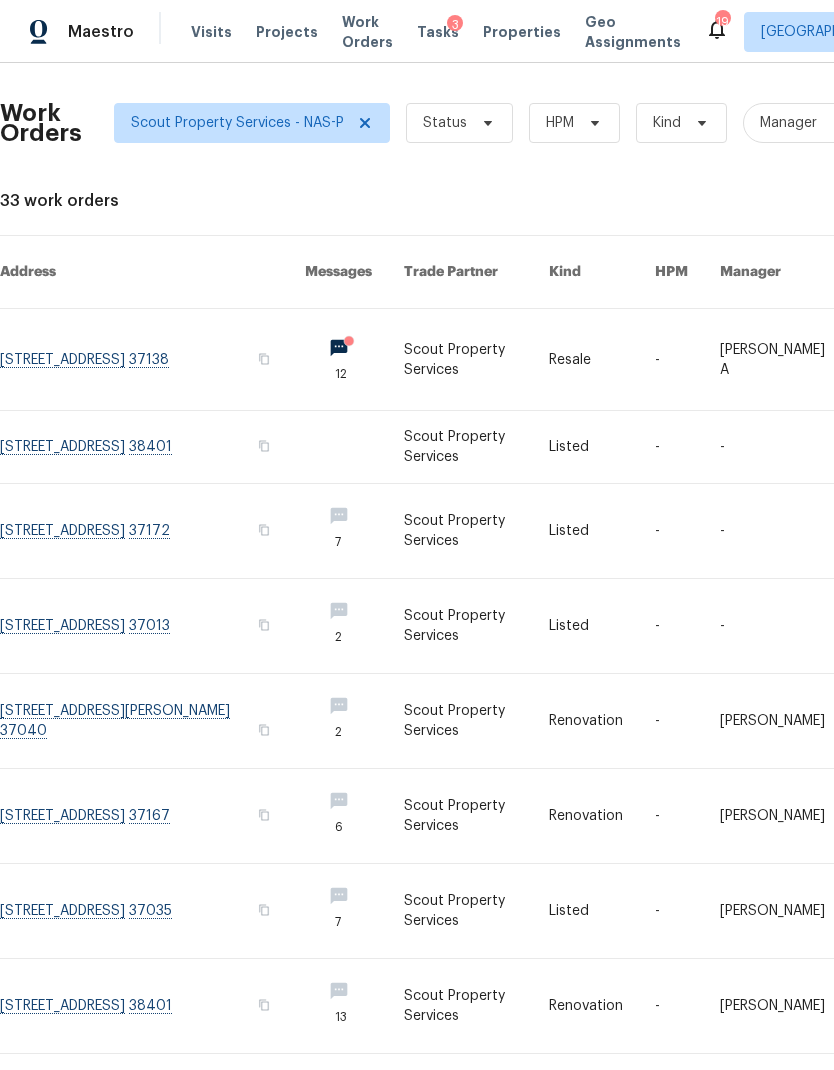 scroll, scrollTop: 0, scrollLeft: 0, axis: both 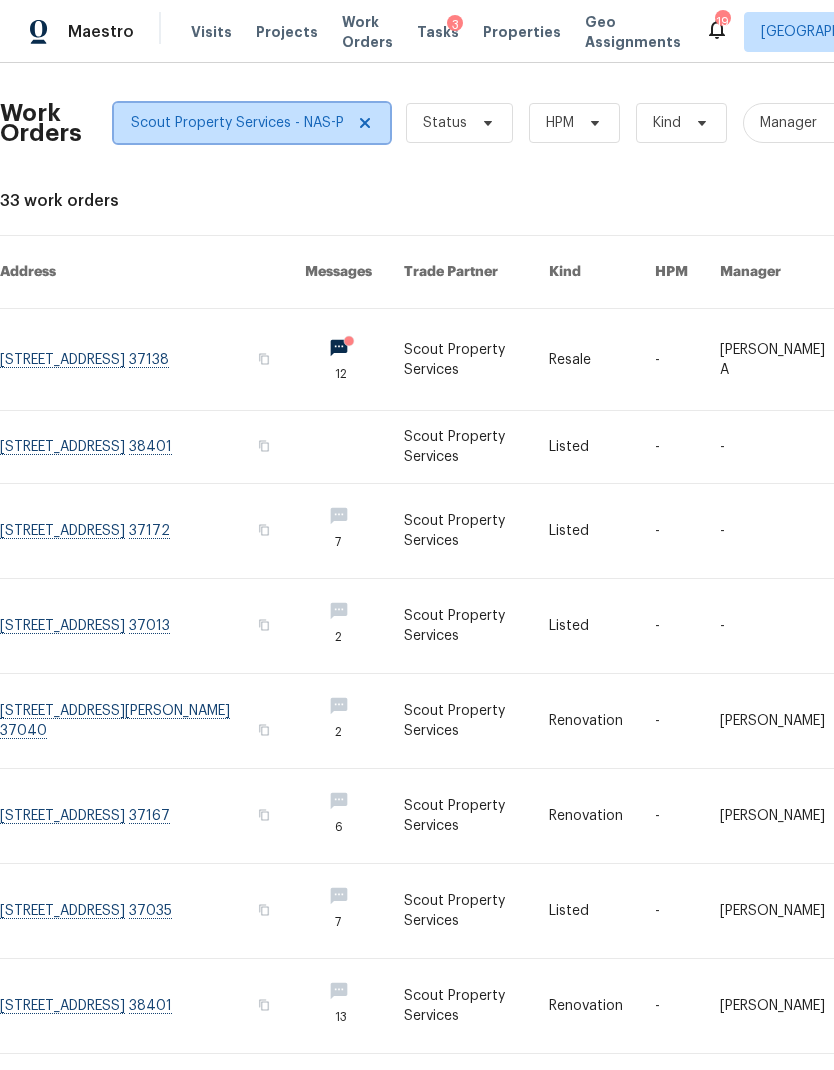 click 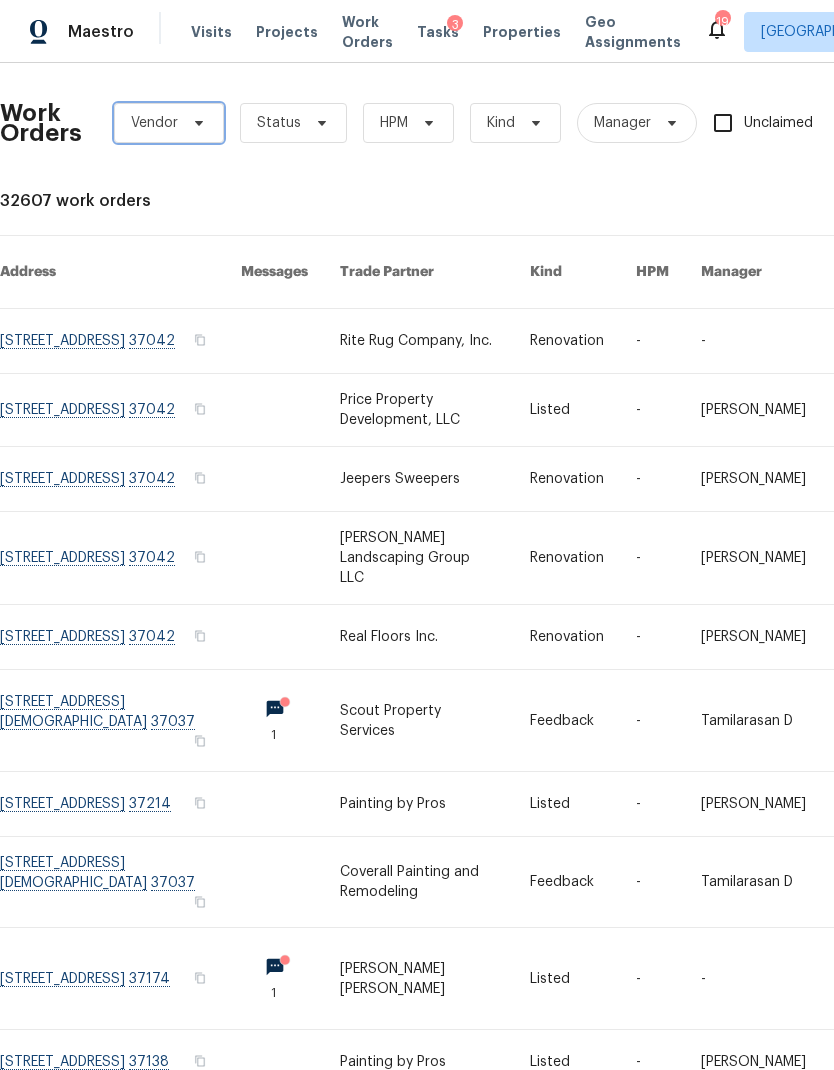 click 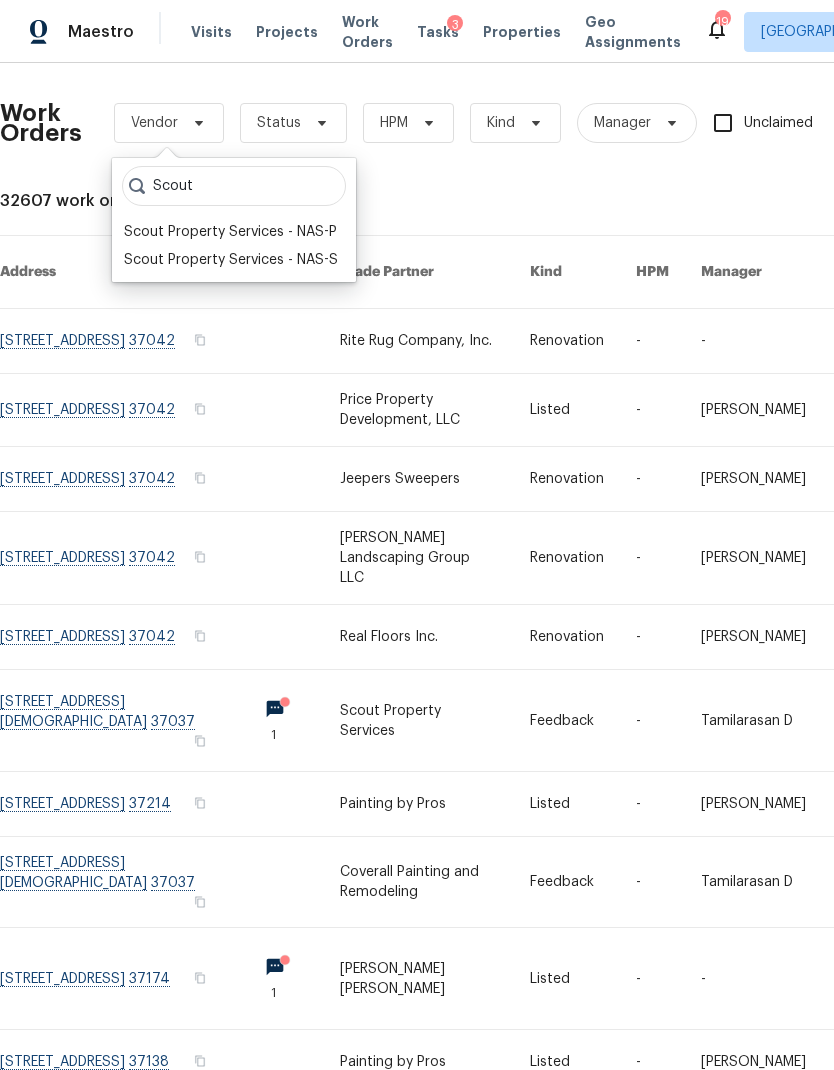 type on "Scout" 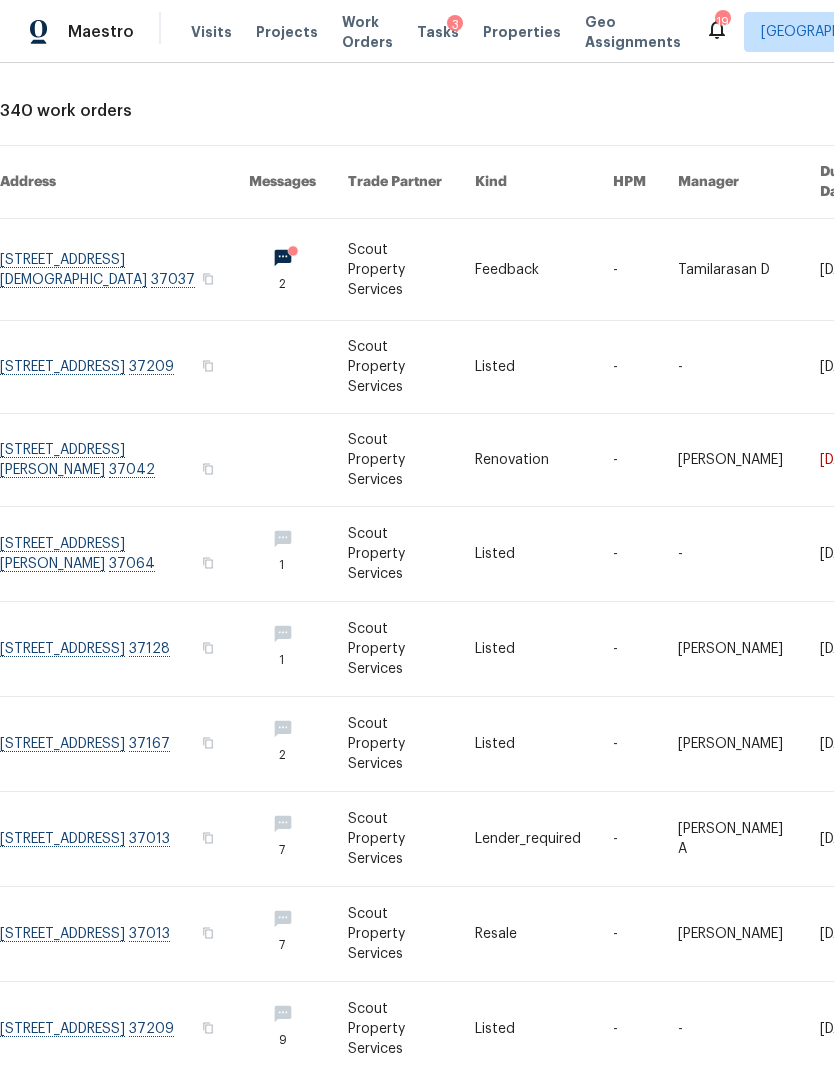 scroll, scrollTop: 90, scrollLeft: 0, axis: vertical 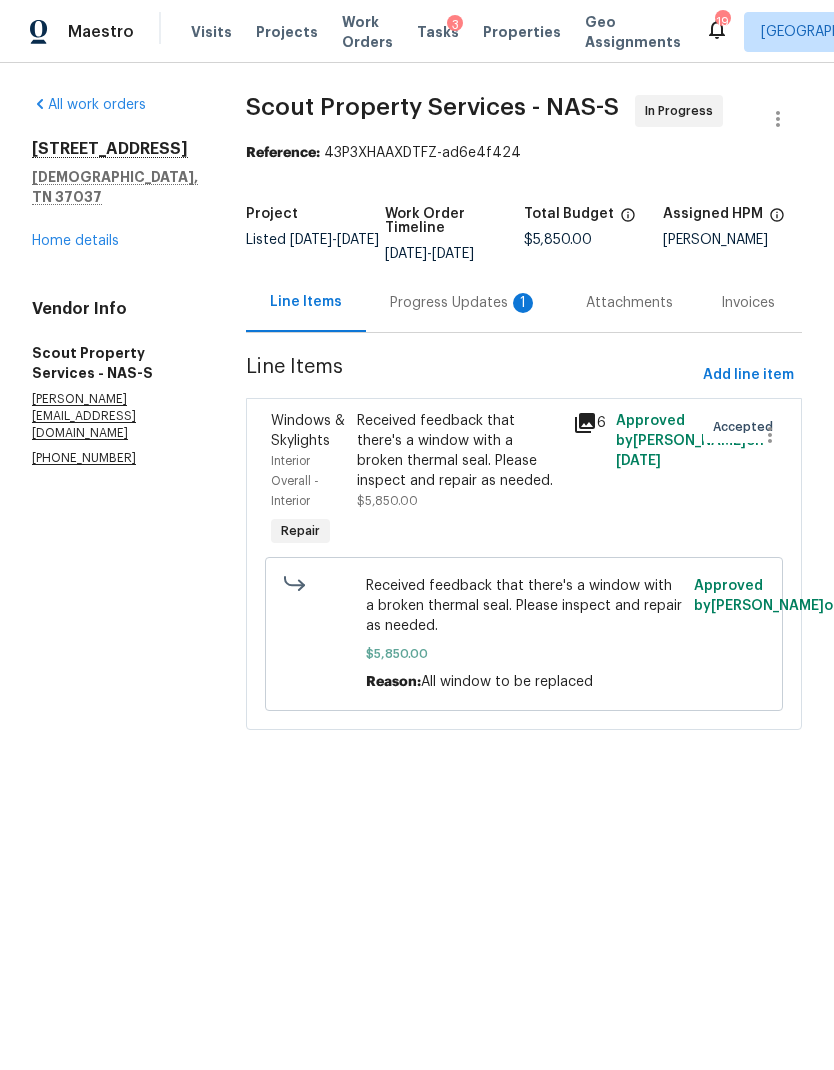 click on "Progress Updates 1" at bounding box center (464, 303) 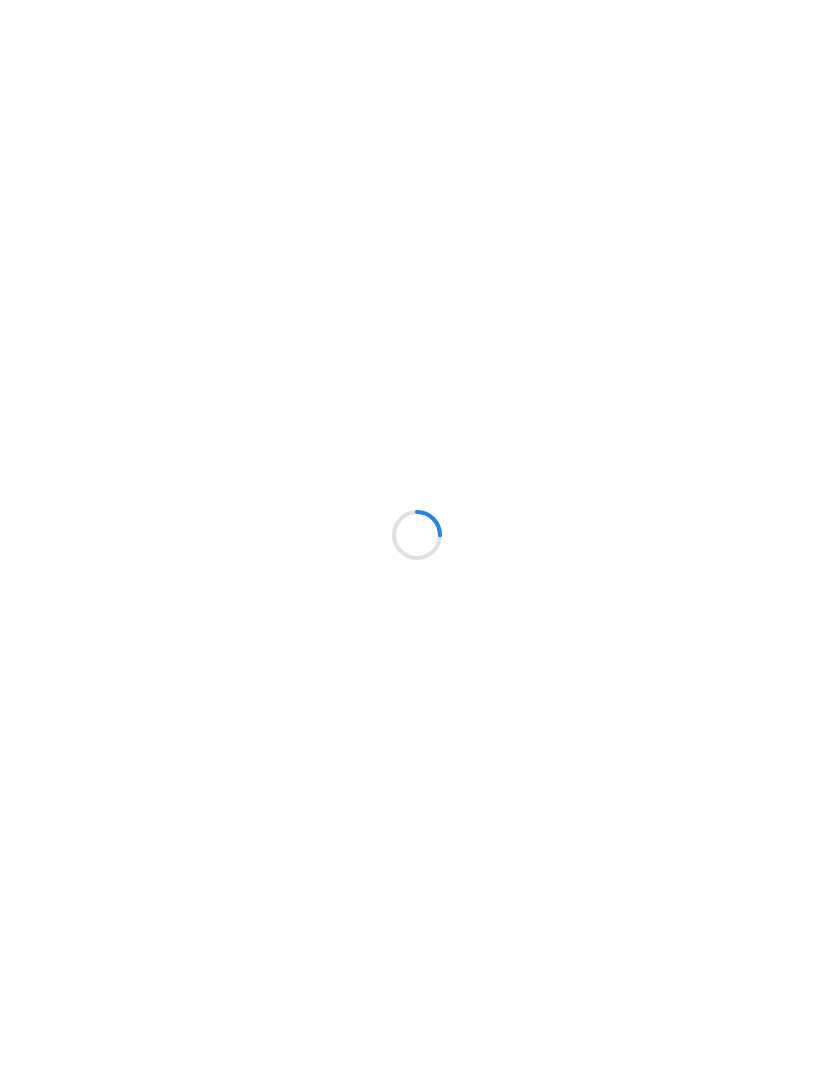 scroll, scrollTop: 0, scrollLeft: 0, axis: both 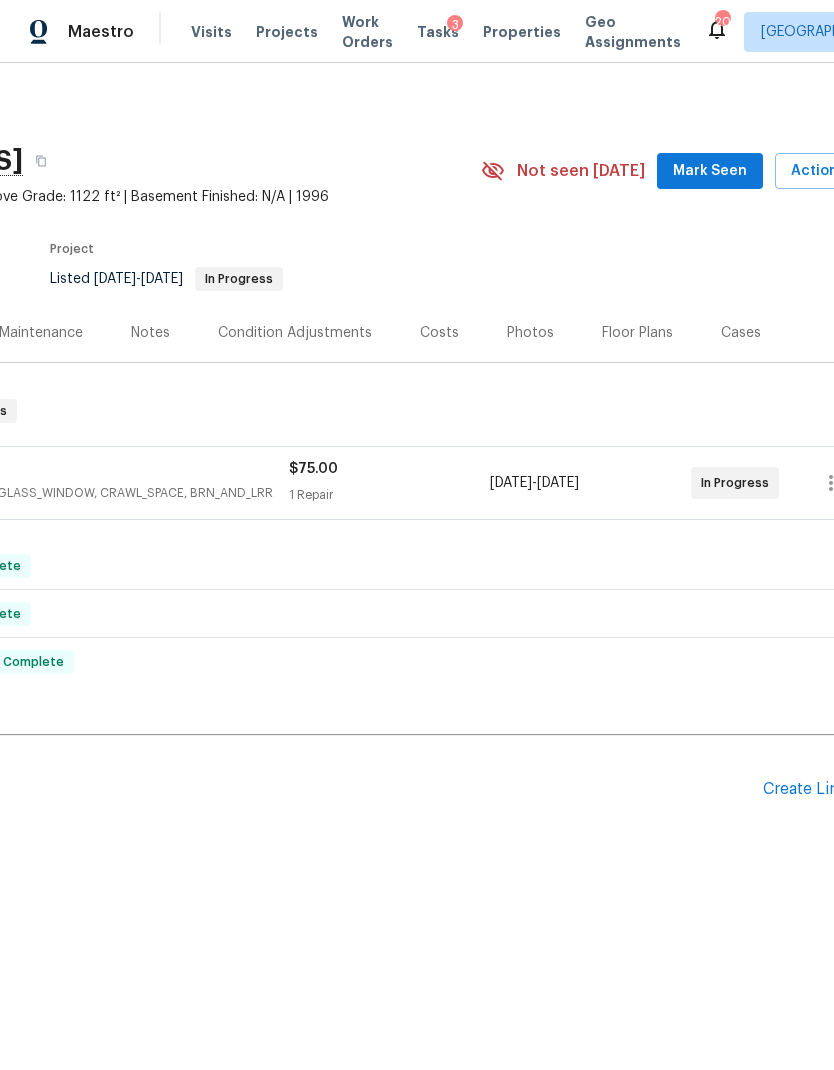 click on "Costs" at bounding box center [439, 333] 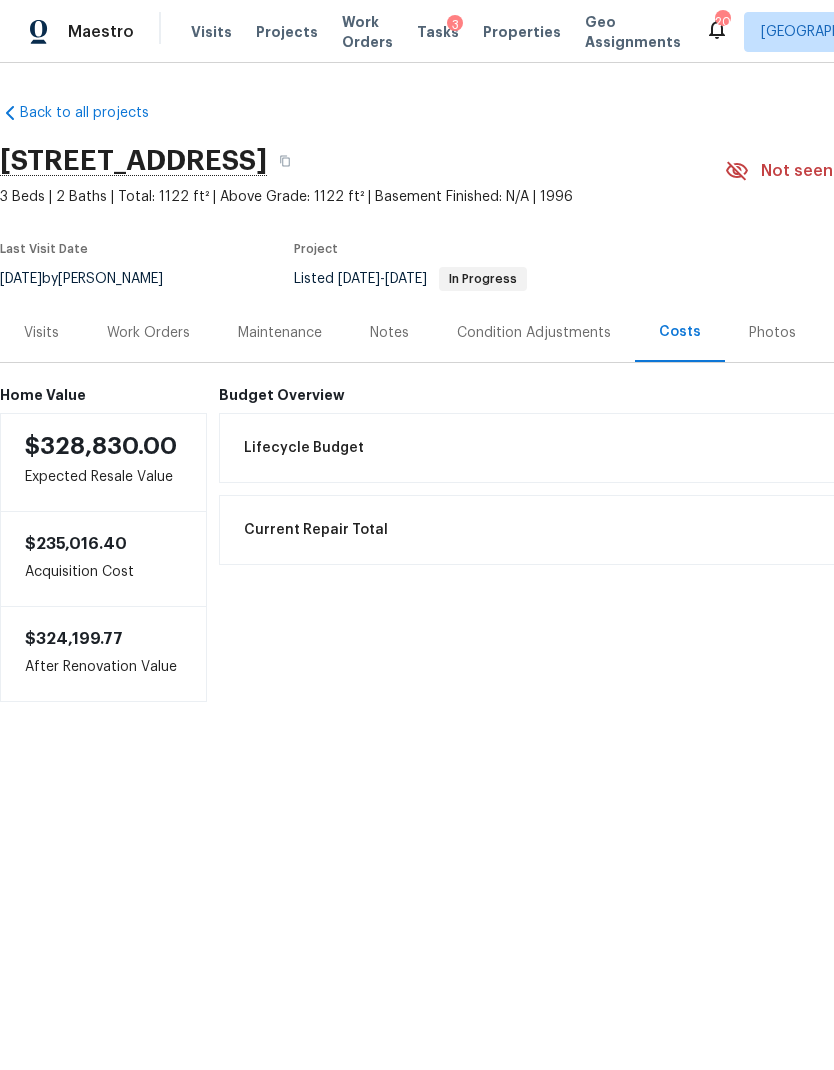 scroll, scrollTop: 0, scrollLeft: 0, axis: both 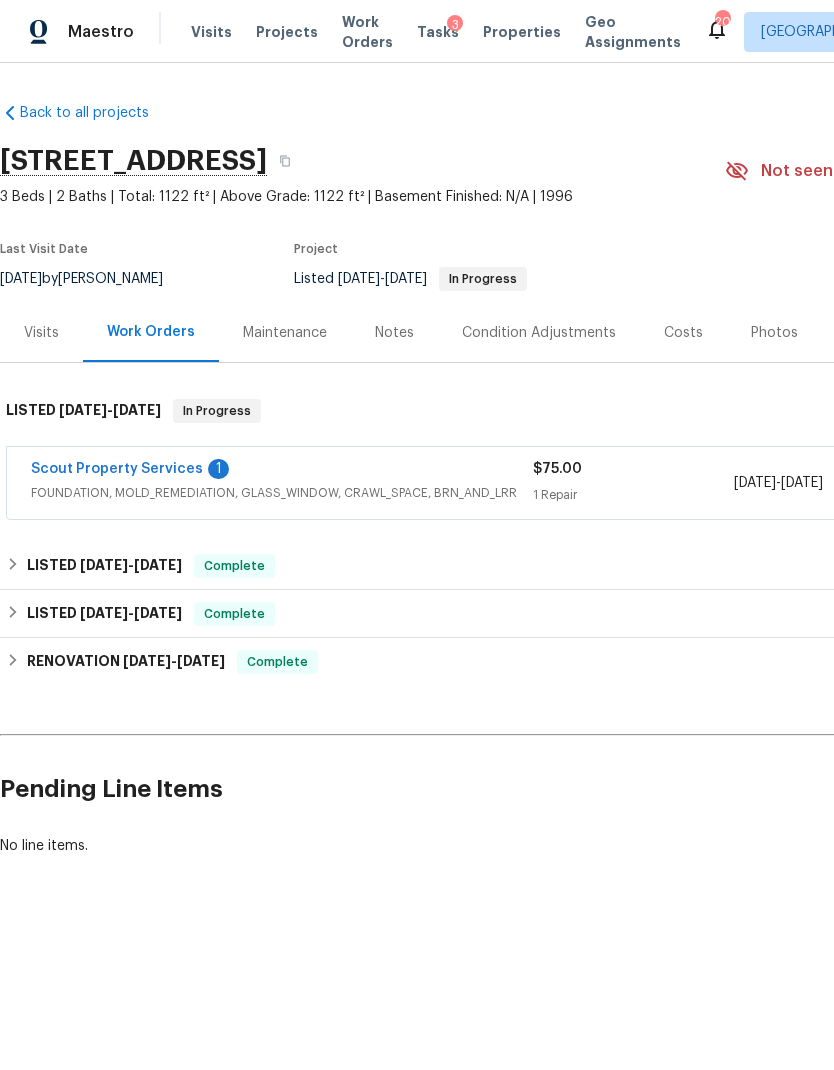 click on "Scout Property Services" at bounding box center (117, 469) 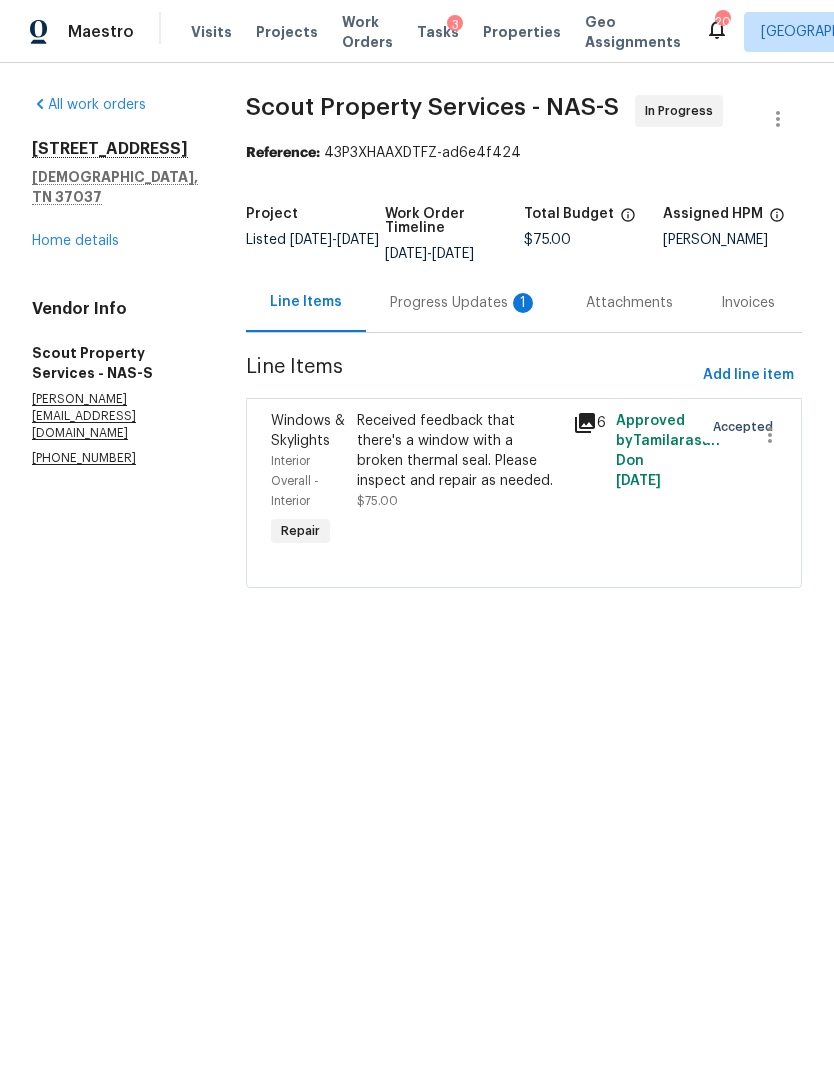 click on "Progress Updates 1" at bounding box center (464, 303) 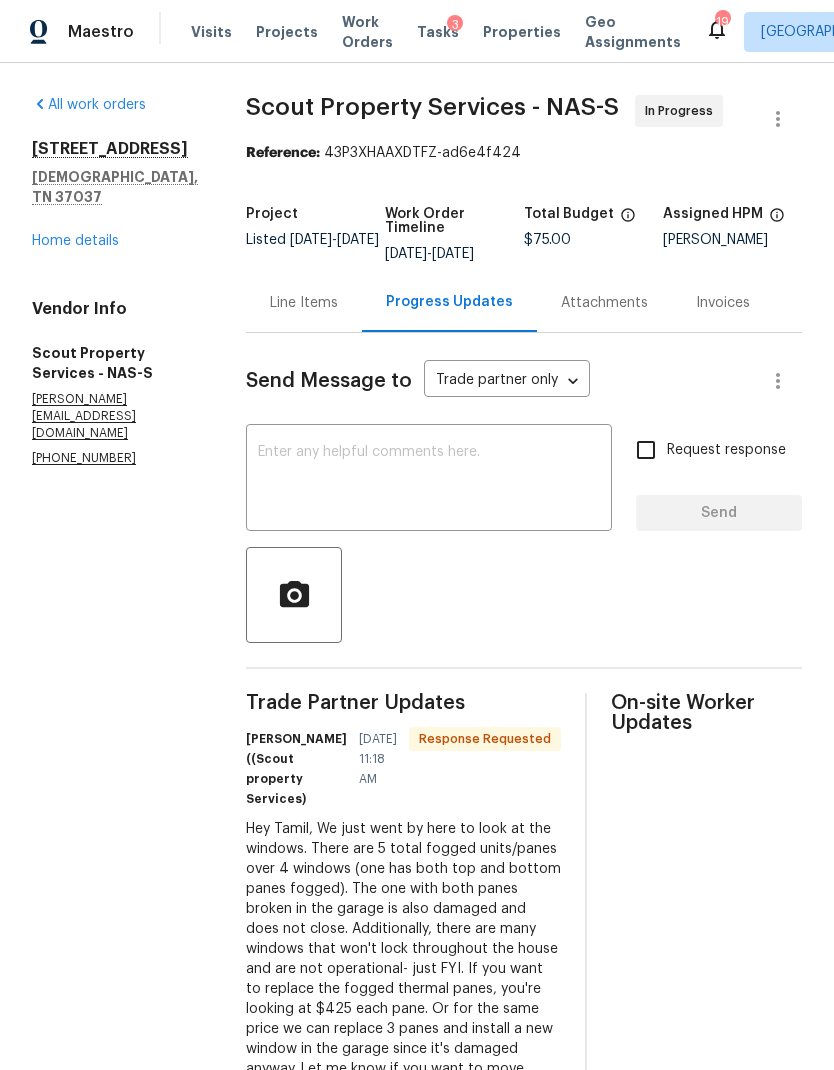 scroll, scrollTop: 0, scrollLeft: 0, axis: both 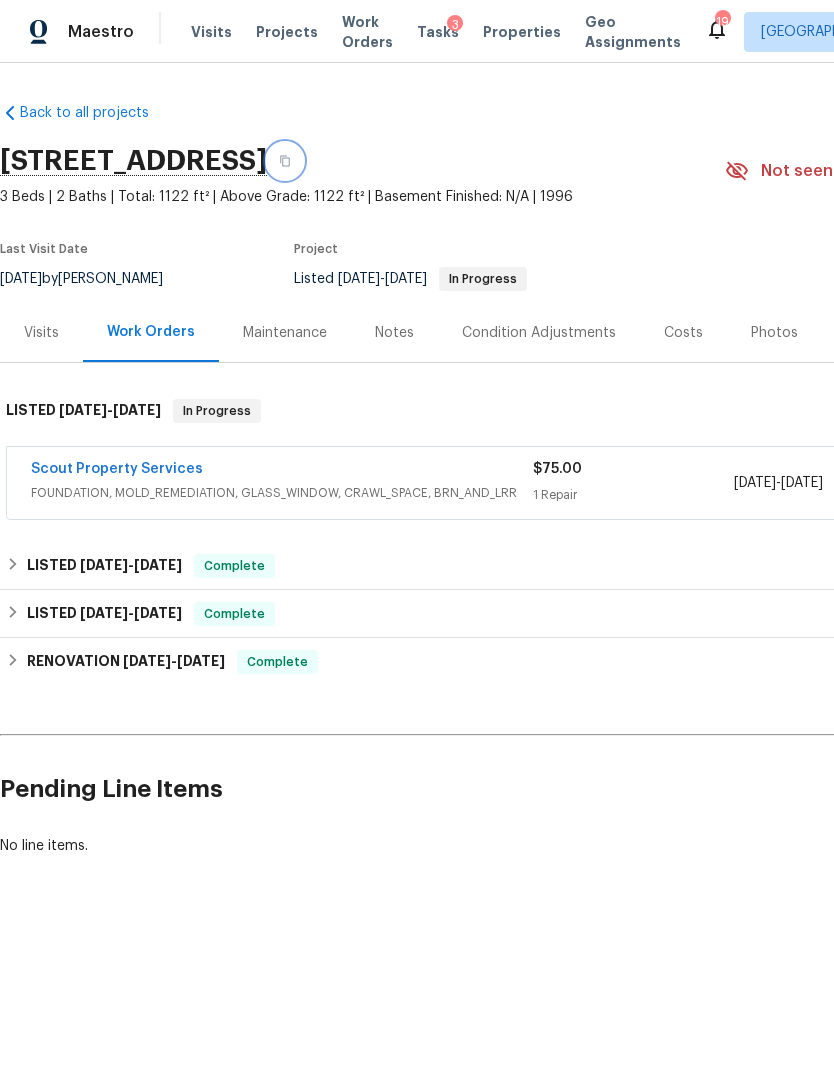click at bounding box center [285, 161] 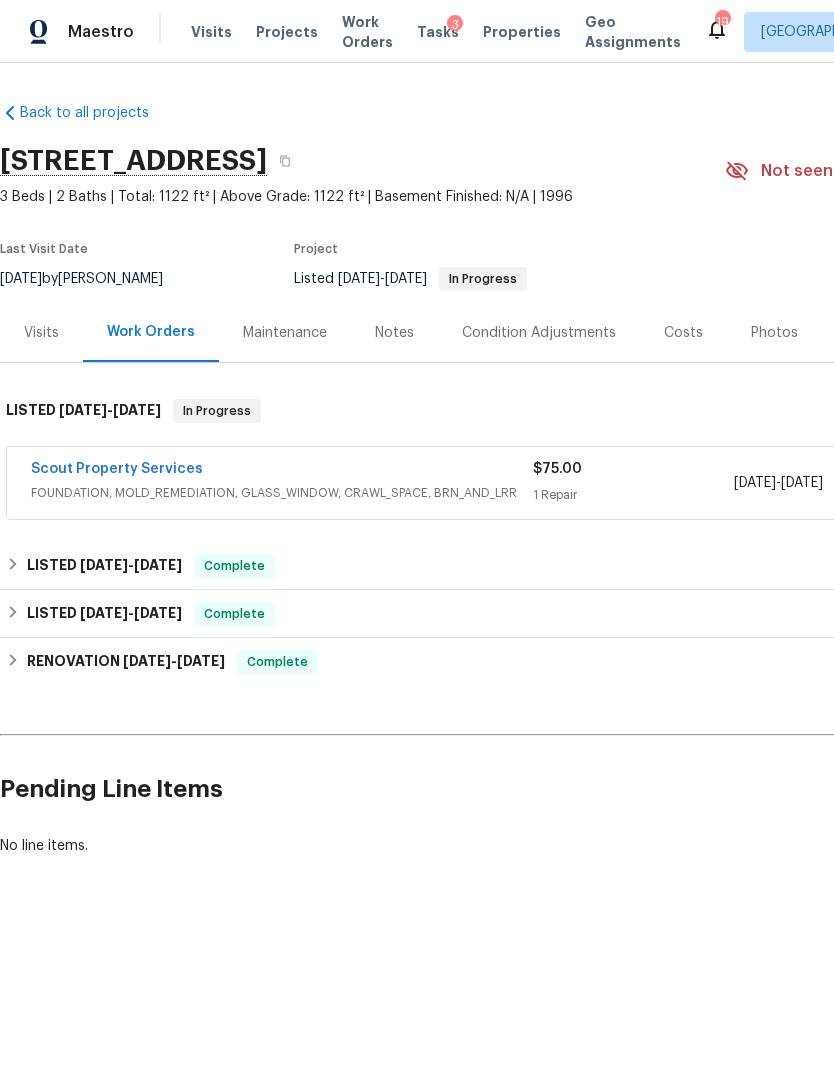 click on "Scout Property Services" at bounding box center (117, 469) 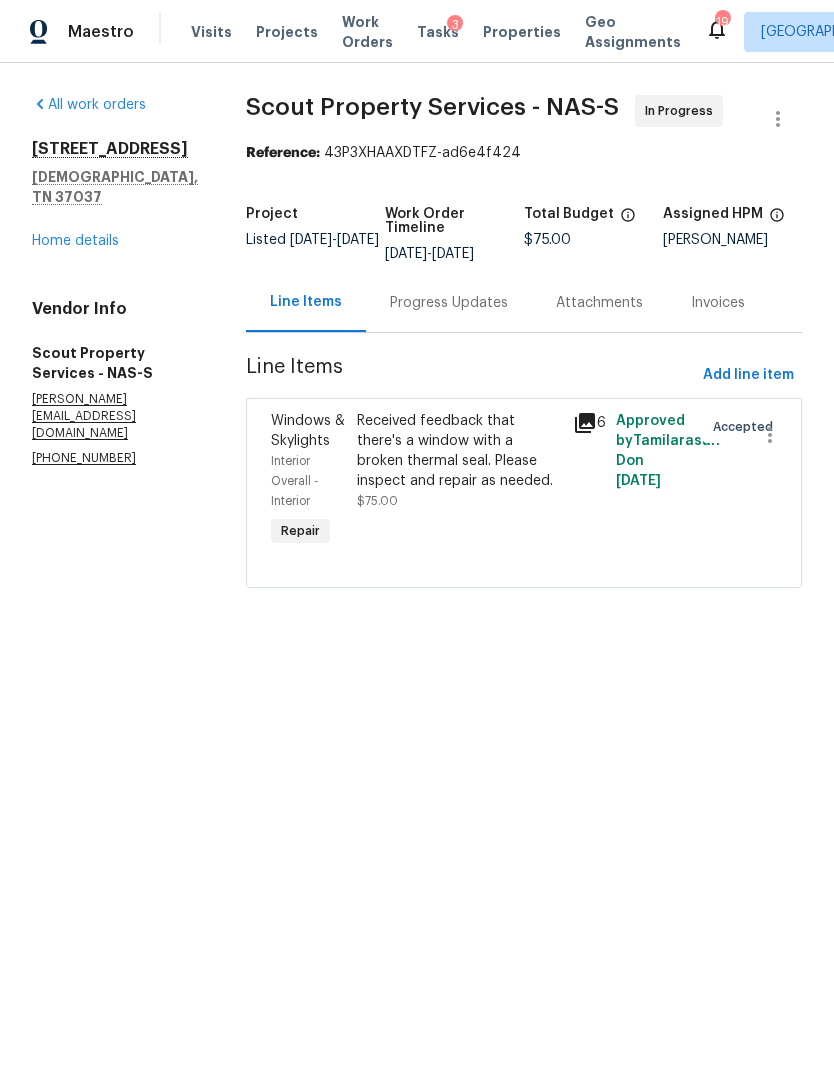 click on "Progress Updates" at bounding box center (449, 303) 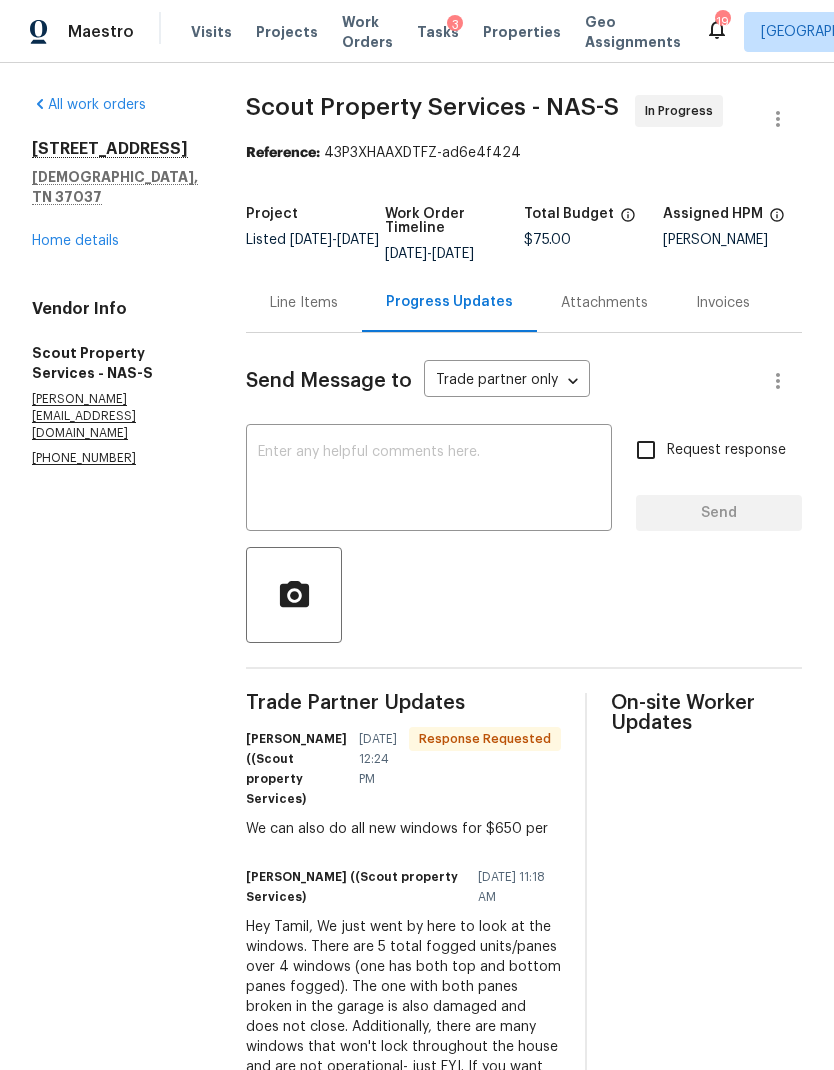 click on "Line Items" at bounding box center (304, 303) 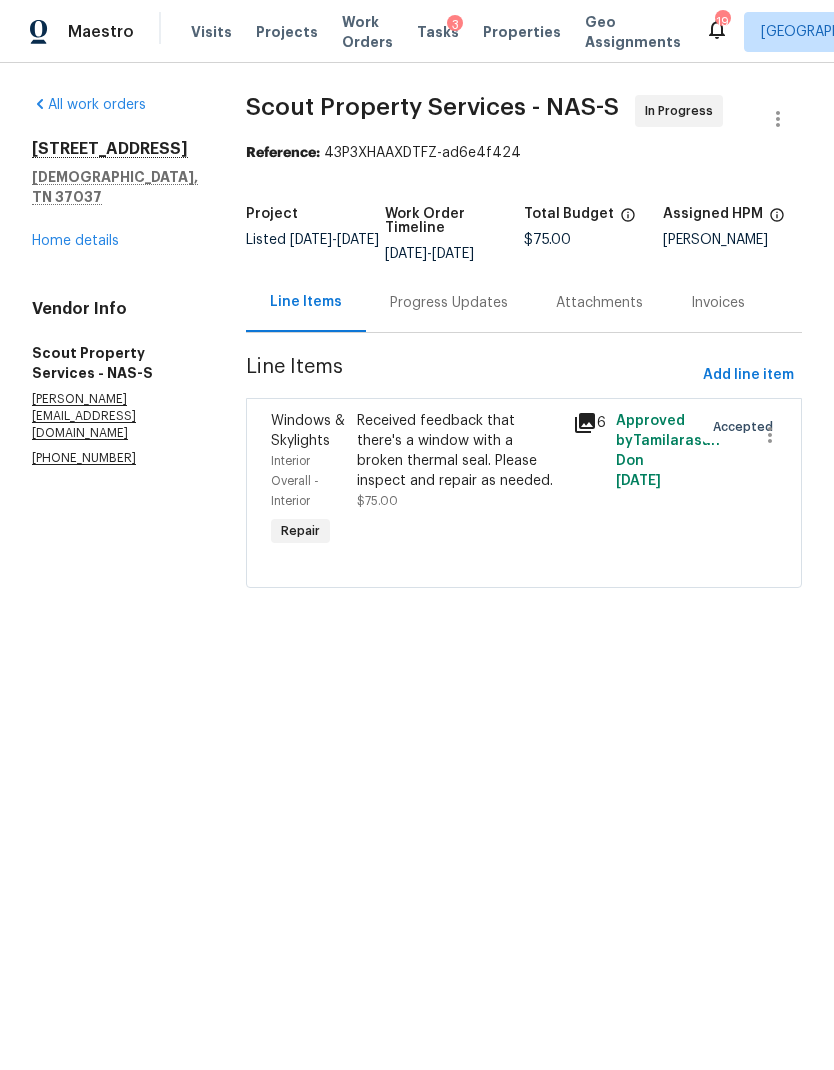 click on "Received feedback that there's a window with a broken thermal seal. Please inspect and repair as needed." at bounding box center [459, 451] 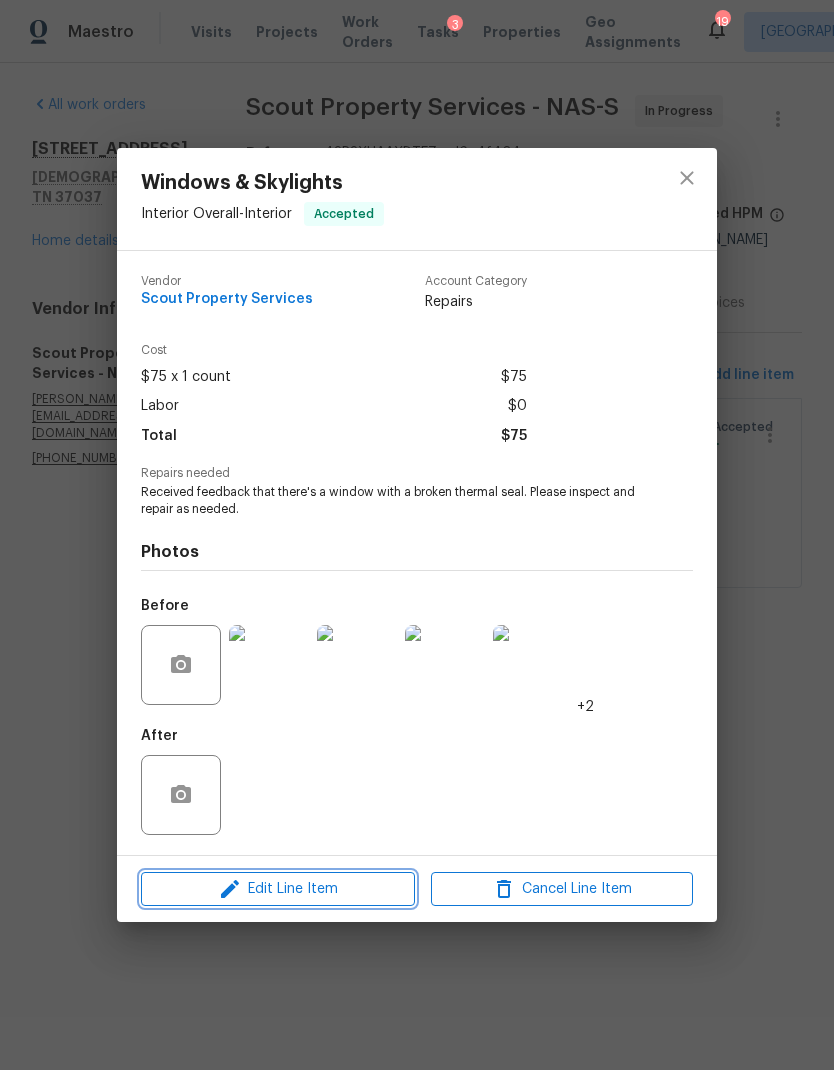 click on "Edit Line Item" at bounding box center [278, 889] 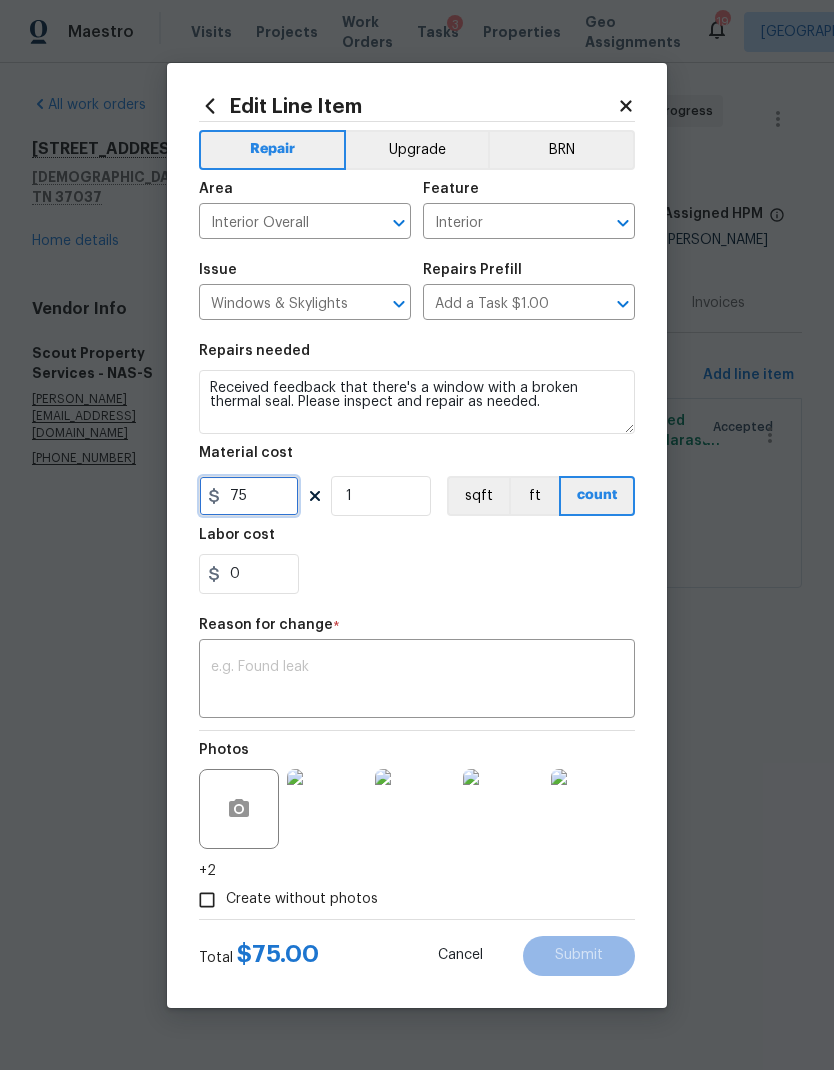 click on "75" at bounding box center (249, 496) 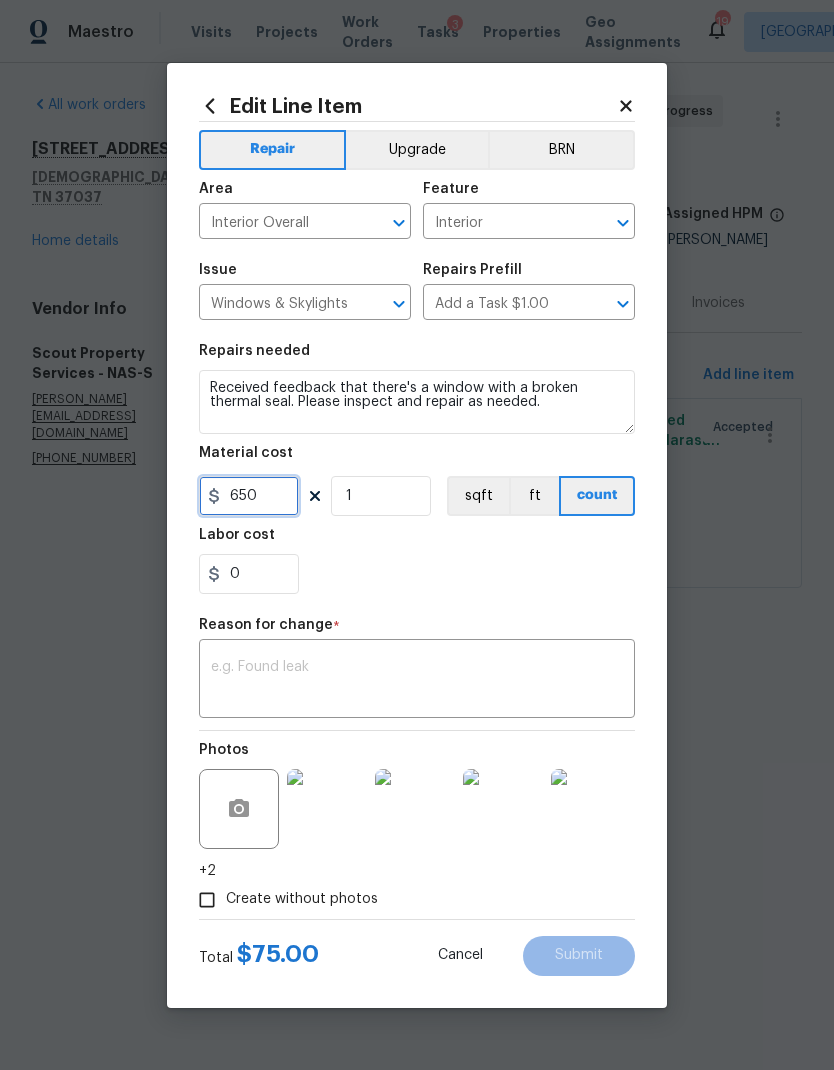 type on "650" 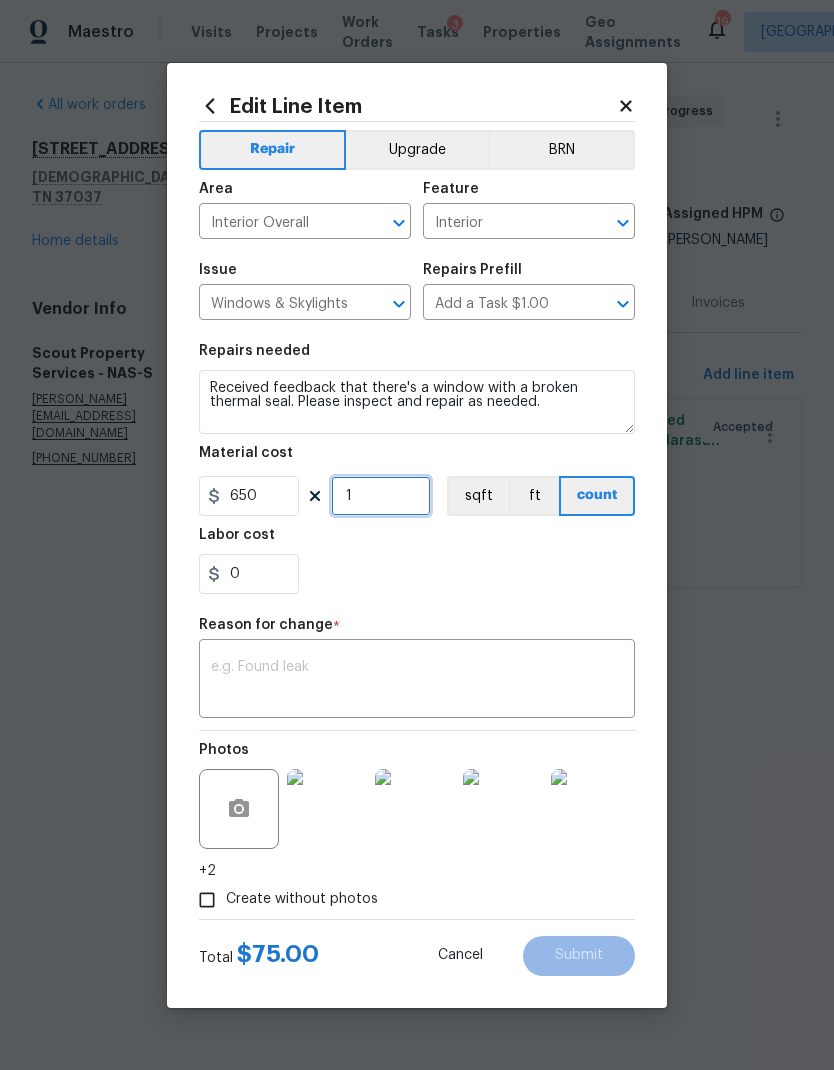 click on "1" at bounding box center (381, 496) 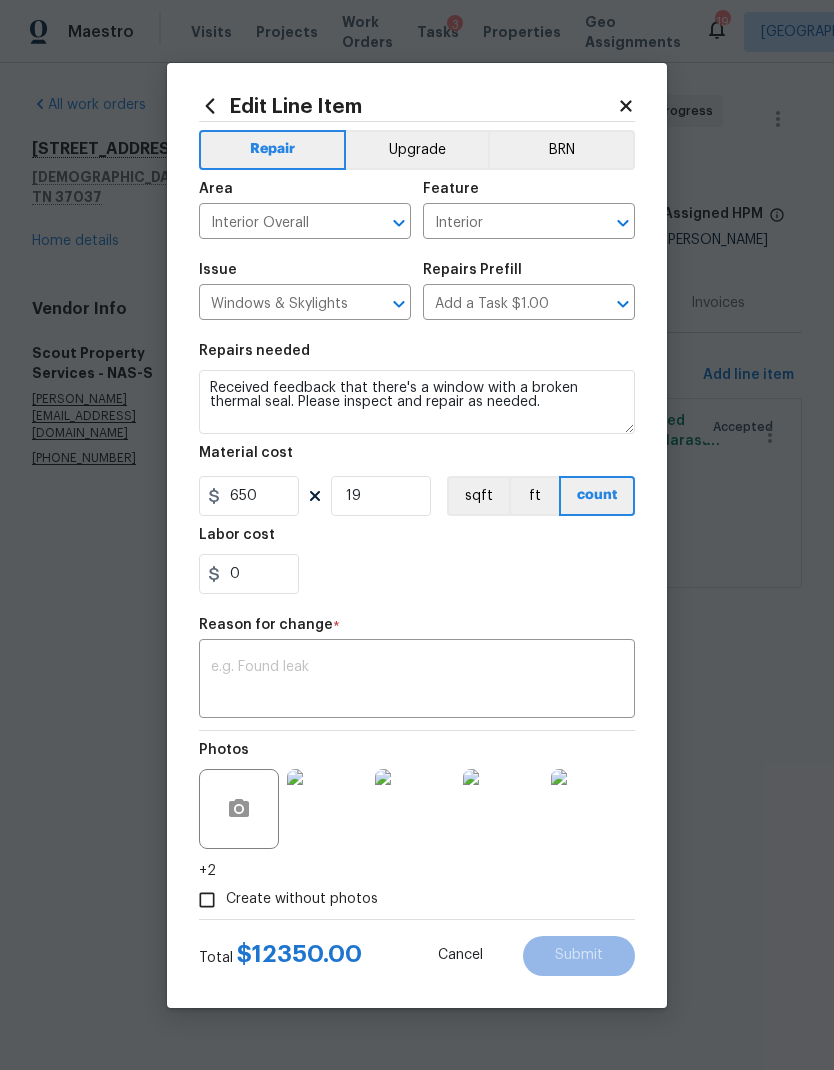 click at bounding box center [417, 681] 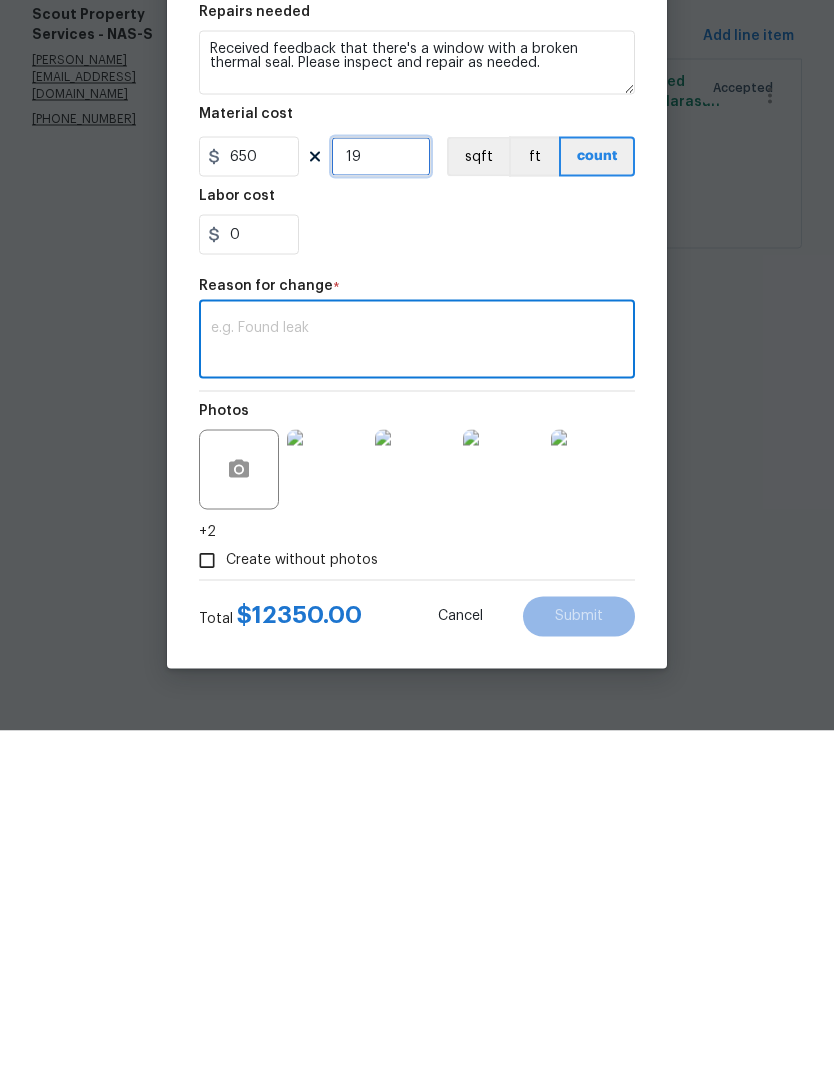 click on "19" at bounding box center [381, 496] 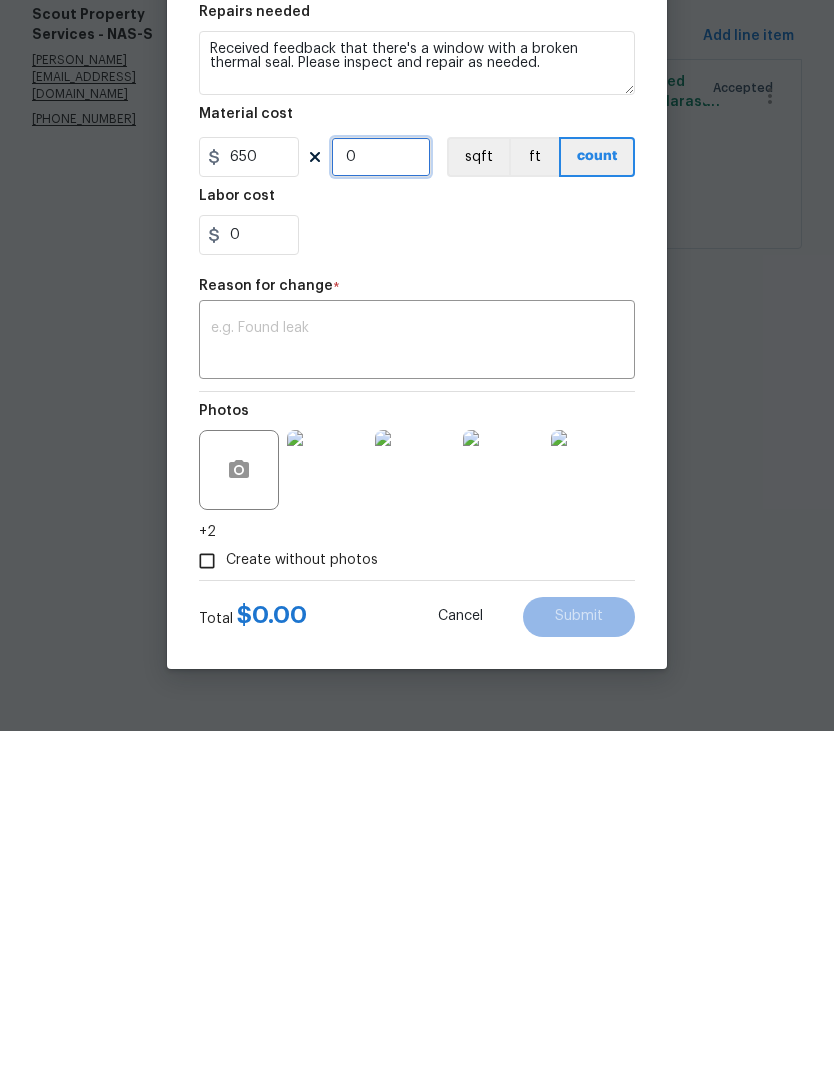 type on "9" 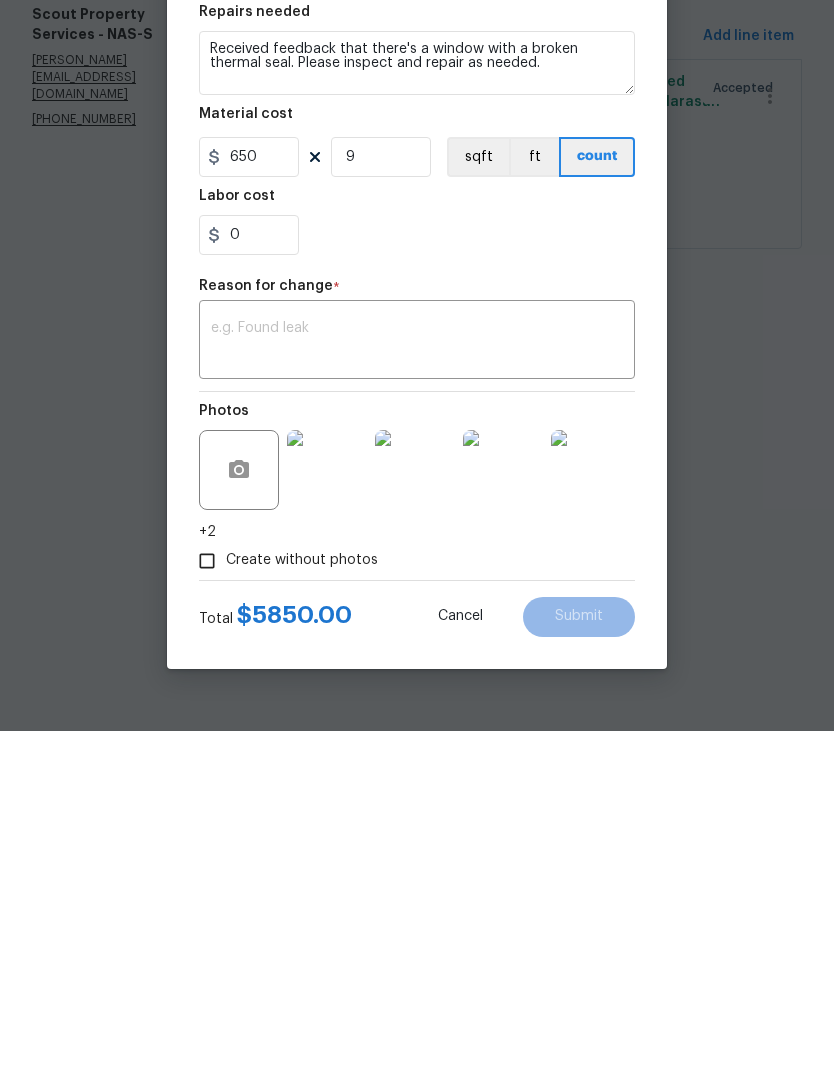 click at bounding box center (417, 681) 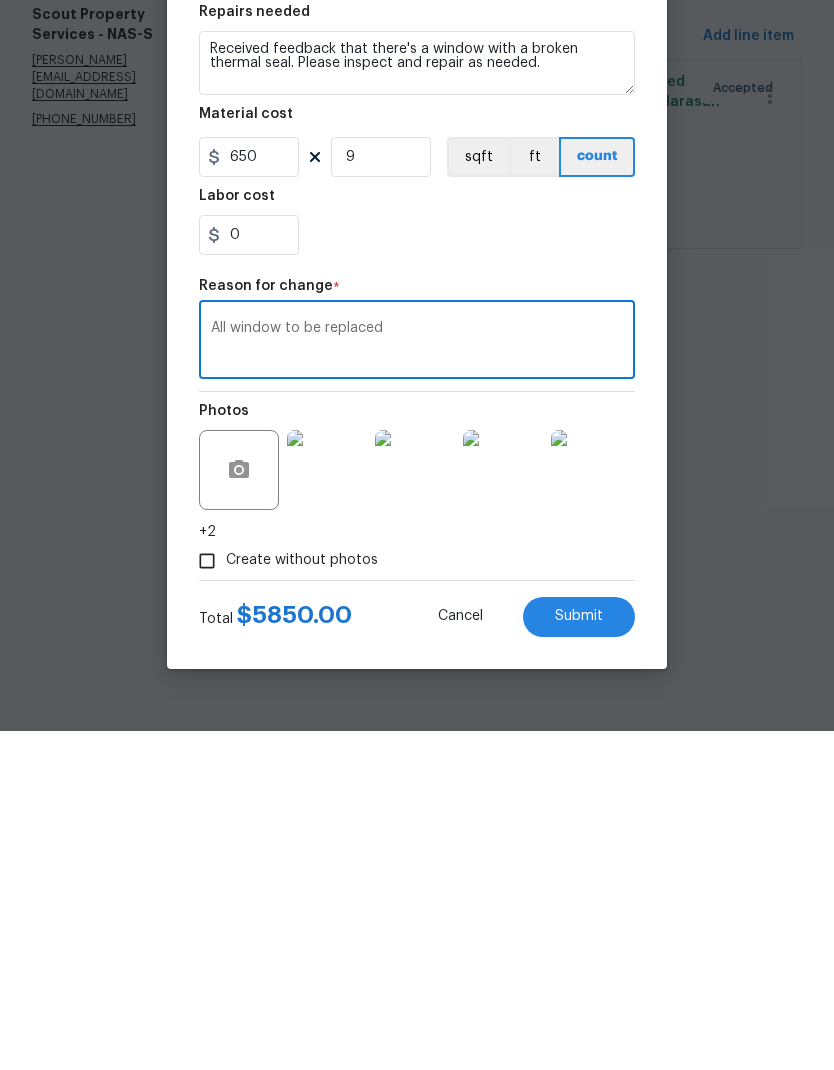 type on "All window to be replaced" 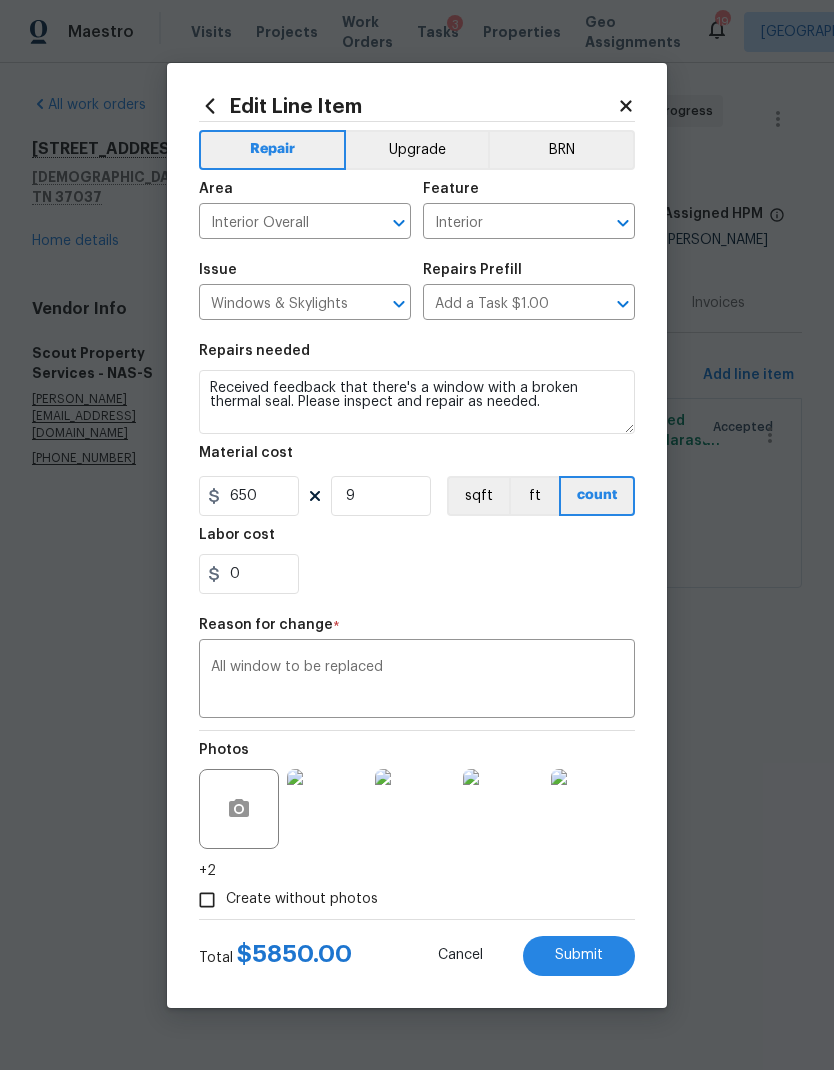click on "Submit" at bounding box center [579, 956] 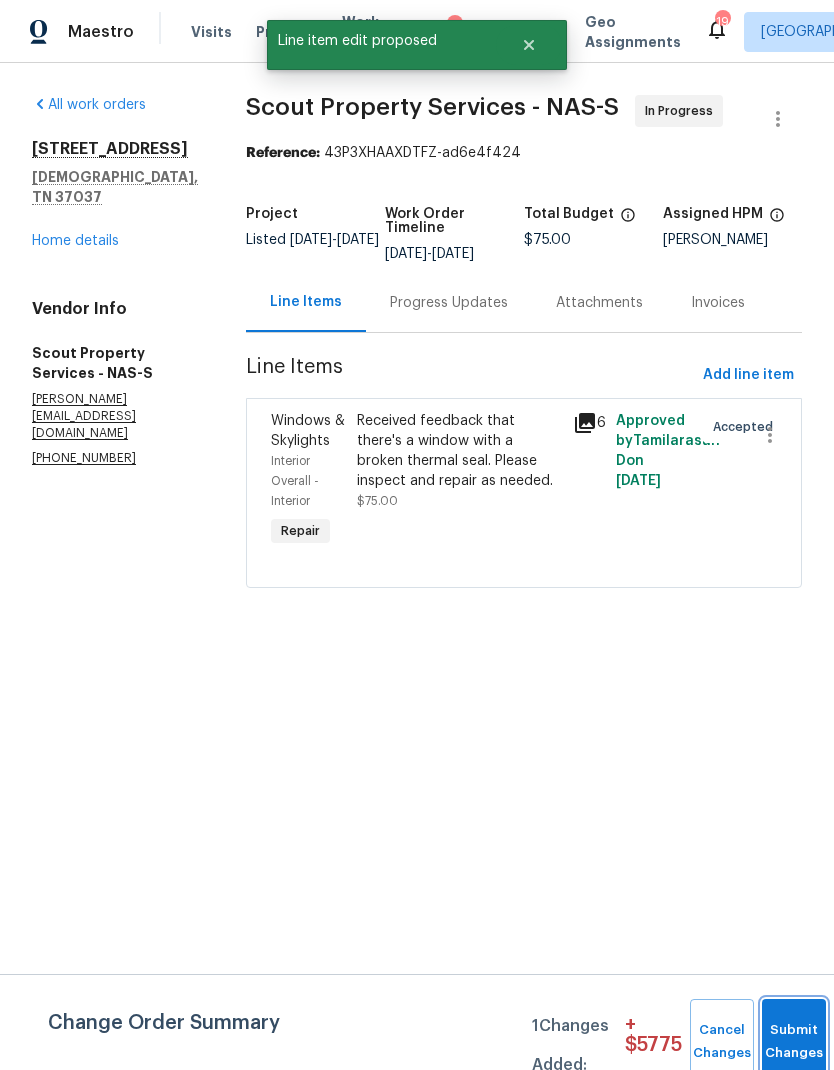 click on "Submit Changes" at bounding box center [794, 1042] 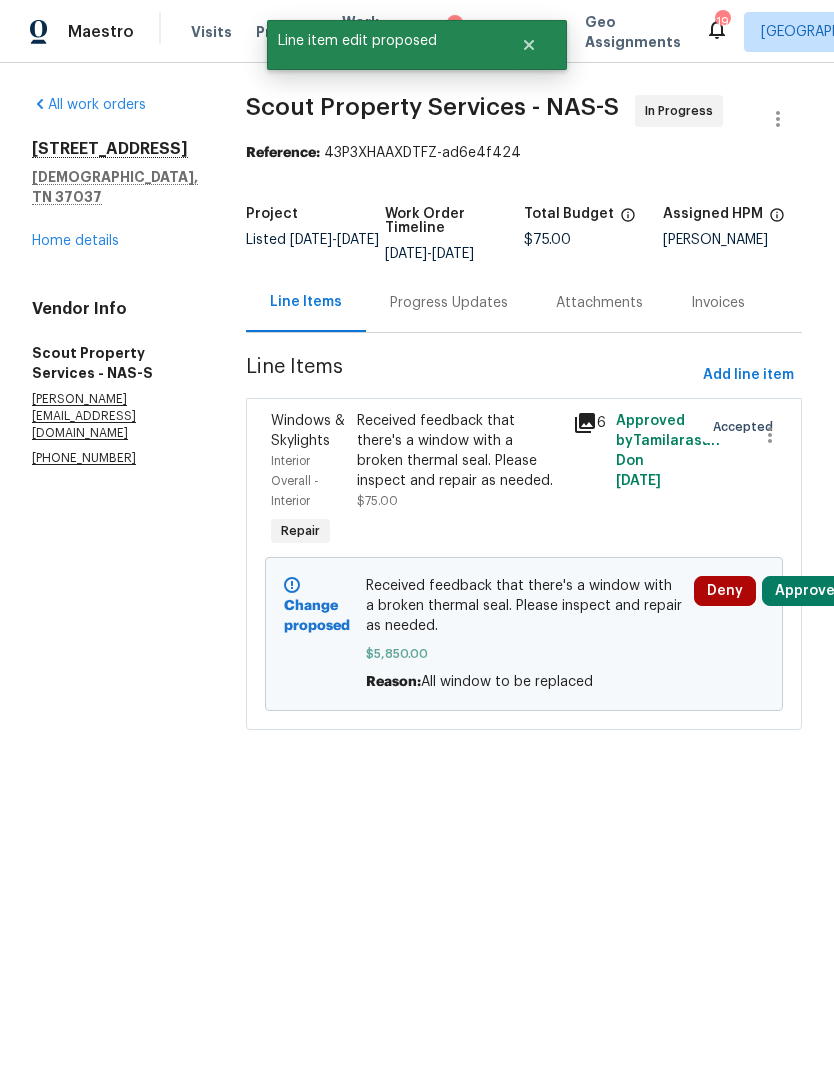 click on "Approve" at bounding box center (805, 591) 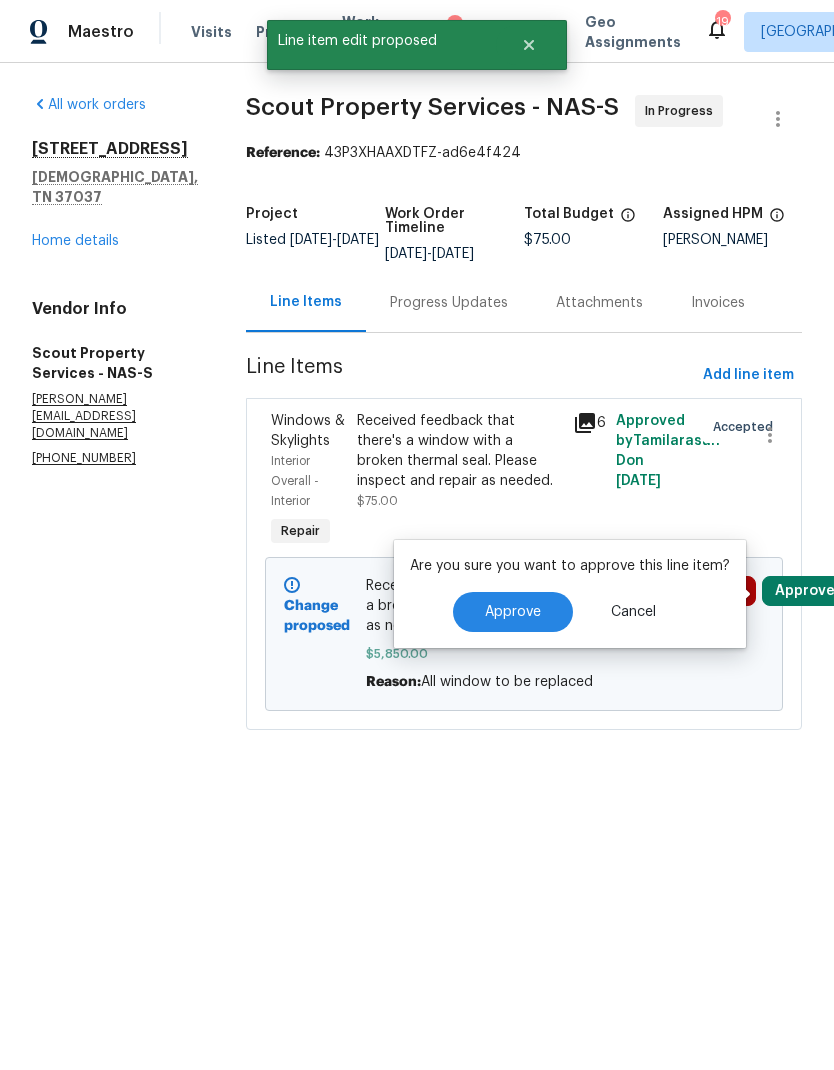 click on "Approve" at bounding box center [513, 612] 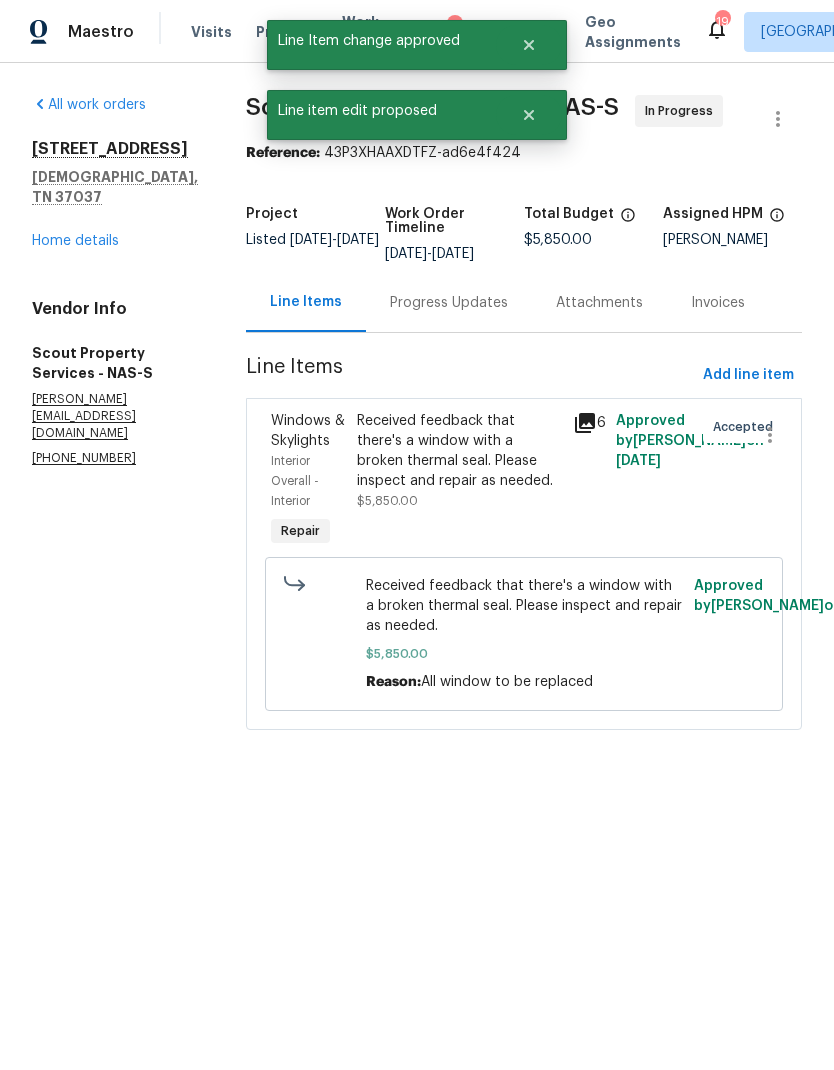 click on "Progress Updates" at bounding box center [449, 303] 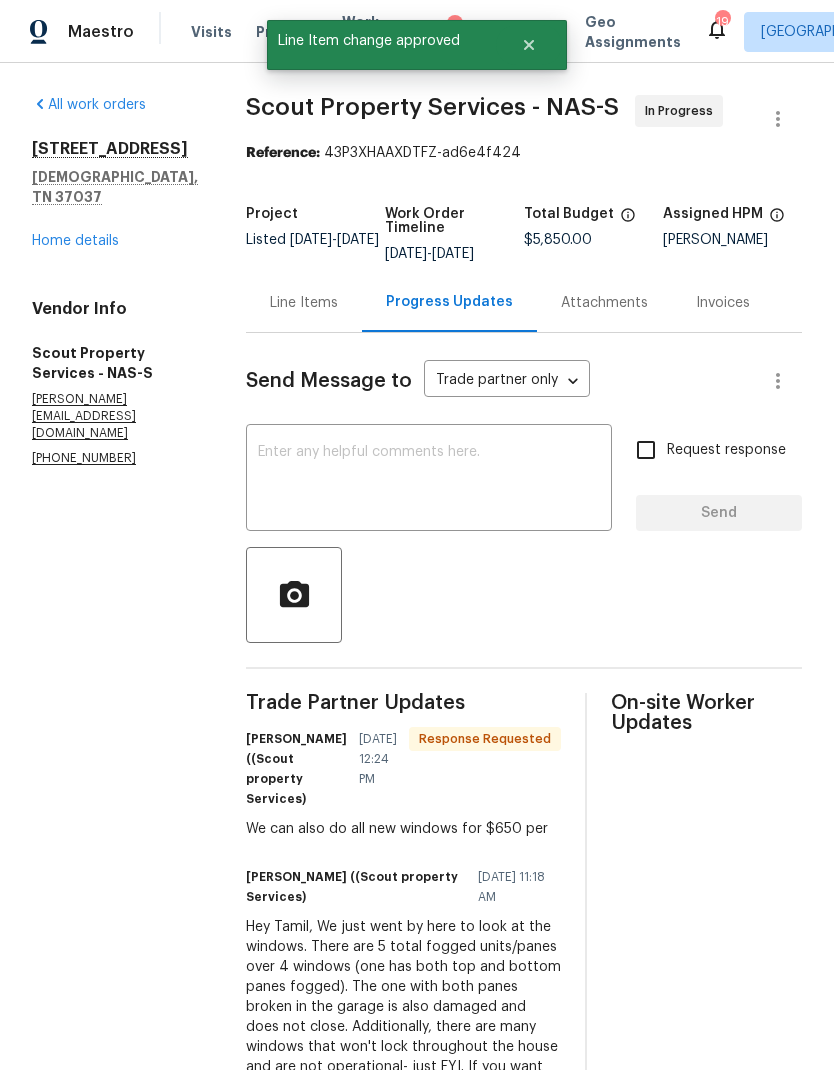 click at bounding box center (429, 480) 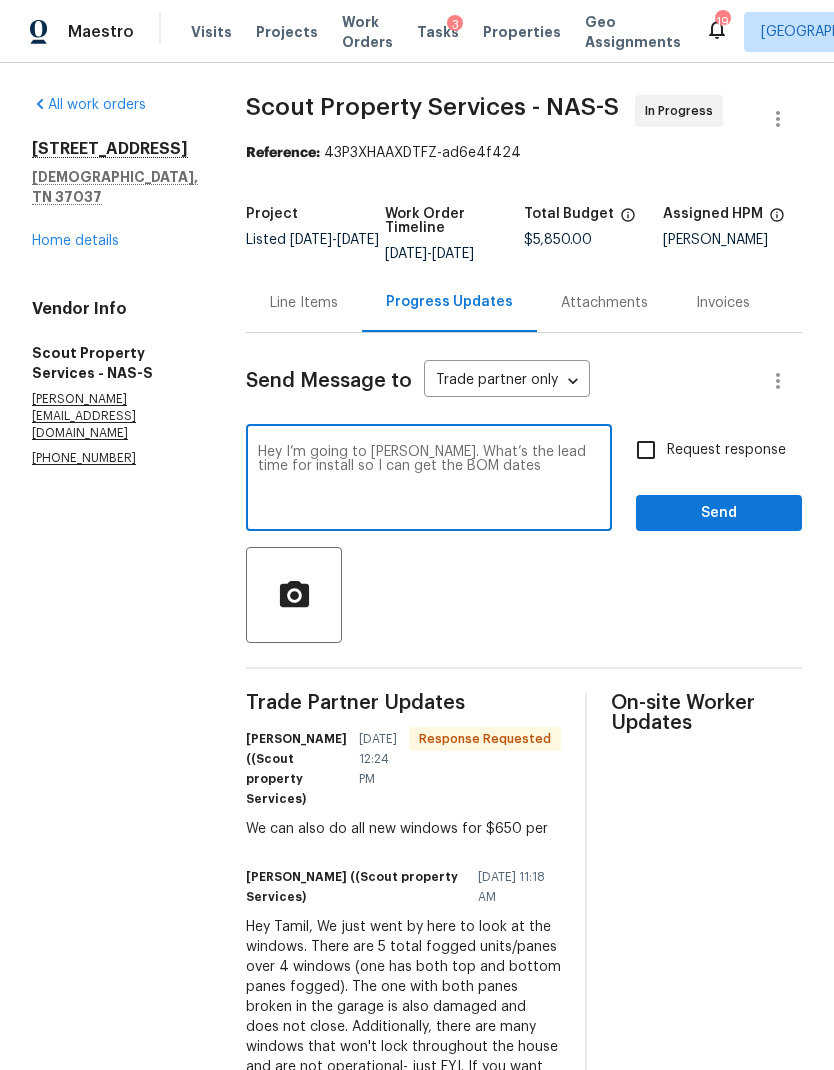 type on "Hey I’m going to TOM. What’s the lead time for install so I can get the BOM dates" 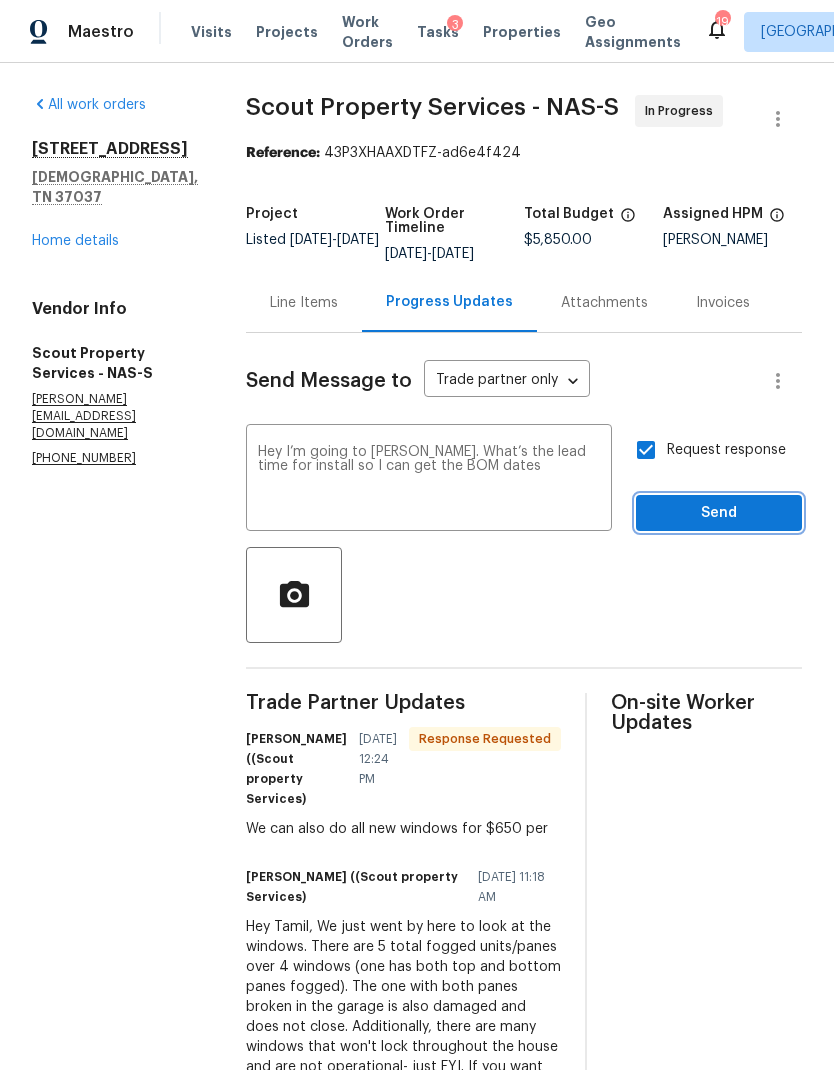 click on "Send" at bounding box center (719, 513) 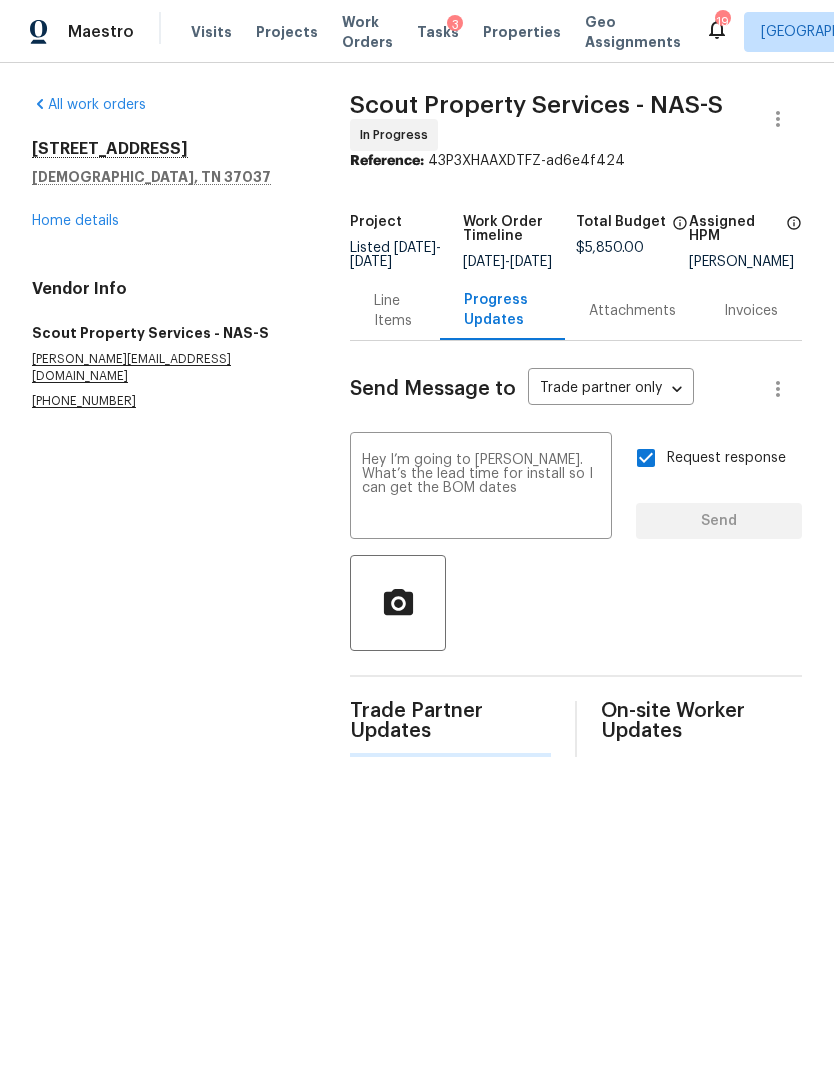 type 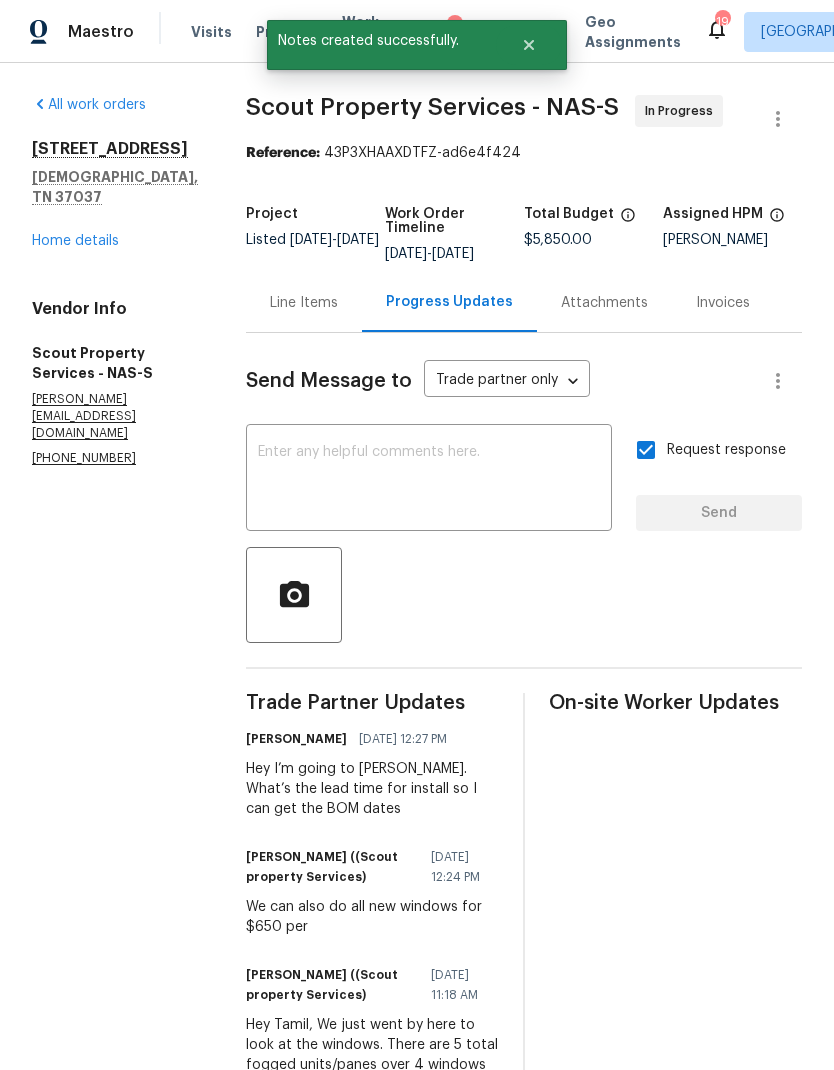 click on "Home details" at bounding box center (75, 241) 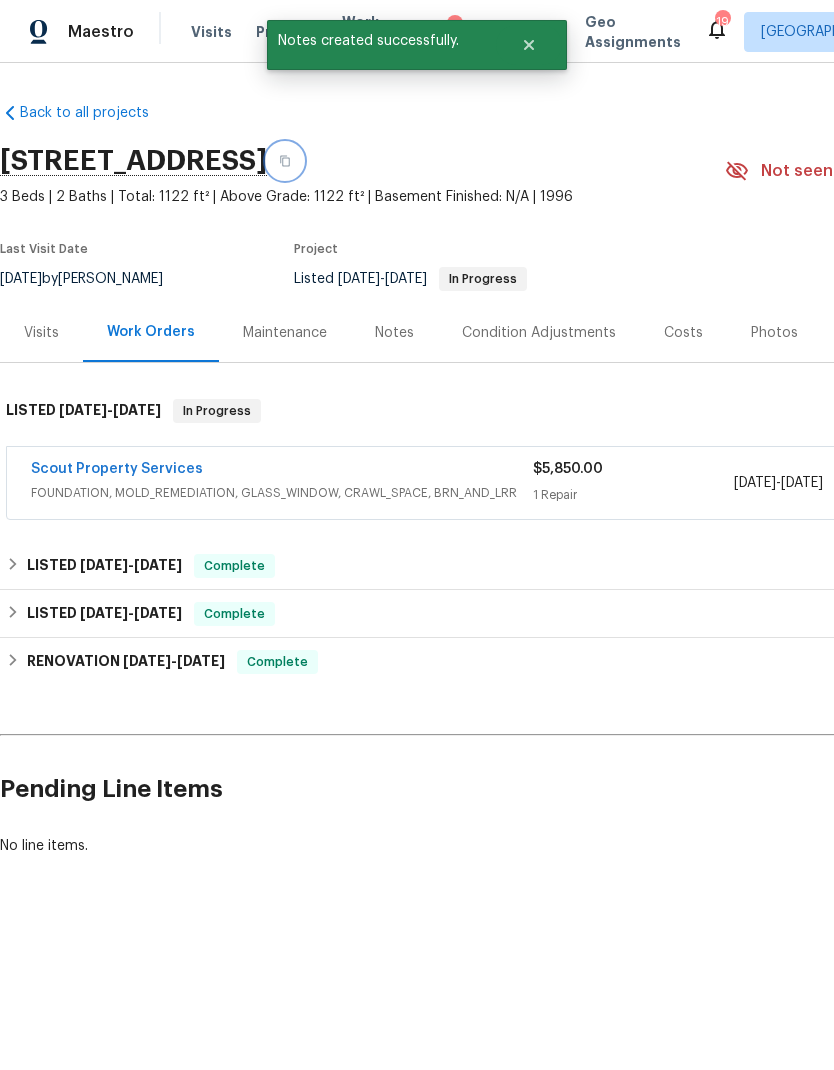click at bounding box center [285, 161] 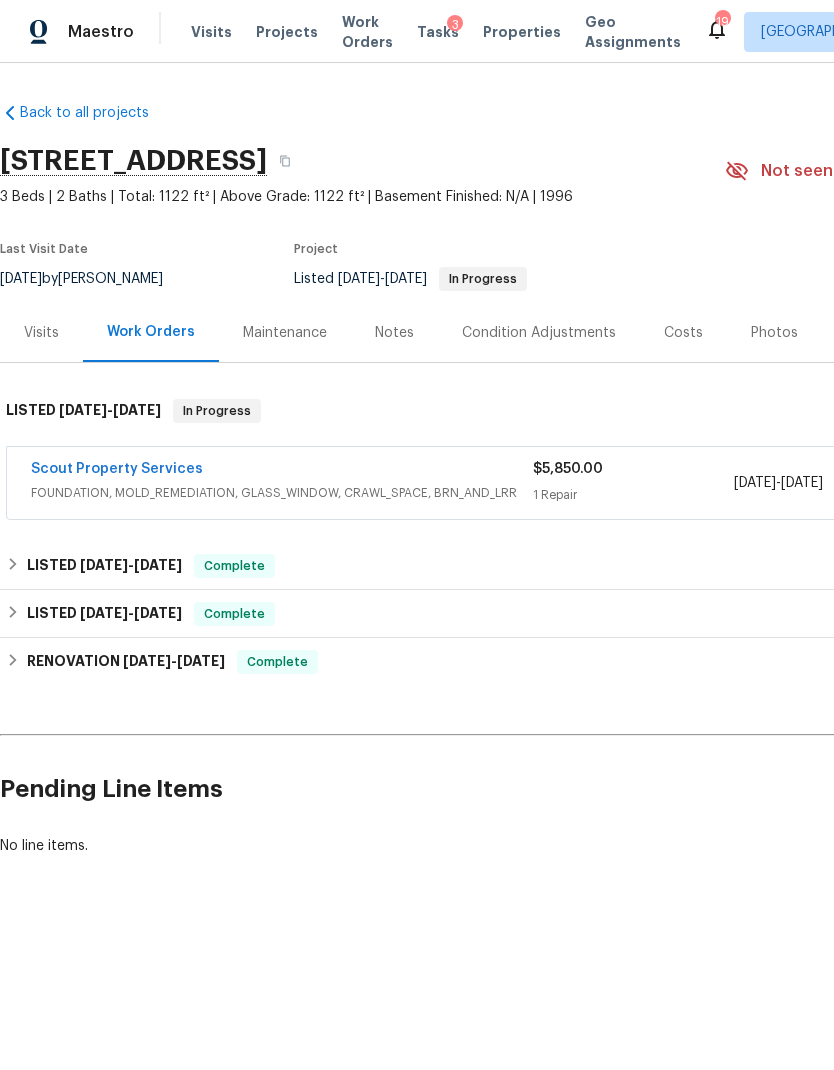 click on "Notes" at bounding box center (394, 333) 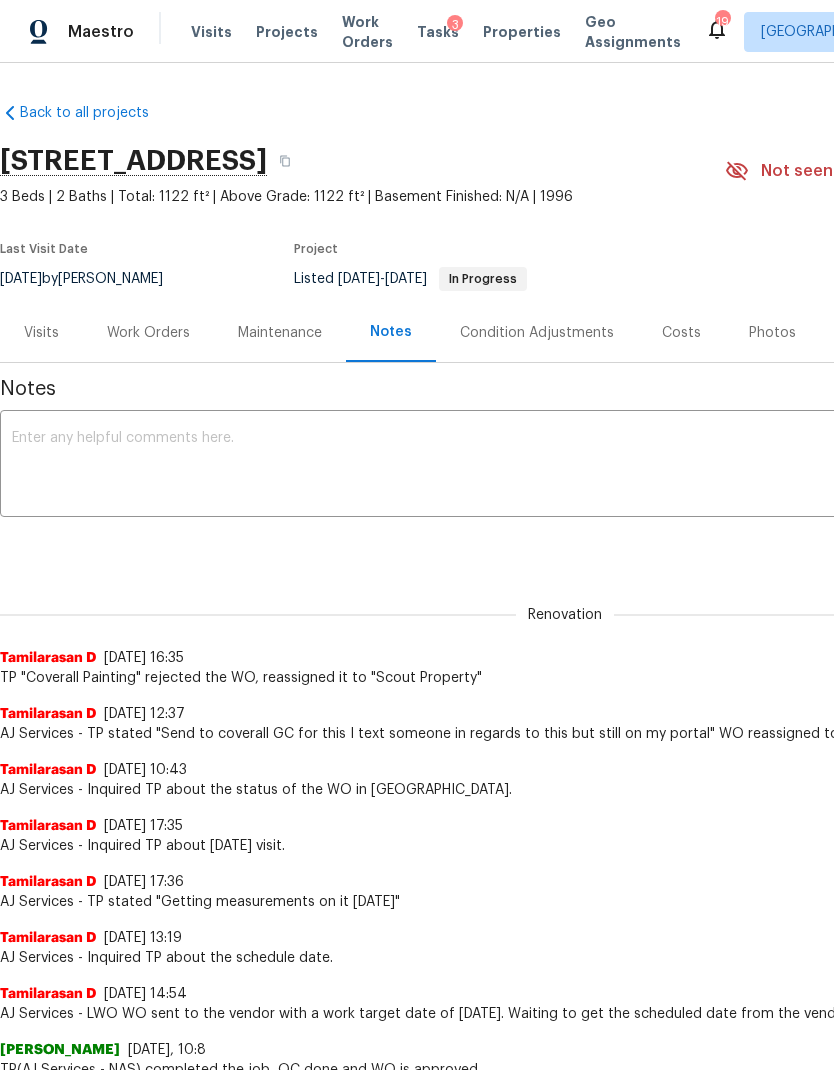 click at bounding box center [565, 466] 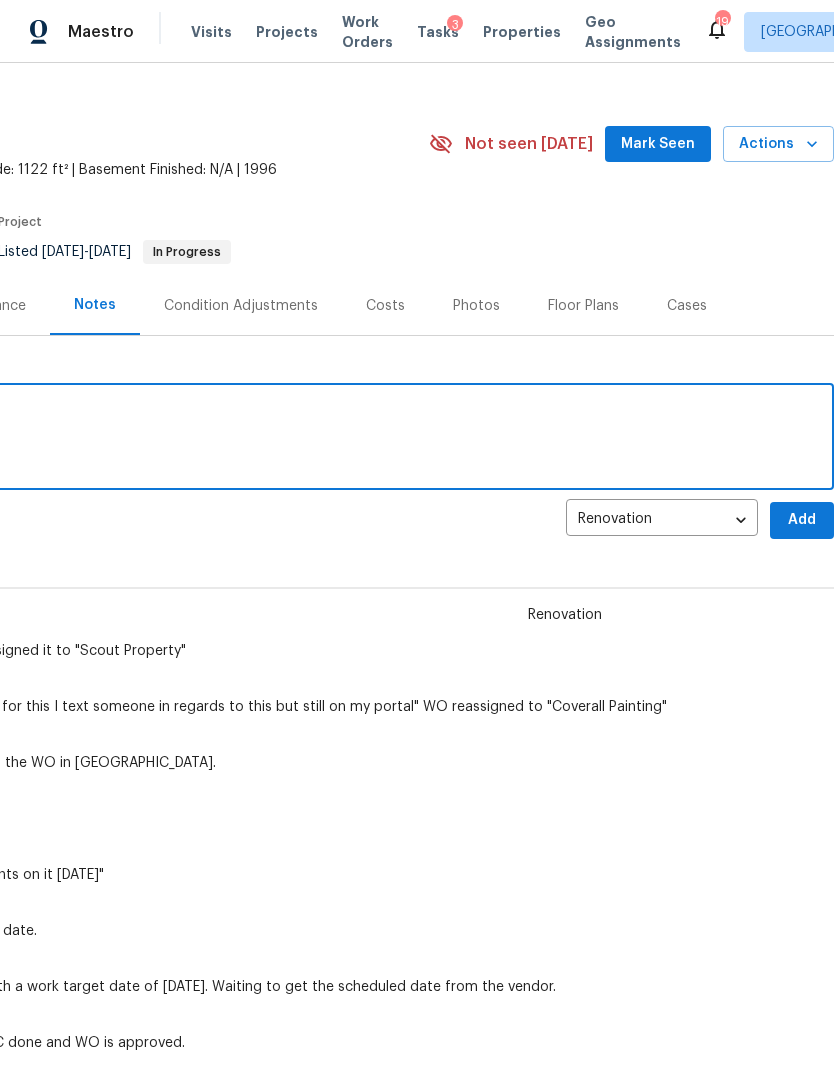 scroll, scrollTop: 29, scrollLeft: 296, axis: both 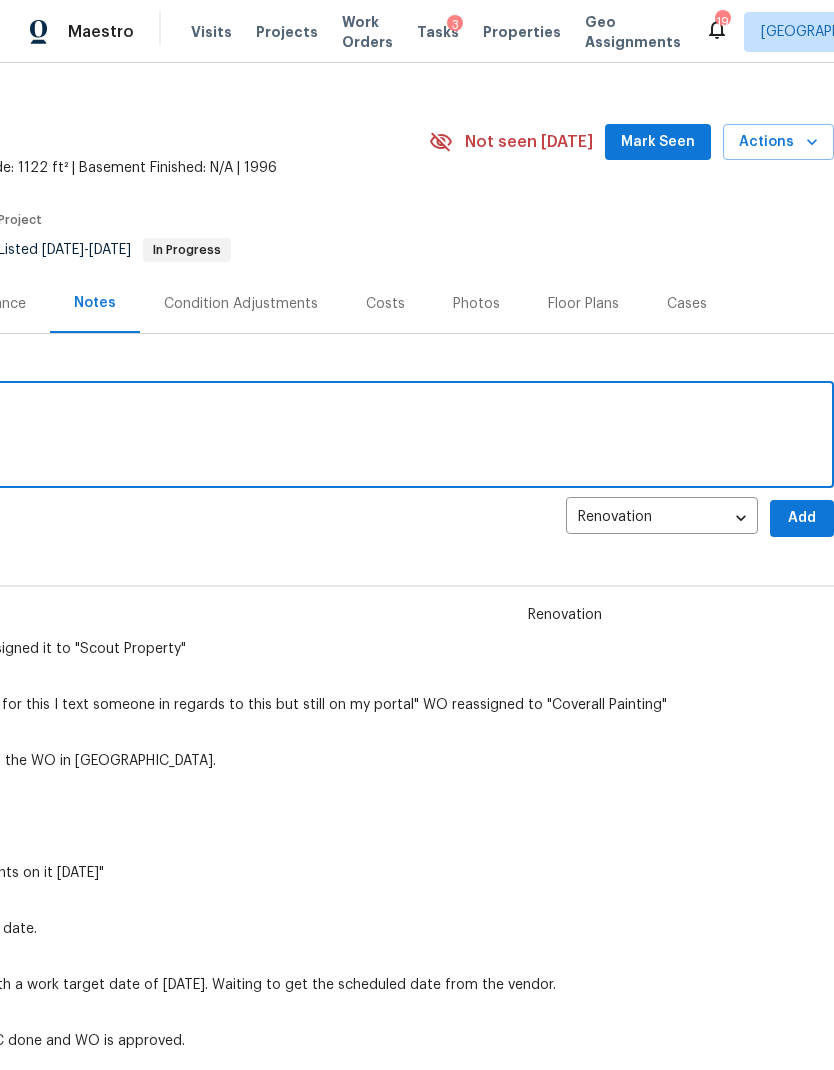 type on "TOMing to replace windows" 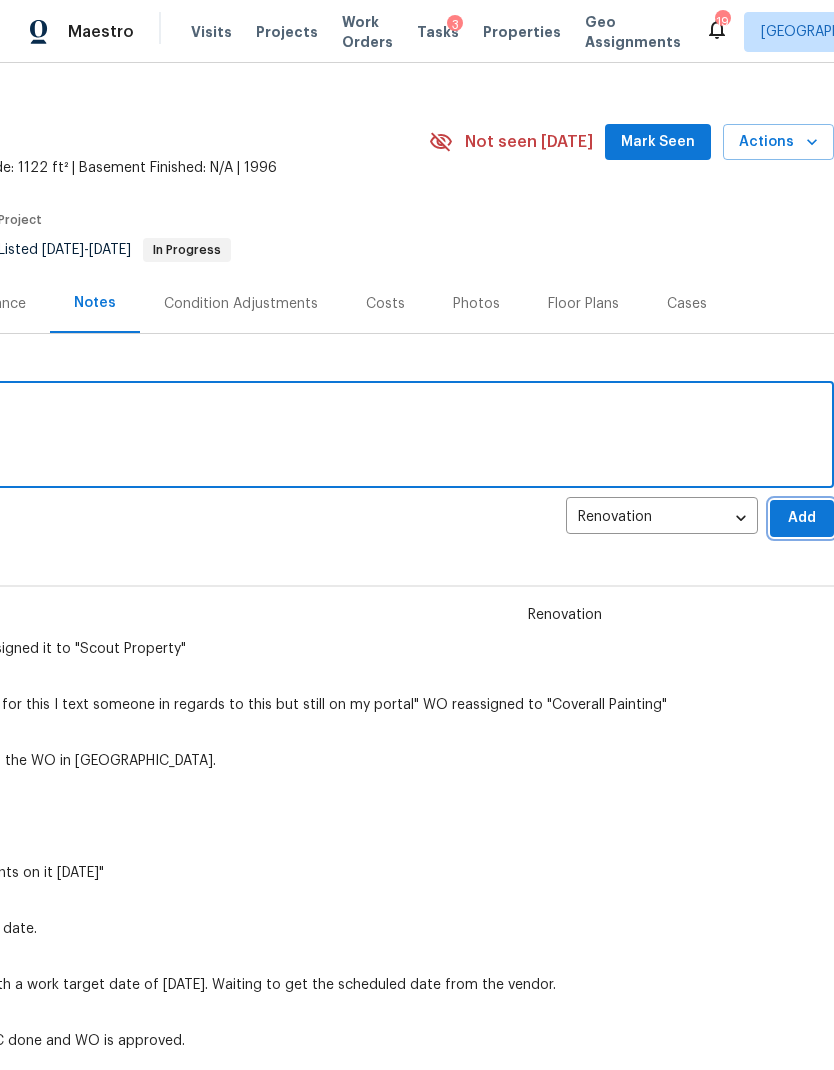 click on "Add" at bounding box center (802, 518) 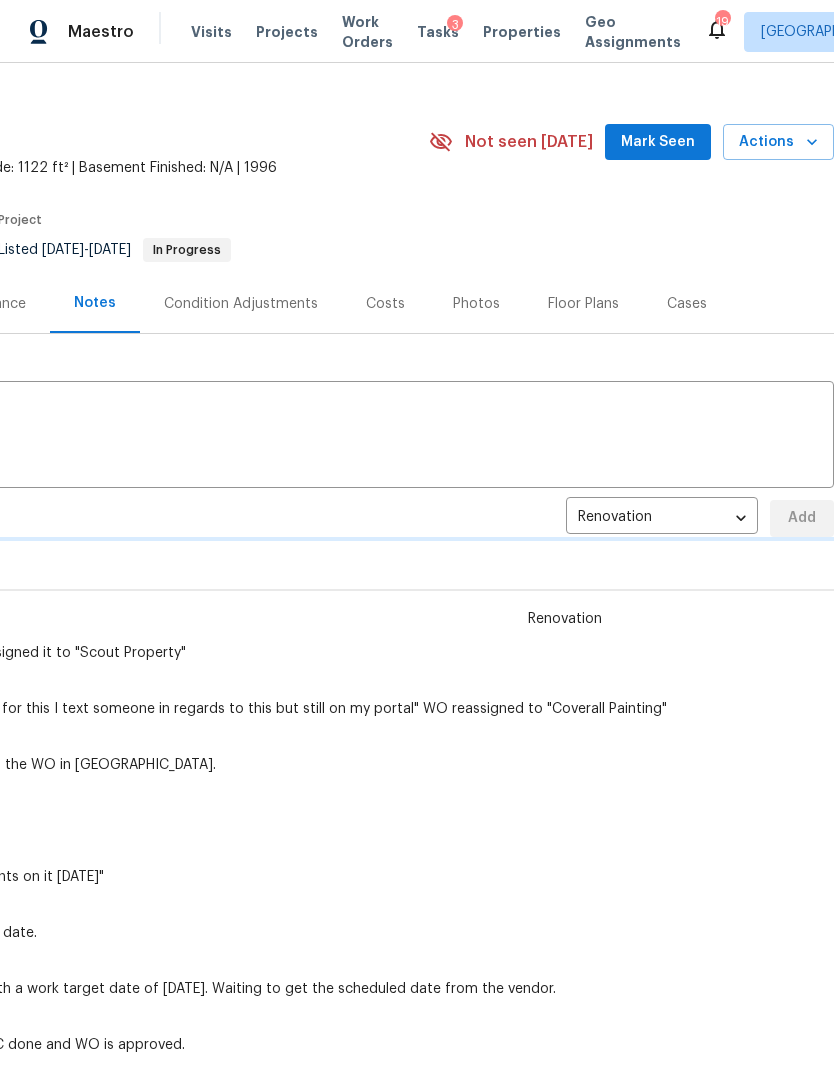 type 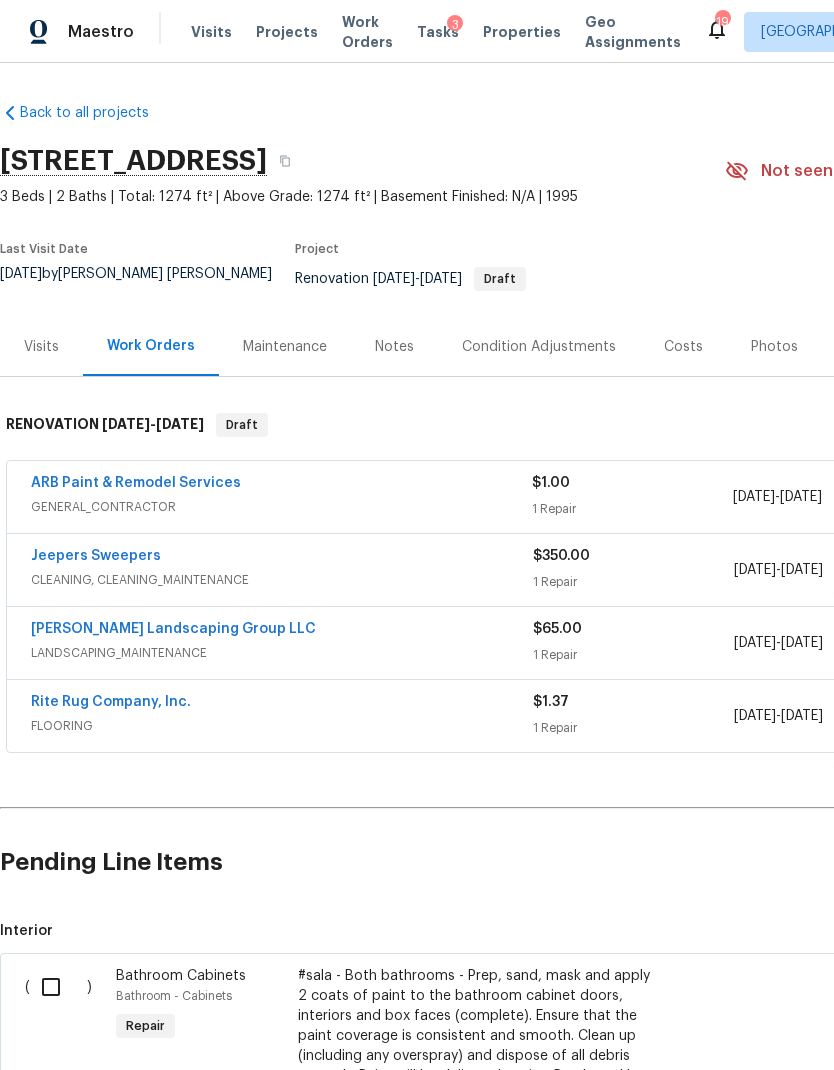 scroll, scrollTop: 0, scrollLeft: 0, axis: both 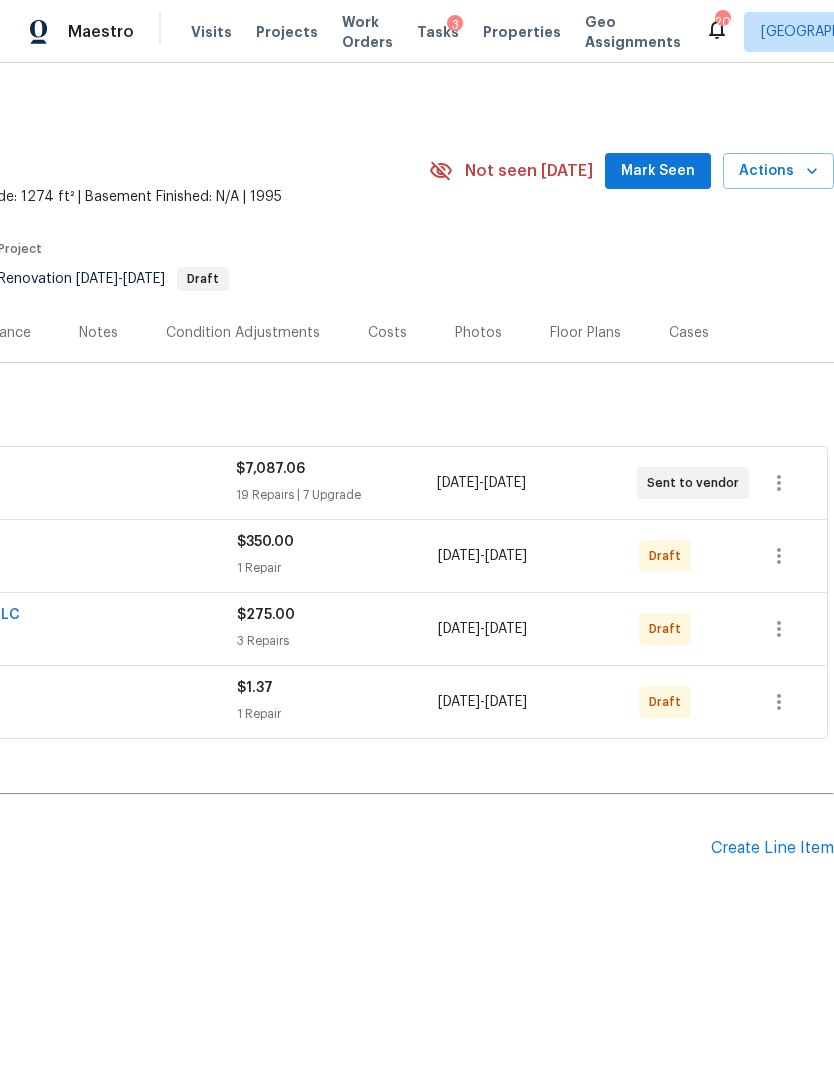 click on "Work Orders" at bounding box center (367, 32) 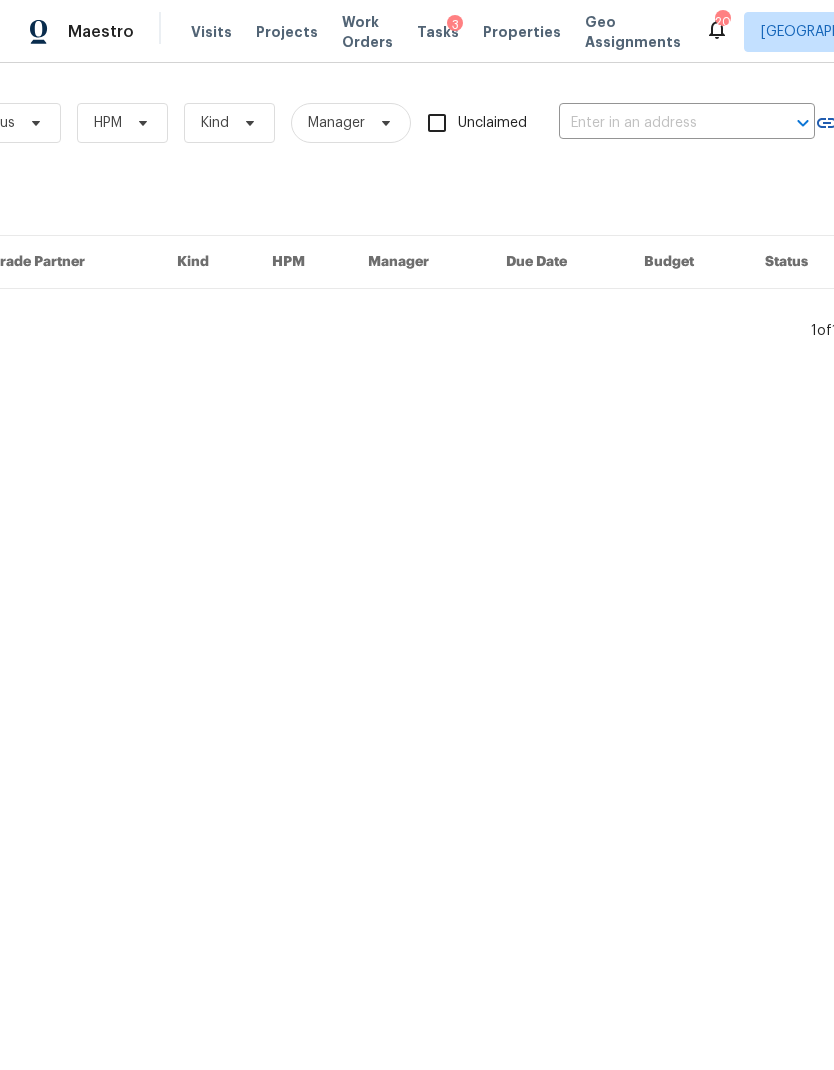 scroll, scrollTop: 0, scrollLeft: 288, axis: horizontal 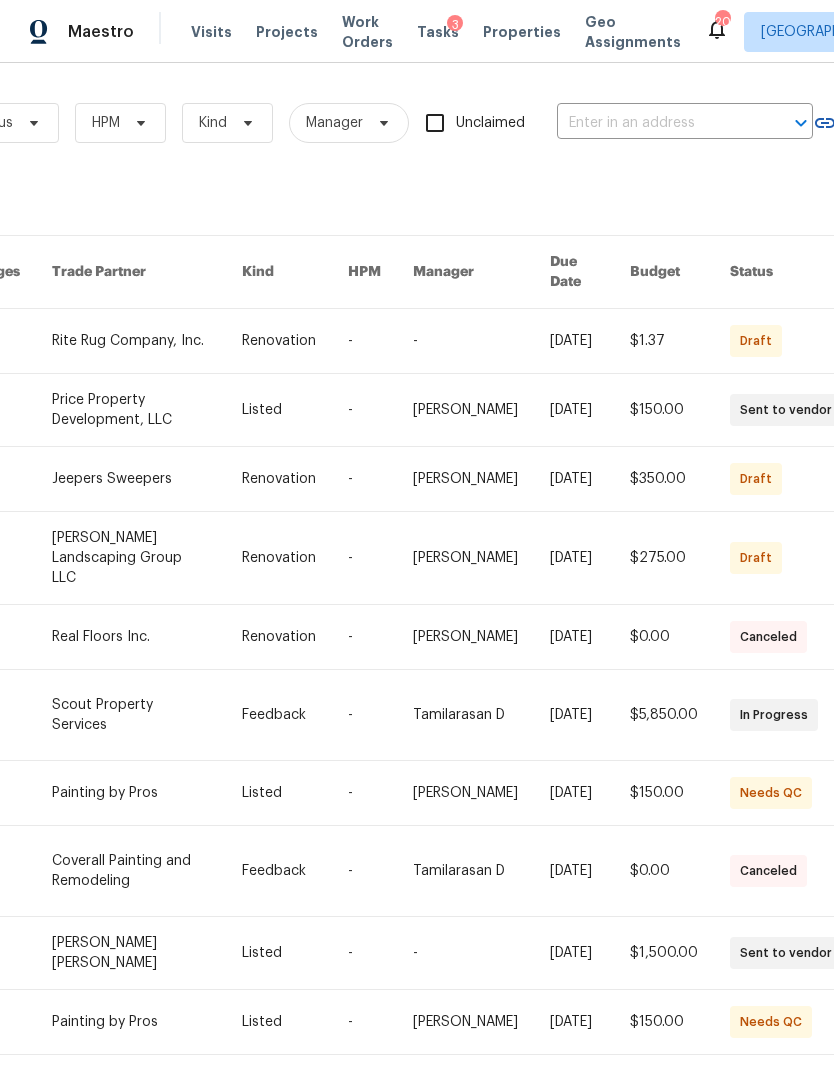 click at bounding box center [657, 123] 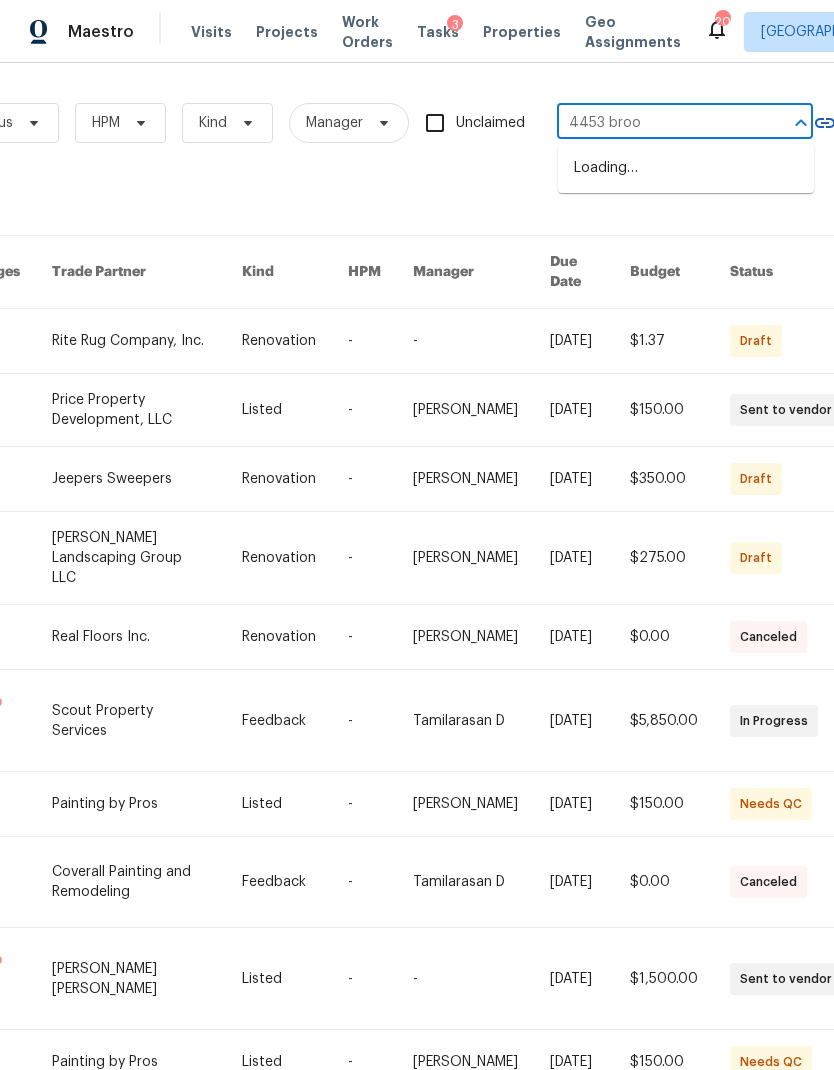 type on "4453 brook" 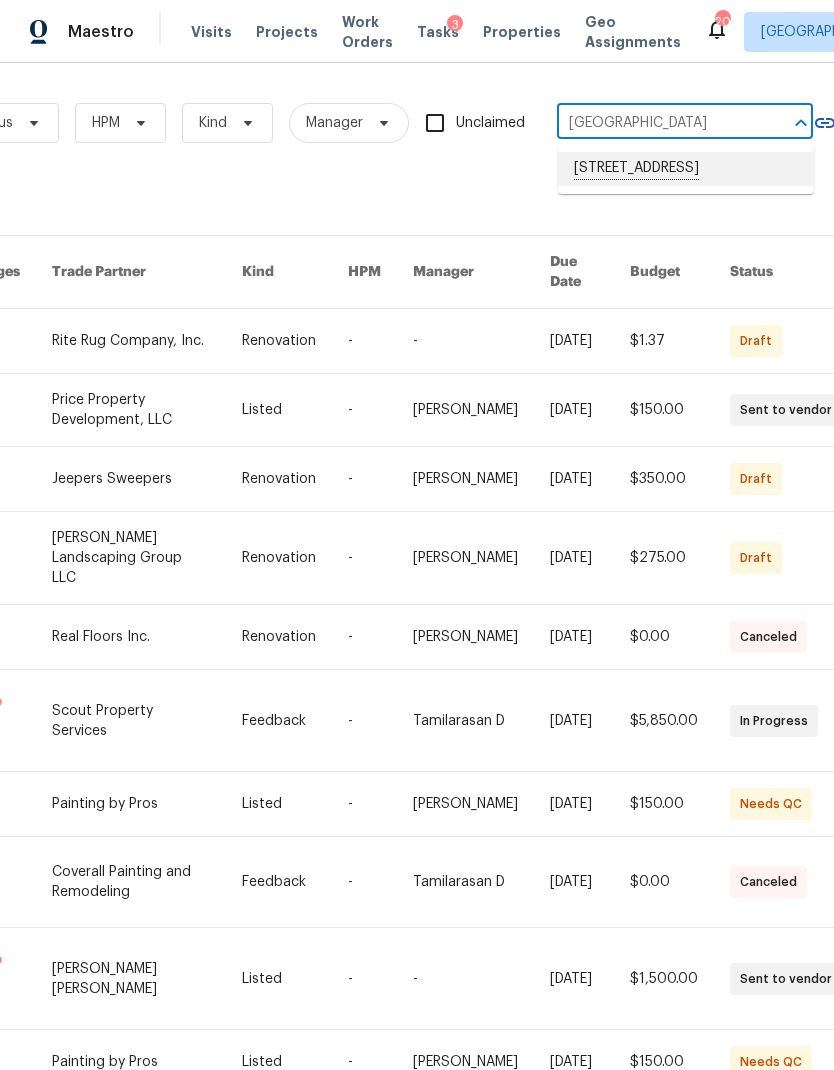 click on "4453 Brookhaven Ter, Clarksville, TN 37043" at bounding box center [686, 169] 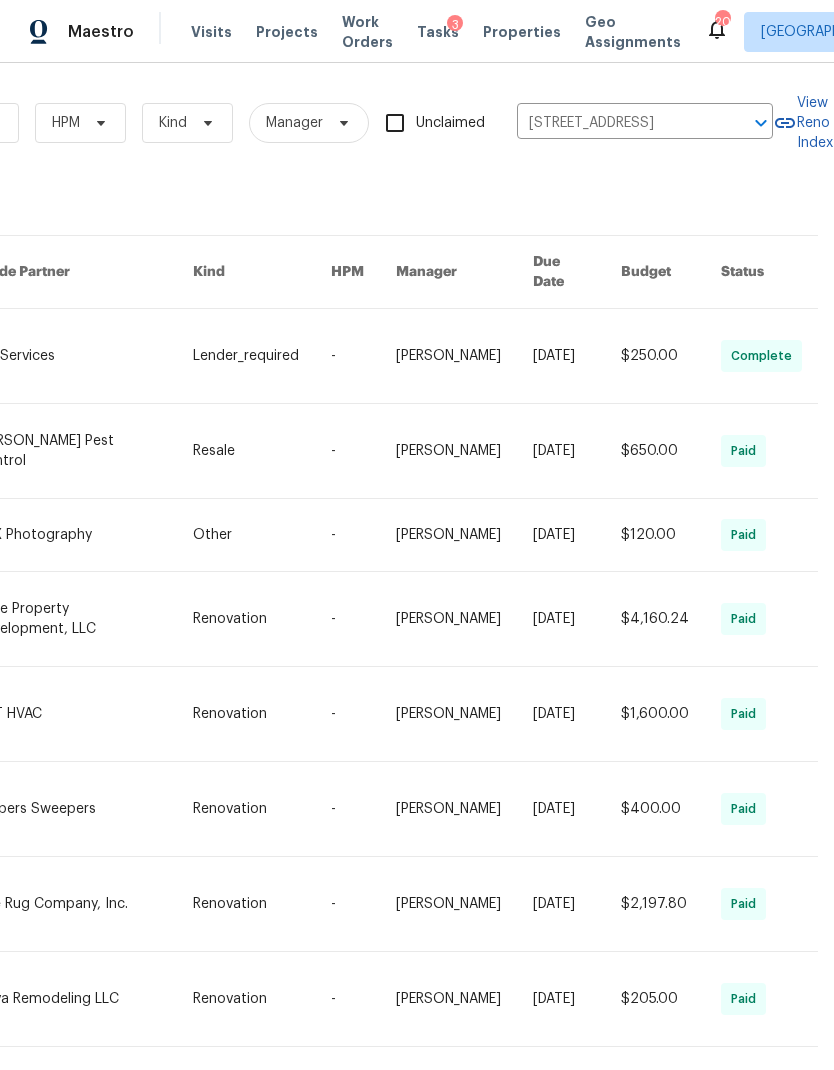 scroll, scrollTop: 0, scrollLeft: 329, axis: horizontal 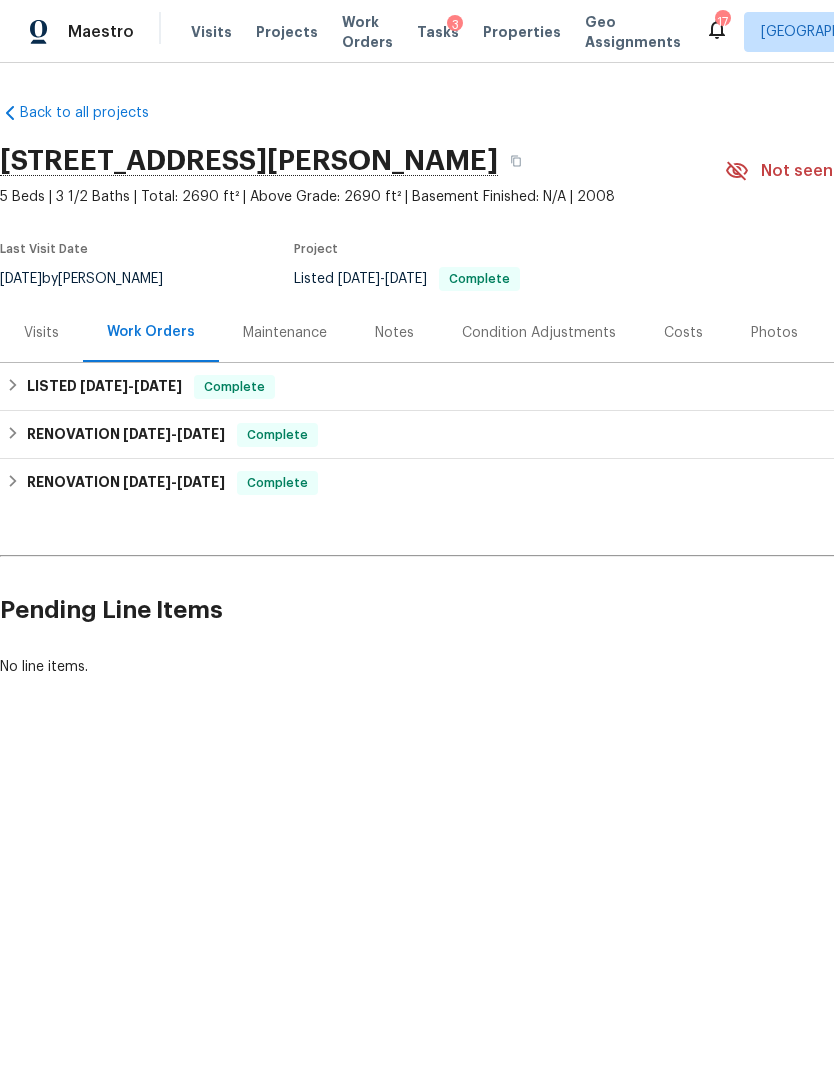 click on "Notes" at bounding box center [394, 332] 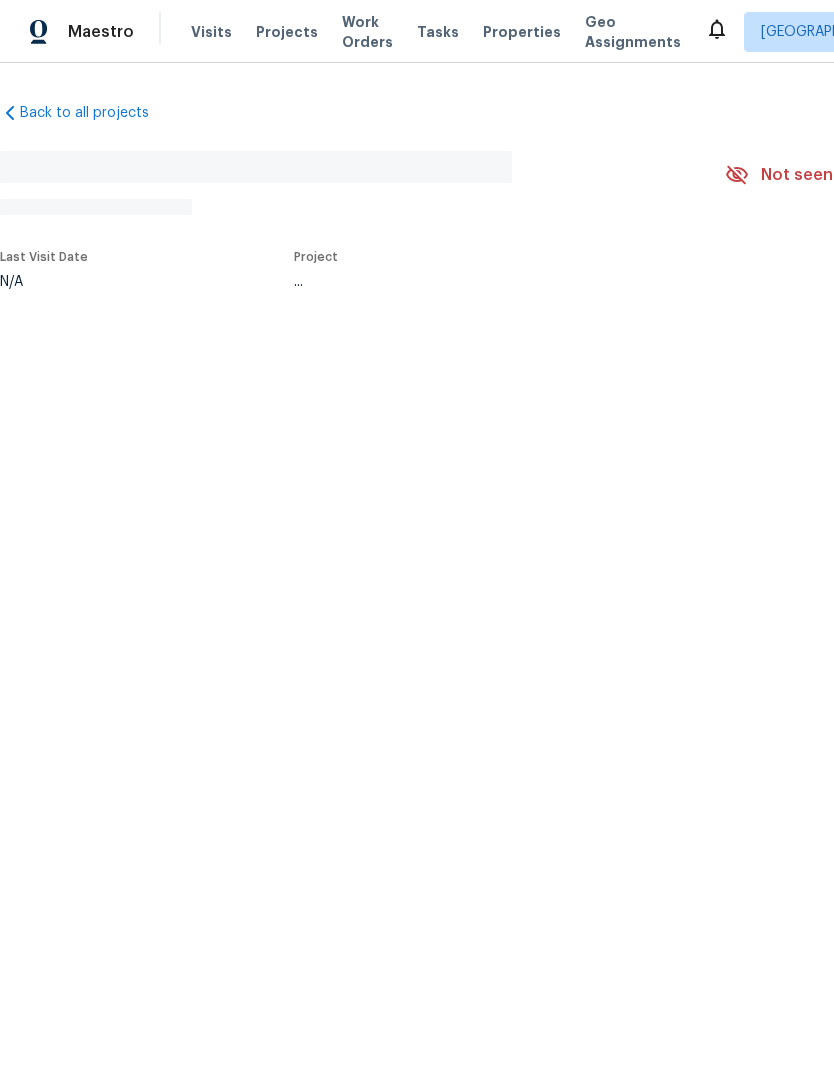 scroll, scrollTop: 0, scrollLeft: 0, axis: both 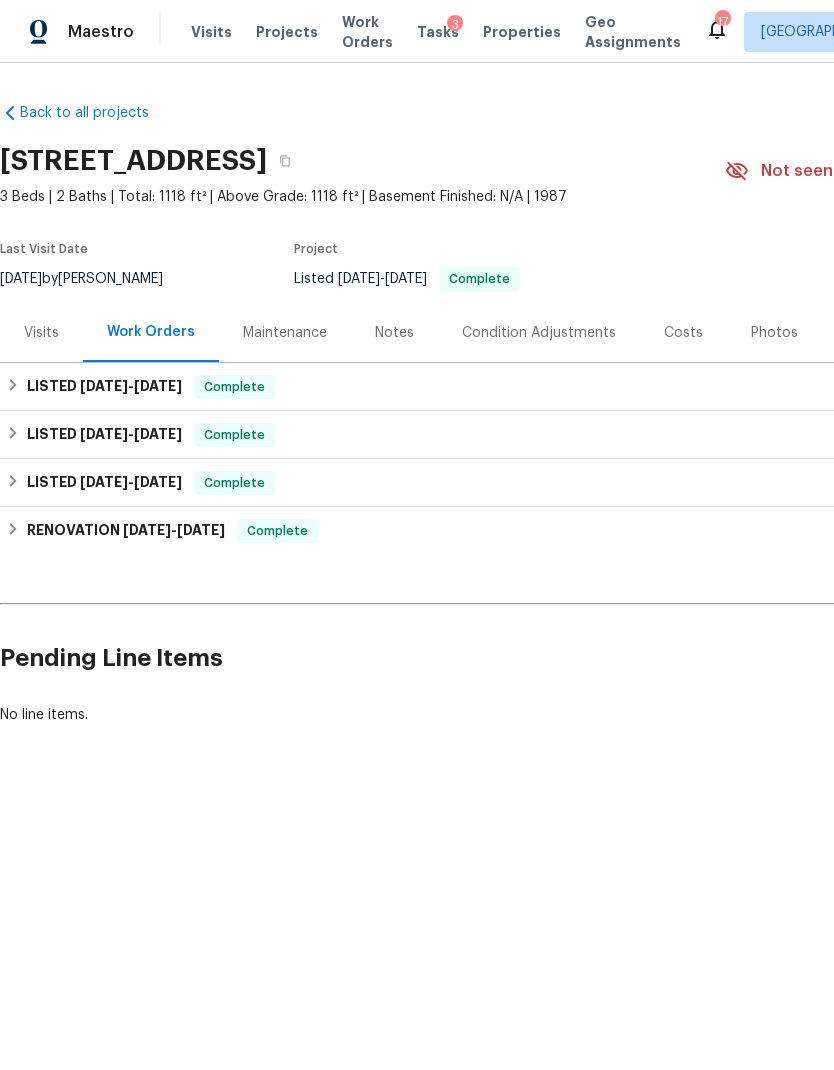 click on "Notes" at bounding box center [394, 333] 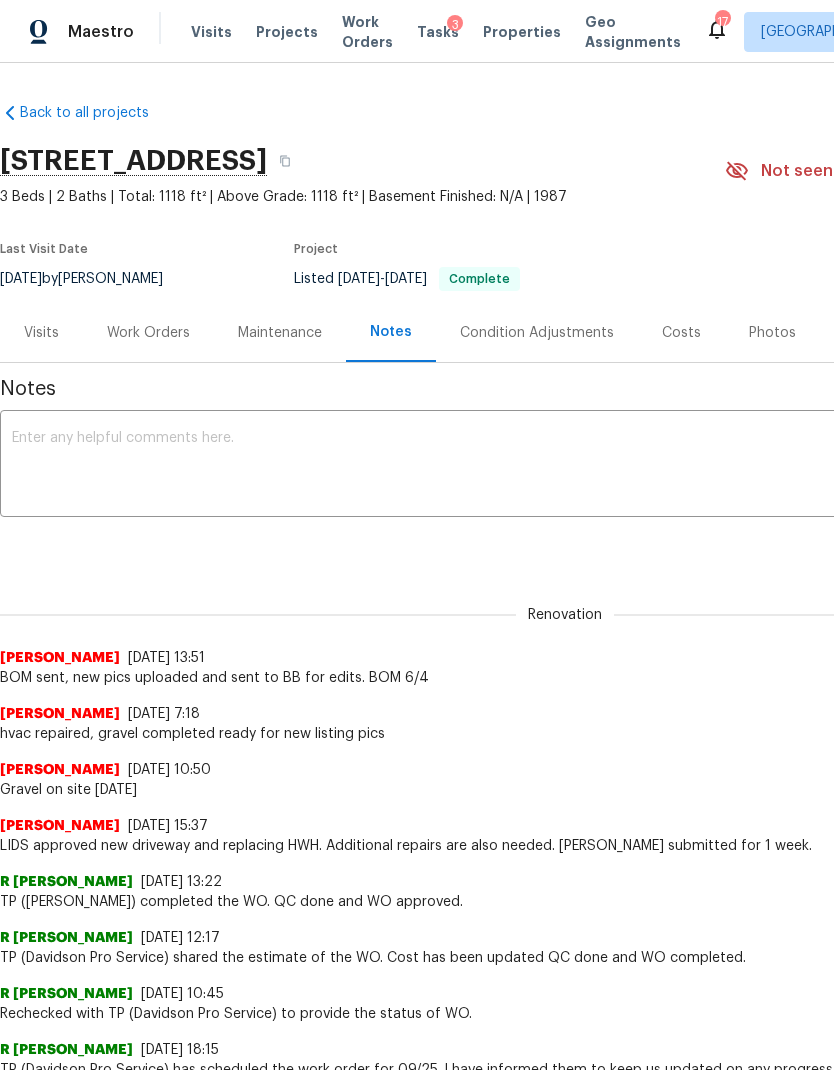 click at bounding box center [565, 466] 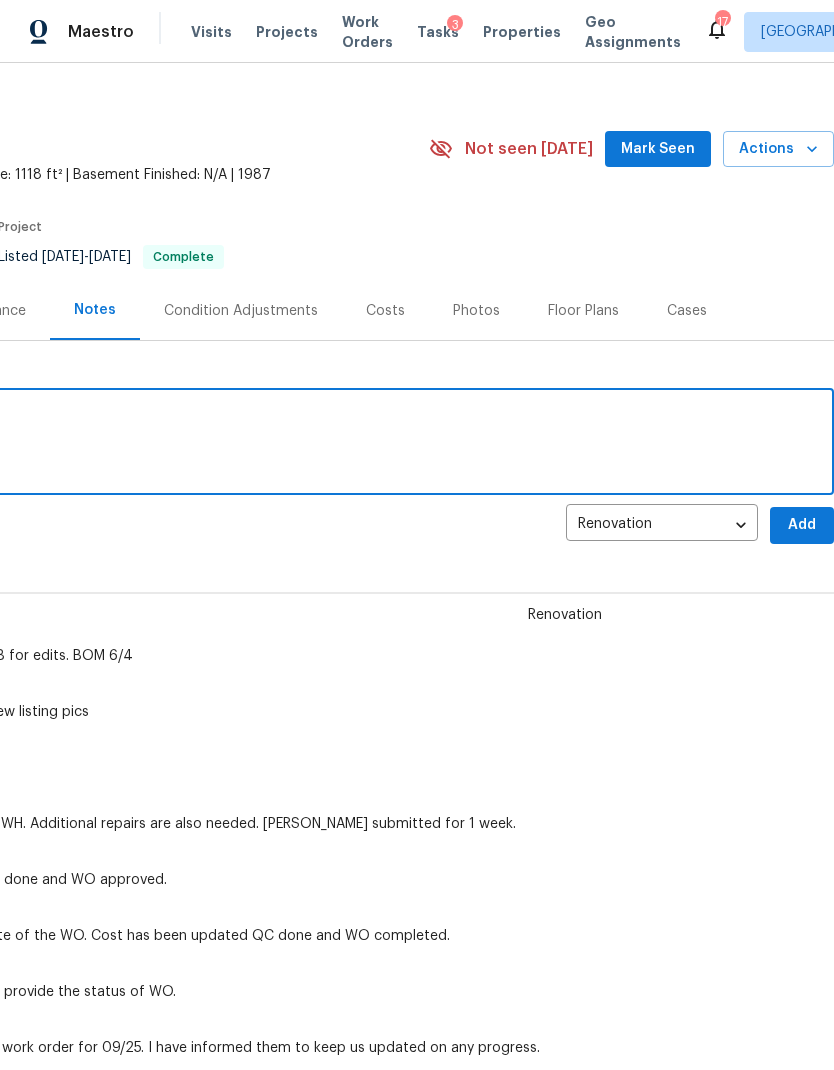 scroll, scrollTop: 22, scrollLeft: 296, axis: both 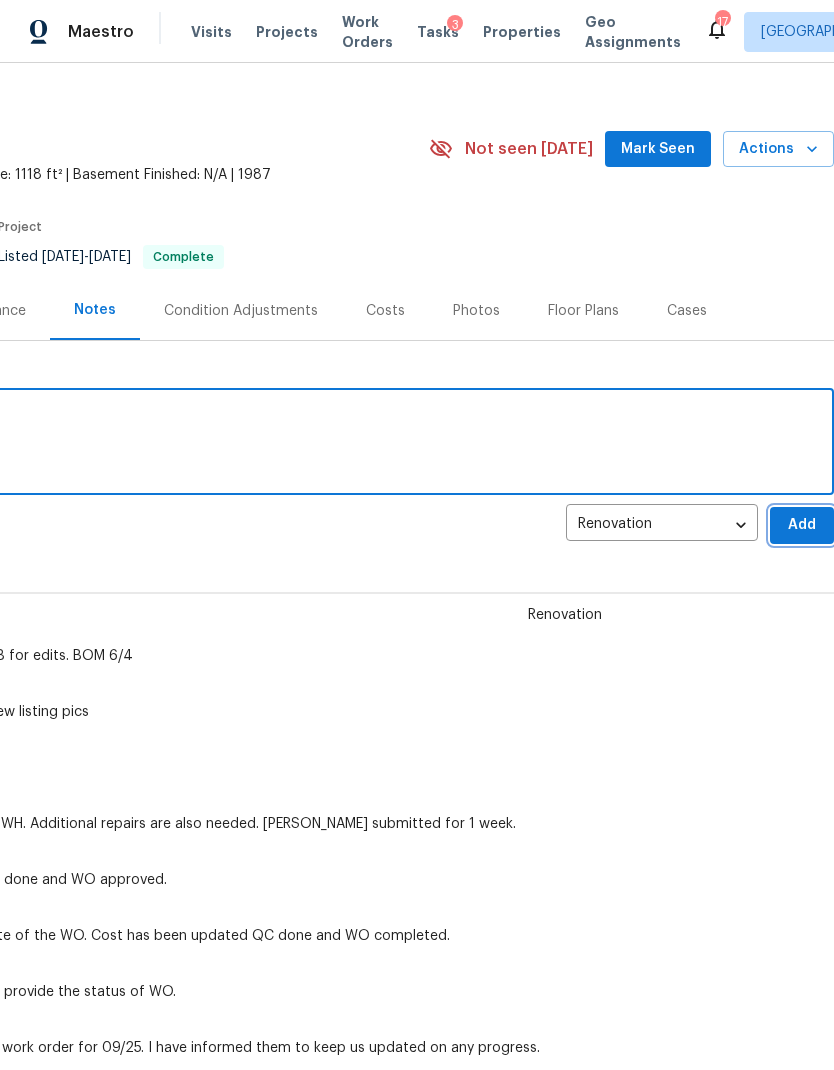 click on "Add" at bounding box center (802, 525) 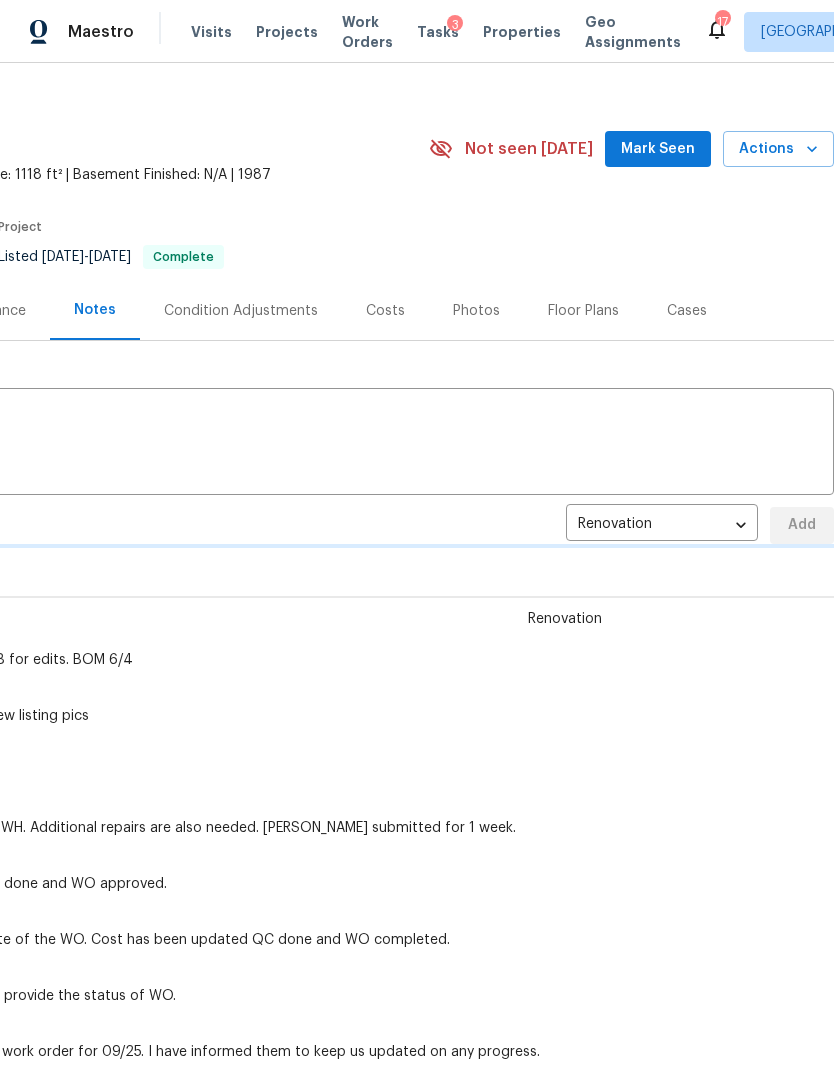 type 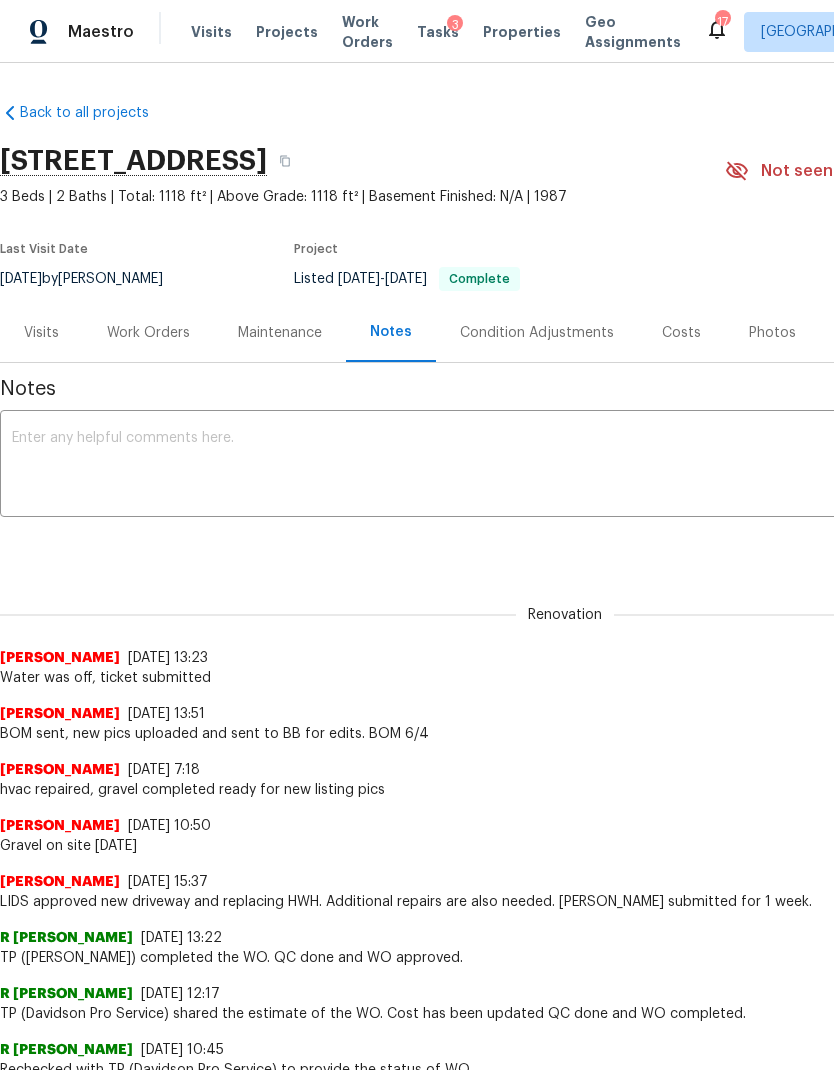 scroll, scrollTop: 0, scrollLeft: 0, axis: both 